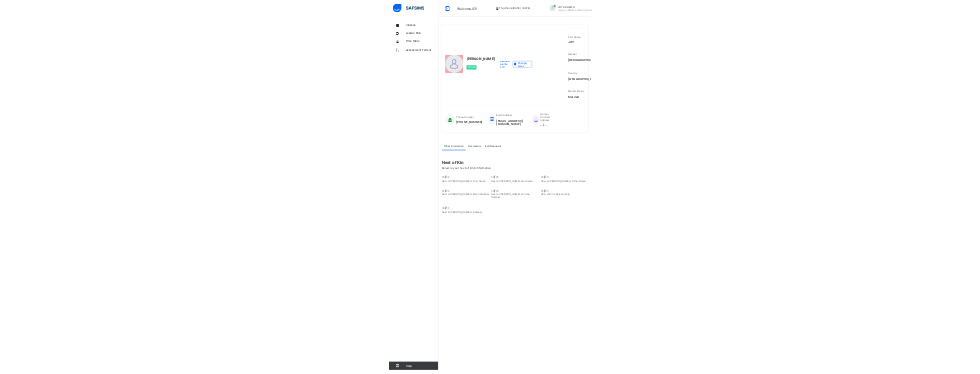 scroll, scrollTop: 0, scrollLeft: 0, axis: both 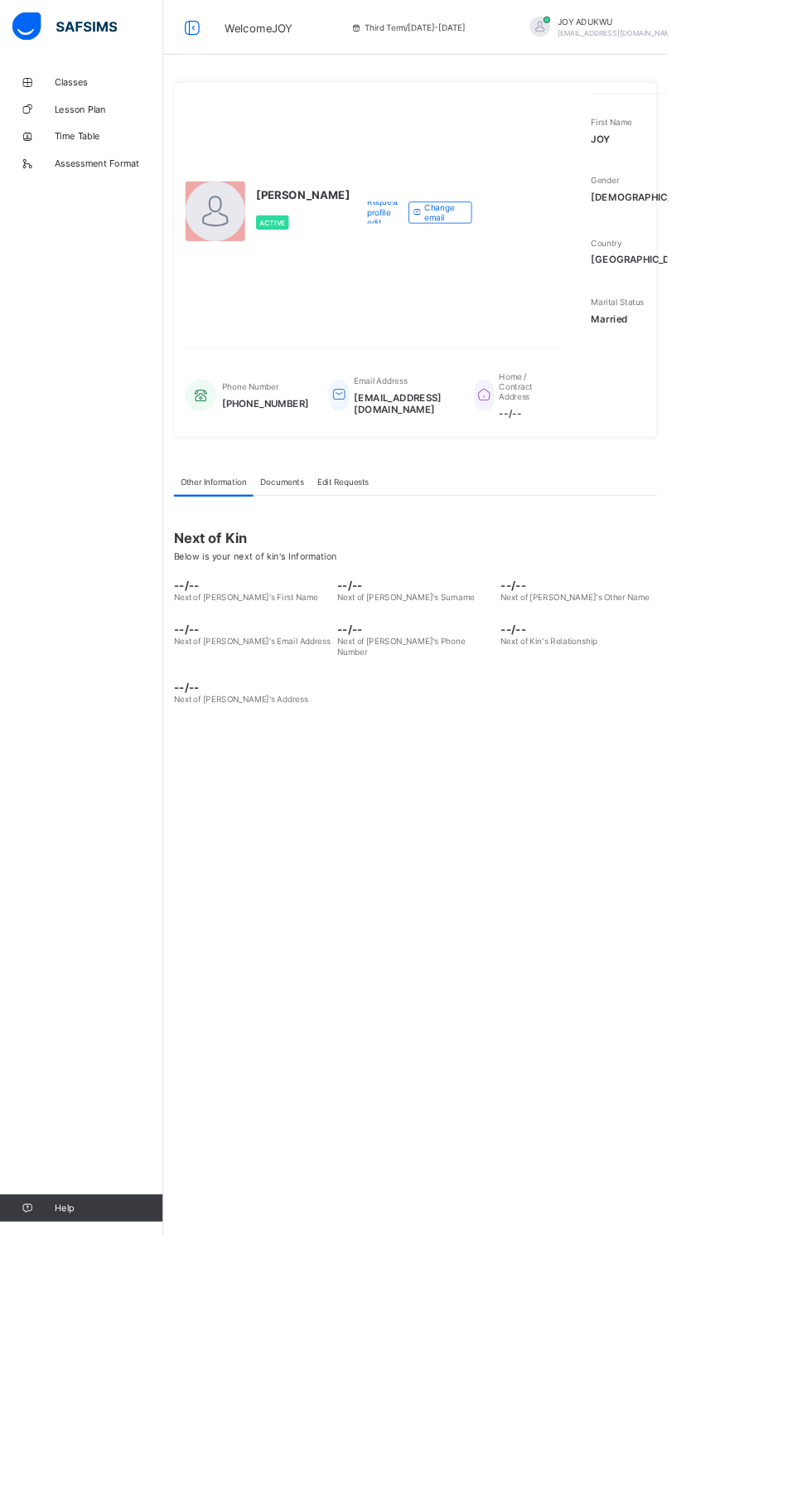 click at bounding box center [234, 33] 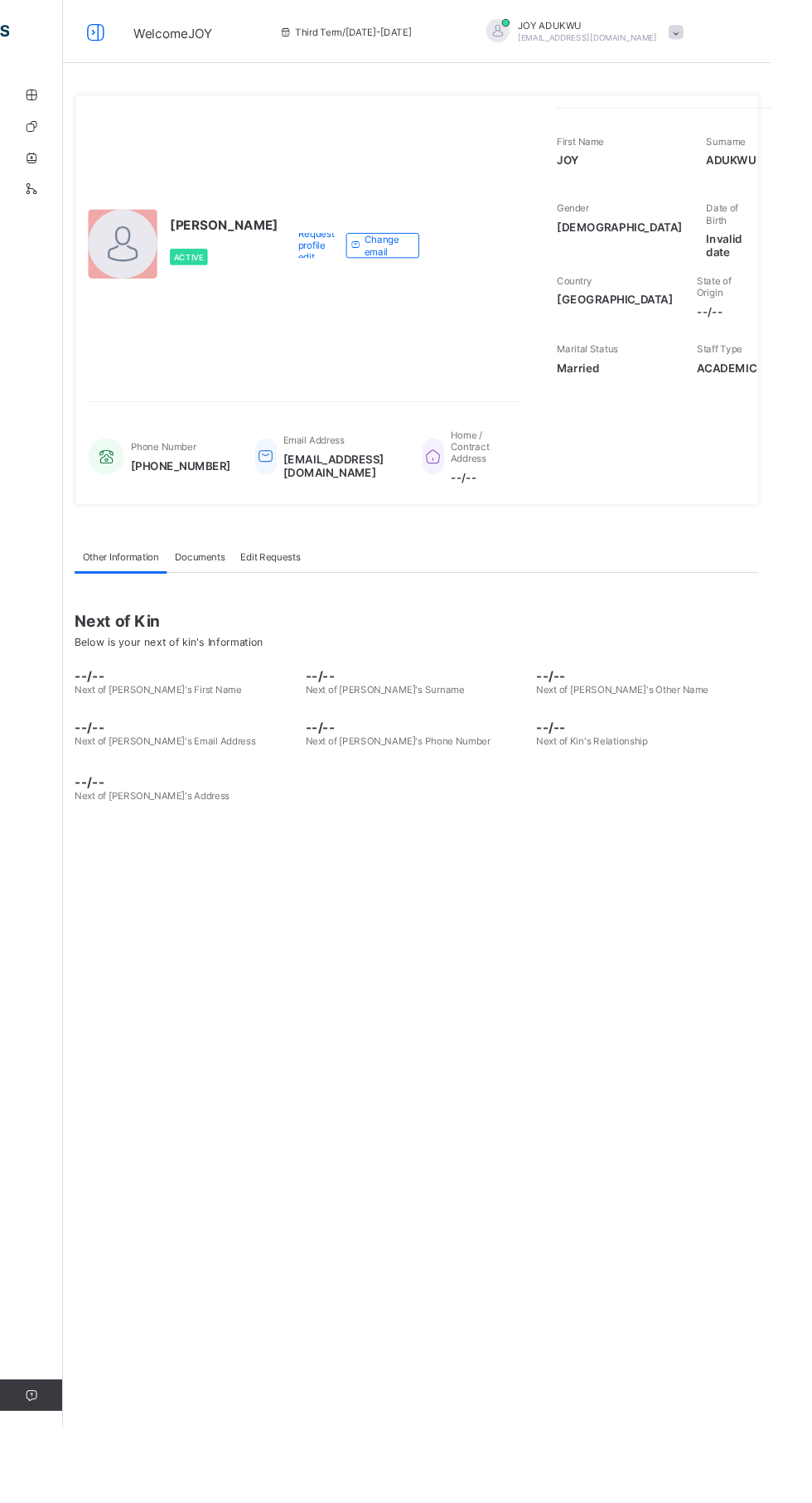 click at bounding box center [101, 33] 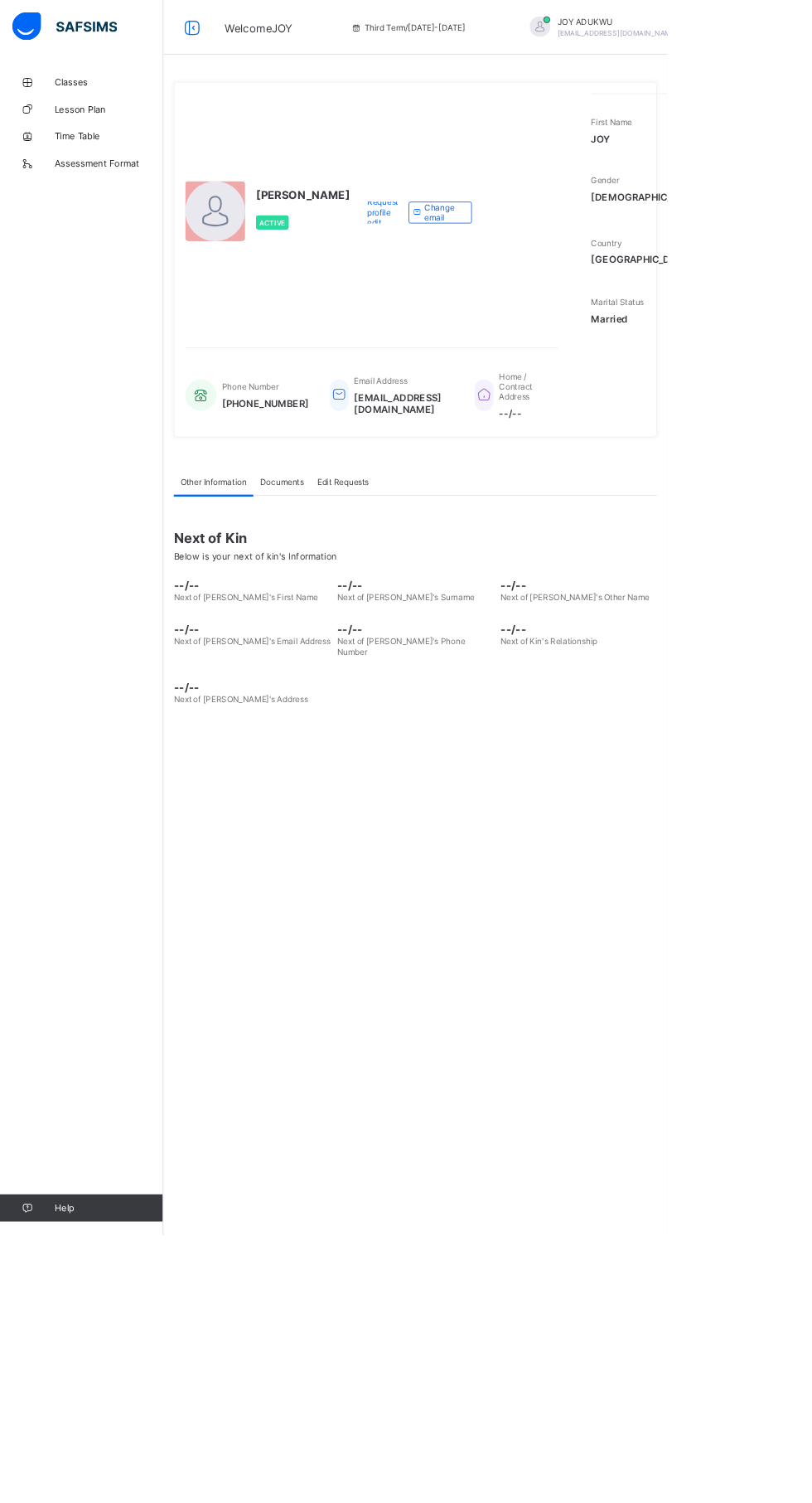 click on "Classes" at bounding box center [99, 99] 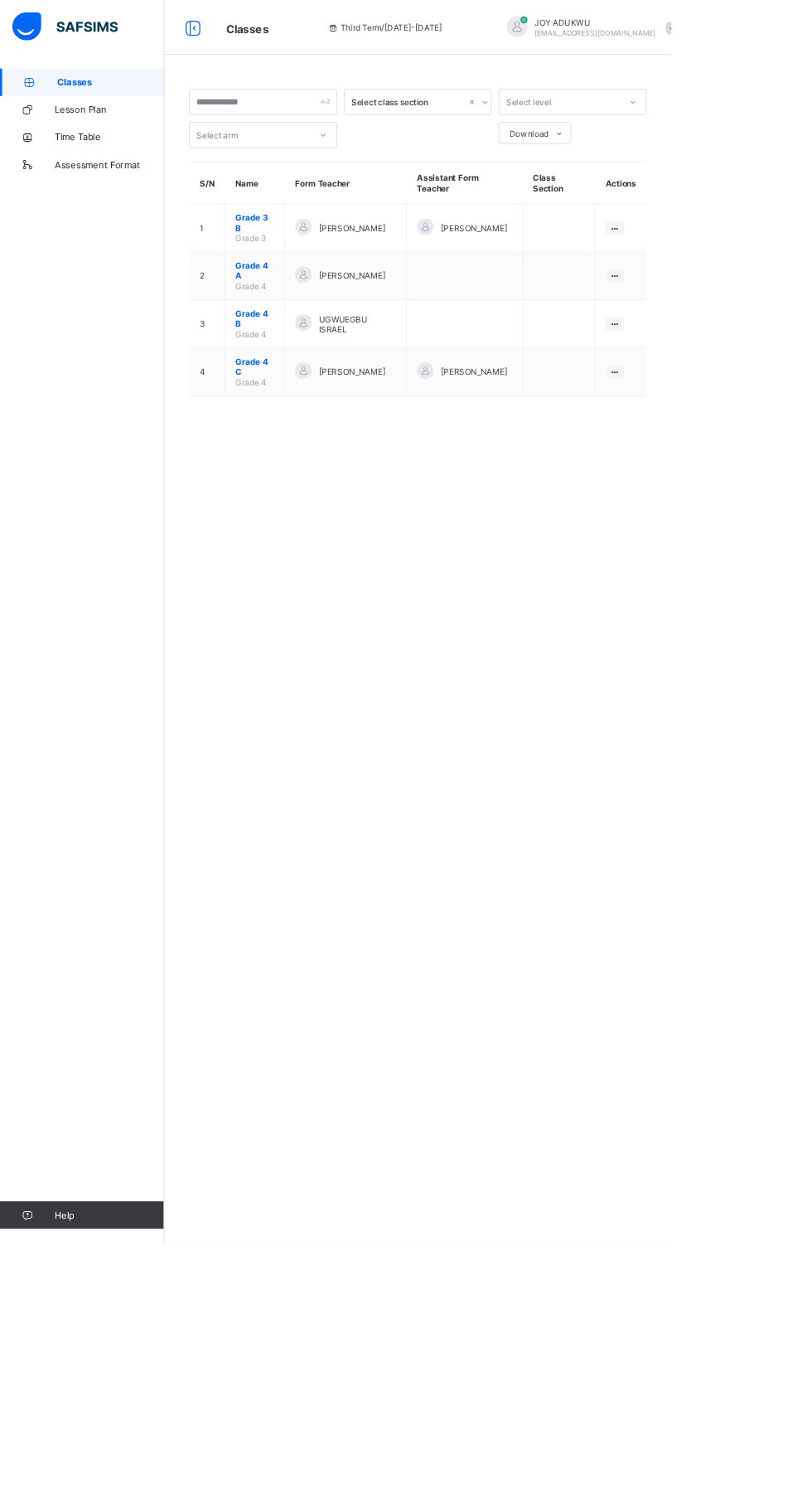 click on "Lesson Plan" at bounding box center [133, 133] 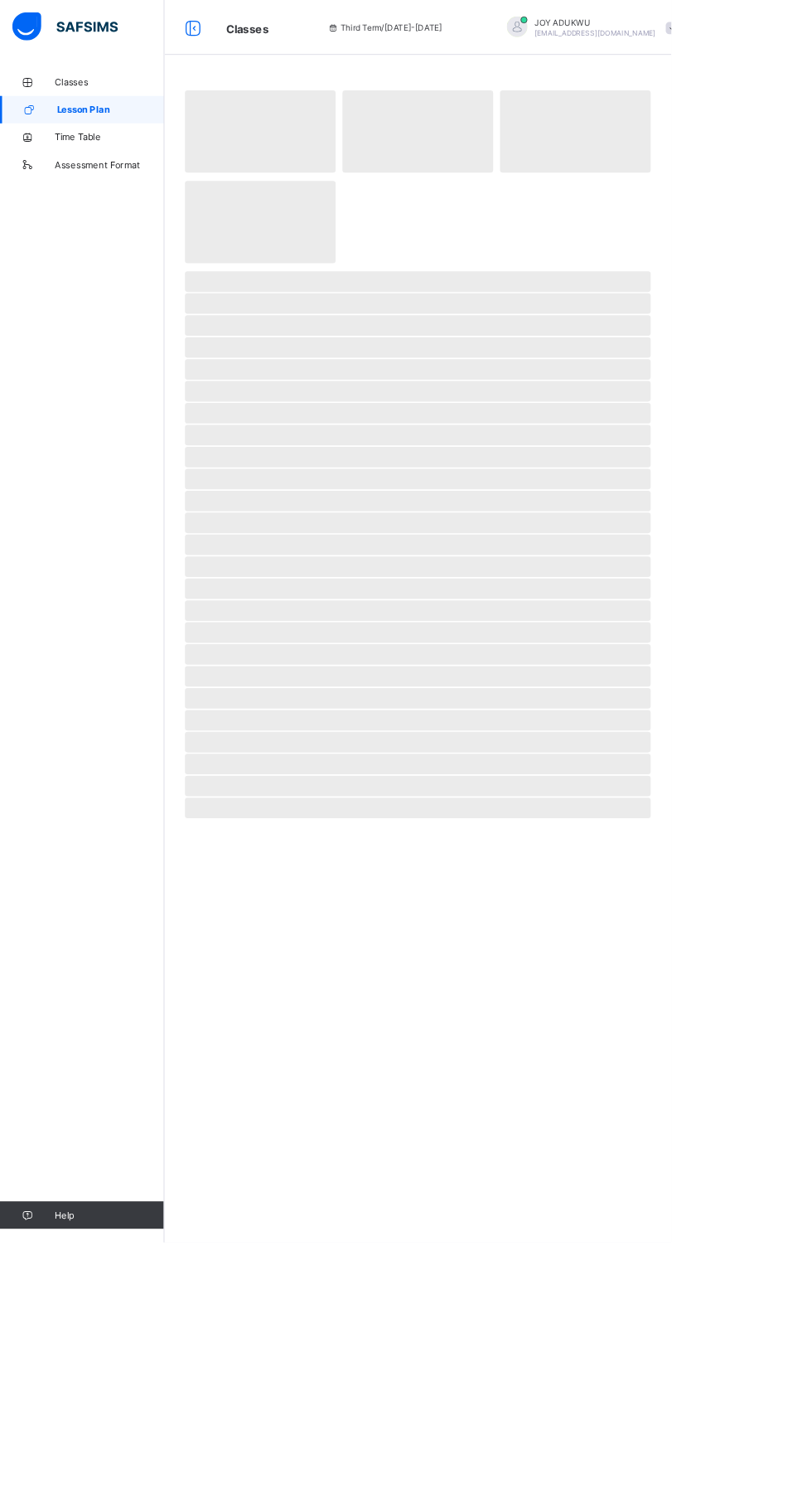 click on "Time Table" at bounding box center [133, 166] 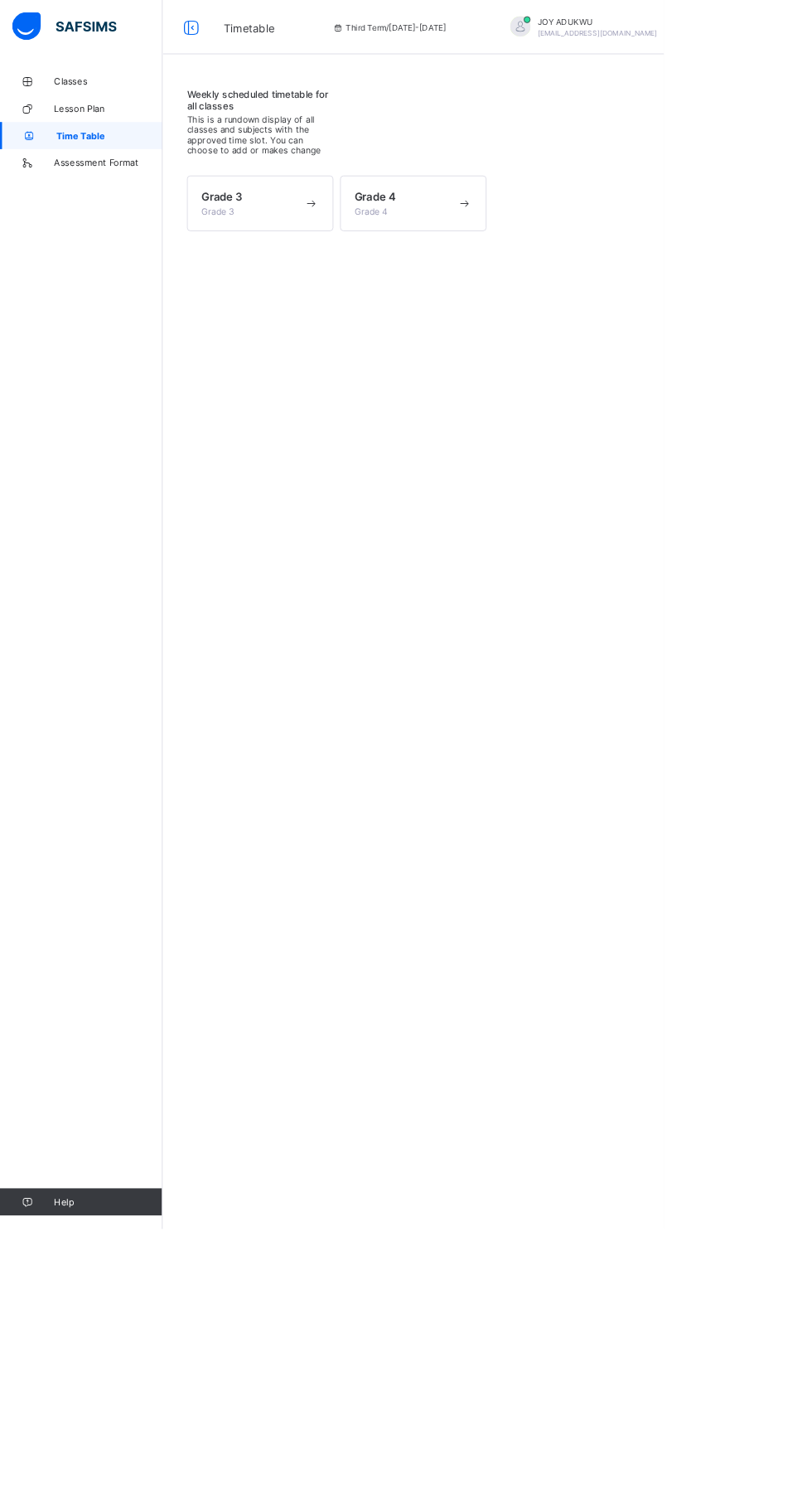 click on "Assessment Format" at bounding box center [133, 199] 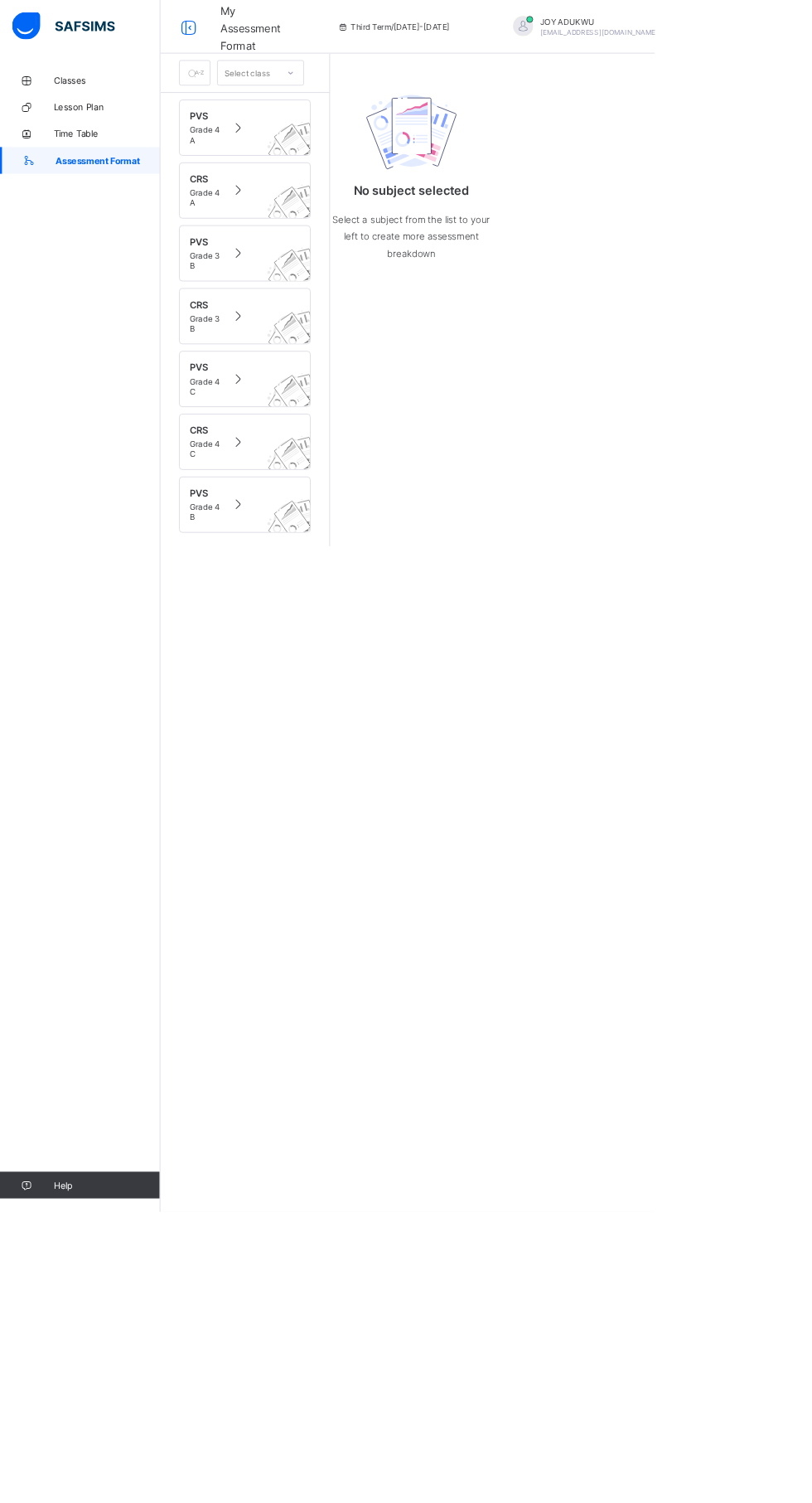 click on "Classes" at bounding box center (133, 99) 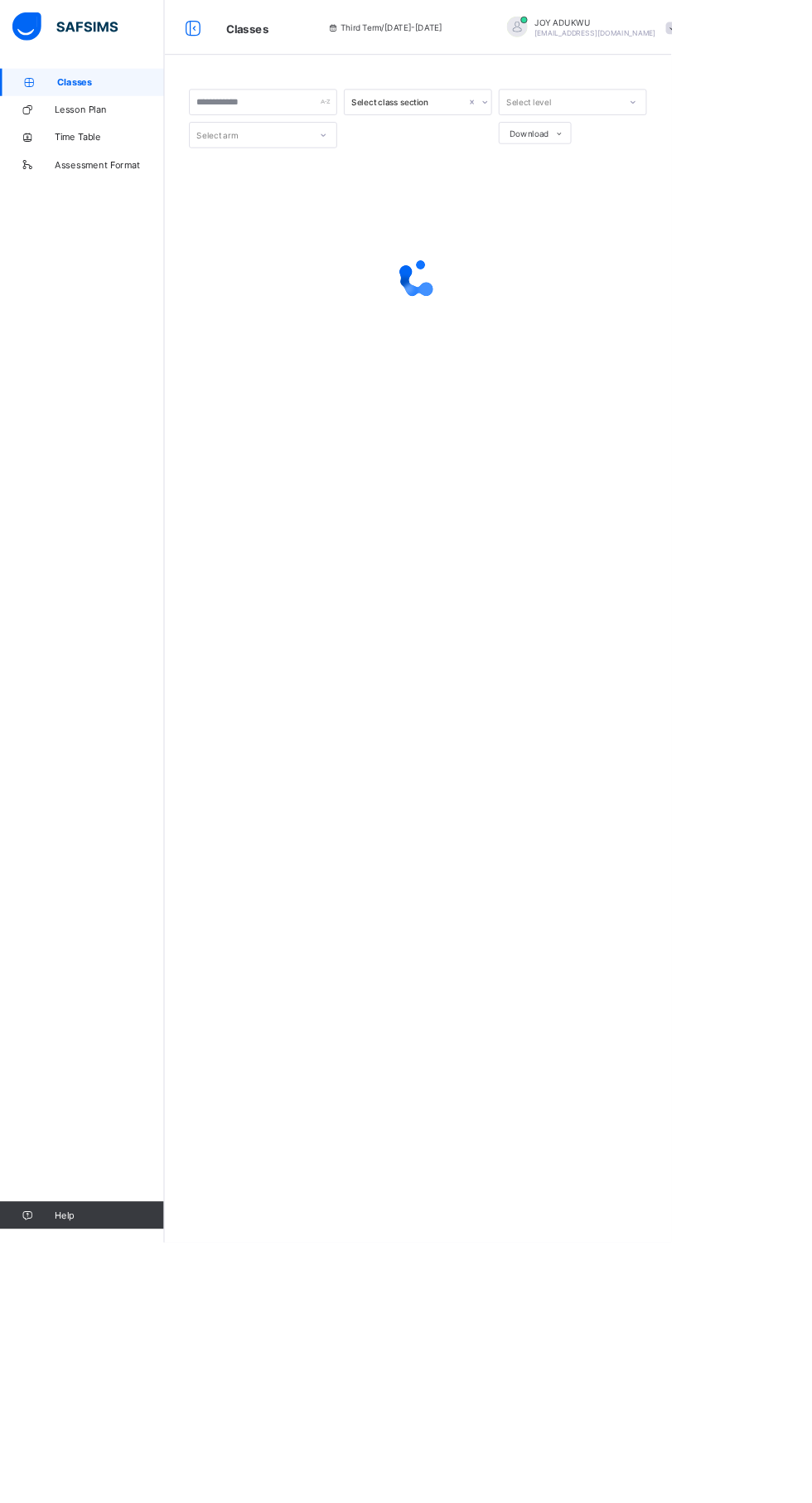 click at bounding box center [626, 32] 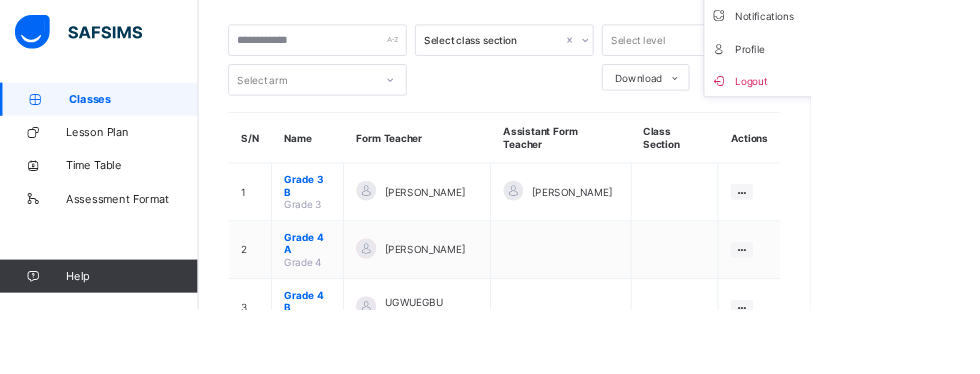 scroll, scrollTop: 0, scrollLeft: 0, axis: both 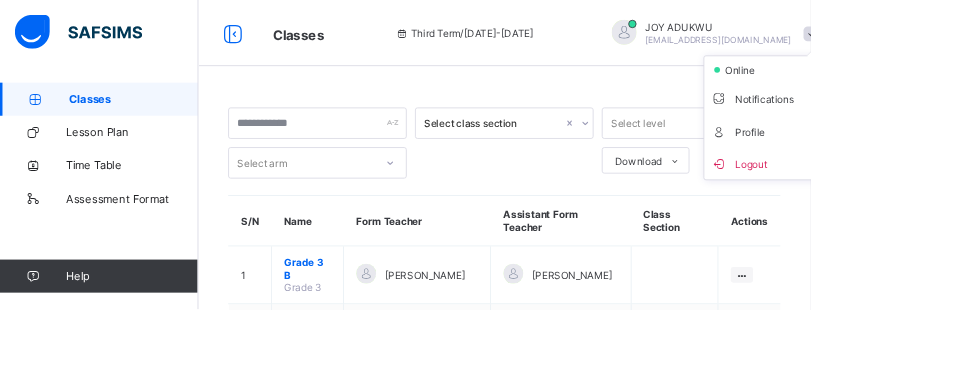 click on "Actions" at bounding box center [906, 267] 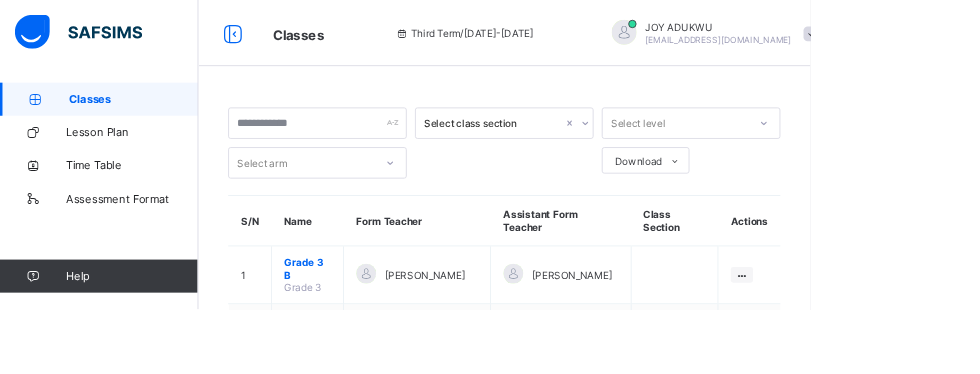click on "Classes   Third Term  /  2024-2025   JOY   ADUKWU adukwujoy266@gmail.com" at bounding box center (490, 40) 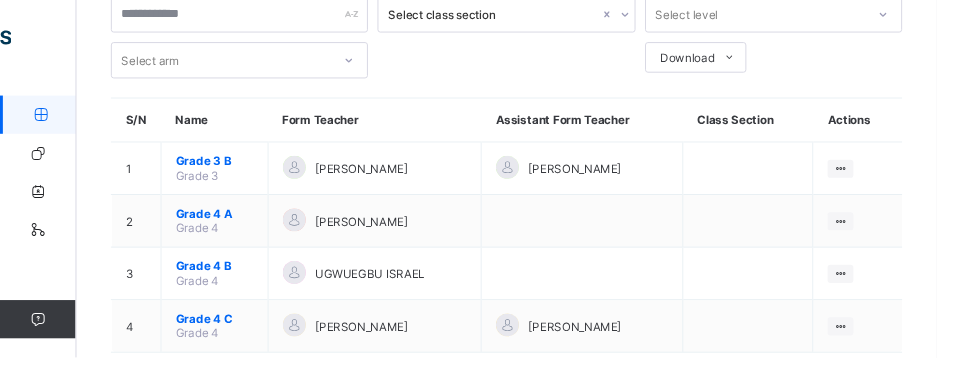 scroll, scrollTop: 156, scrollLeft: 0, axis: vertical 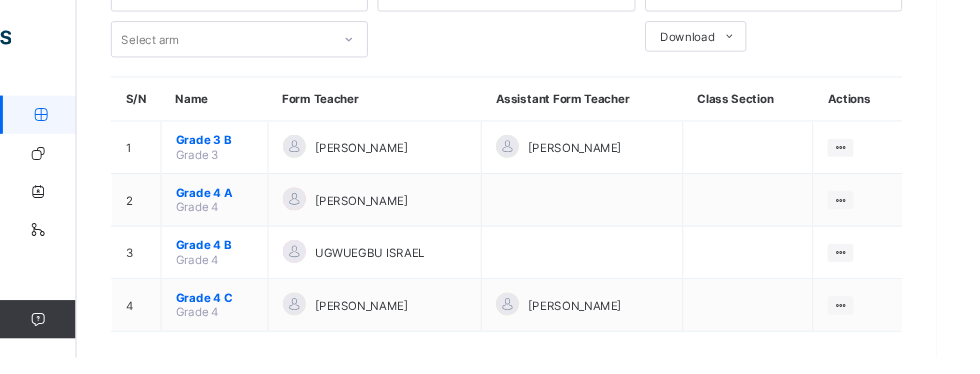 click on "Grade 4   A   Grade 4" at bounding box center [225, 209] 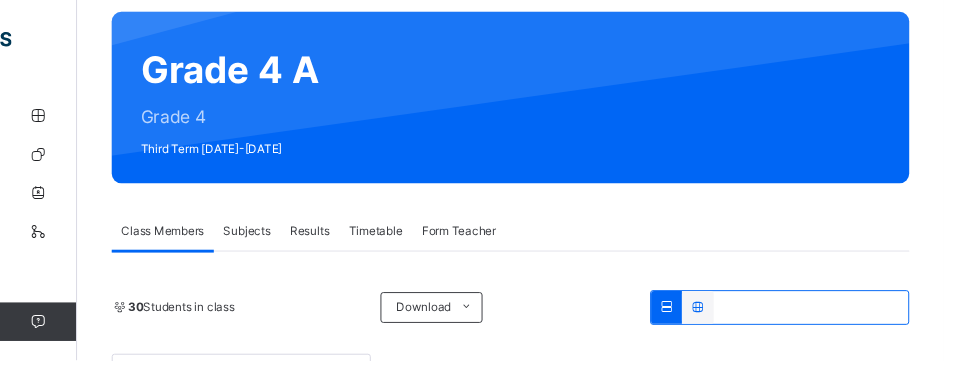 click on "Subjects" at bounding box center (256, 240) 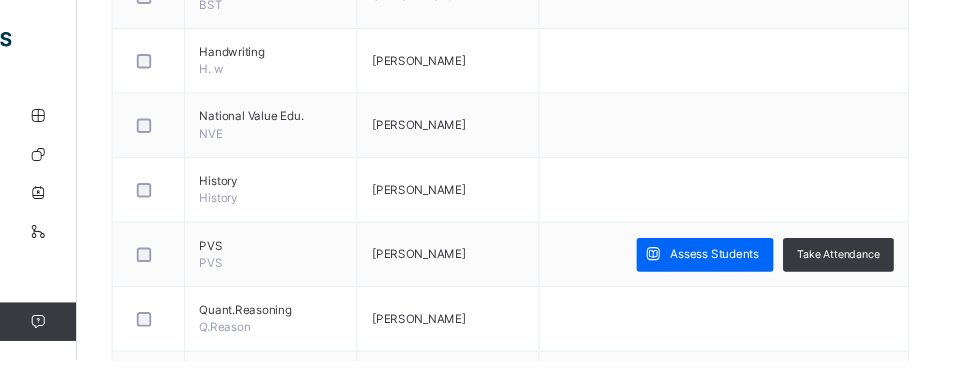 scroll, scrollTop: 682, scrollLeft: 0, axis: vertical 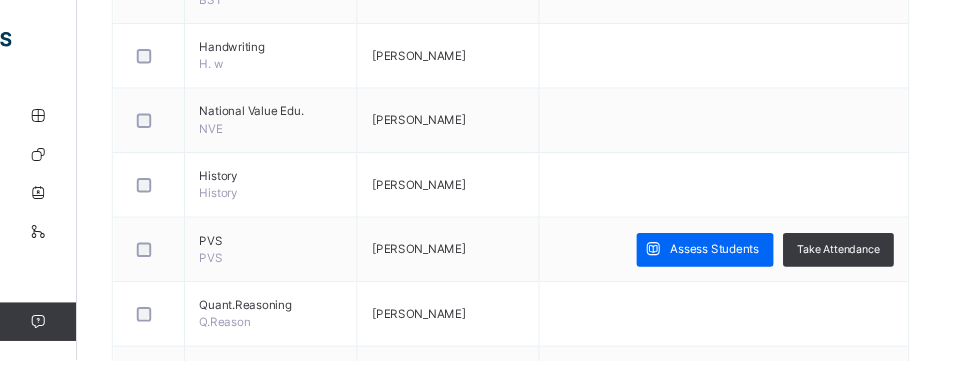 click on "Assess Students" at bounding box center [742, 259] 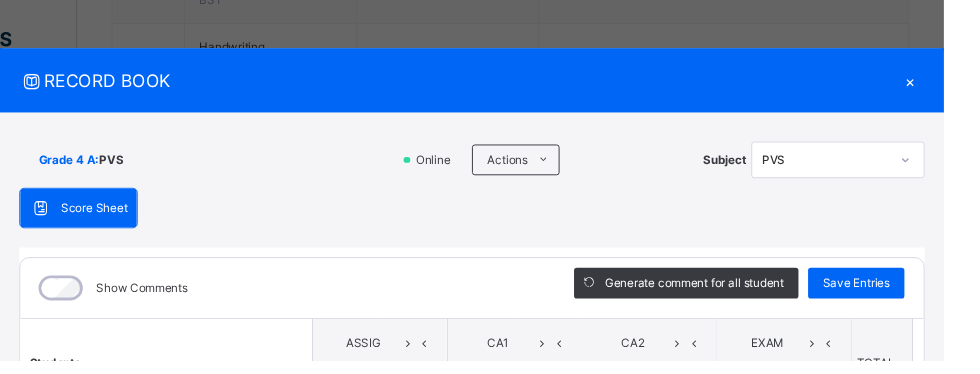 type on "**" 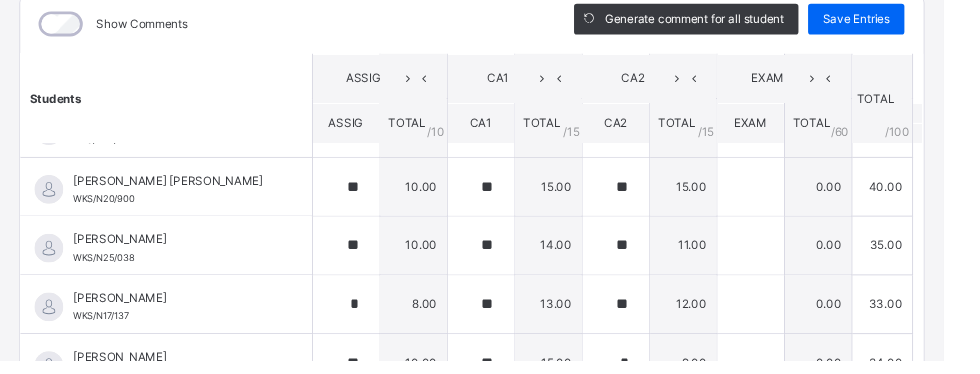 scroll, scrollTop: 0, scrollLeft: 0, axis: both 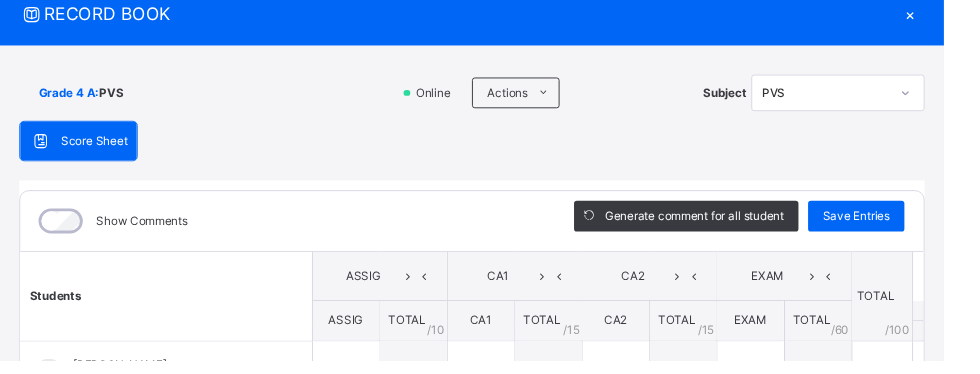 click on "Grade 4   A :   PVS" at bounding box center [212, 96] 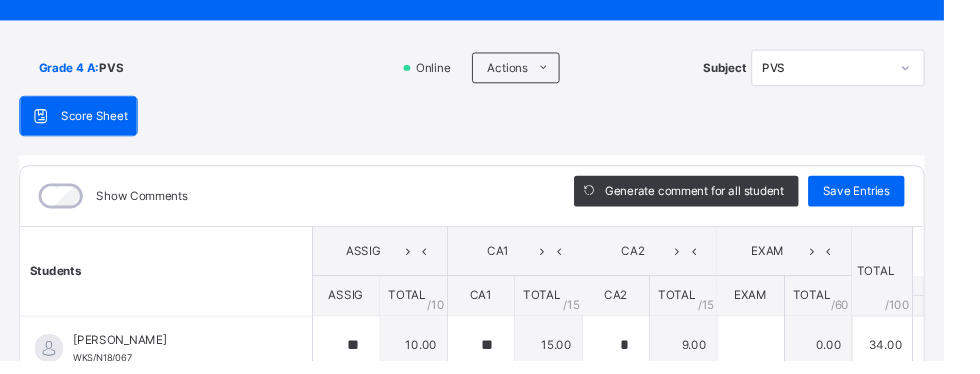 scroll, scrollTop: 0, scrollLeft: 0, axis: both 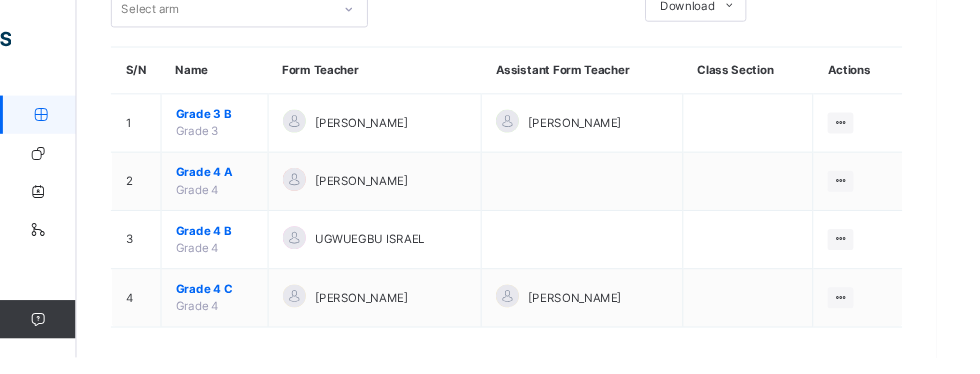 click on "UGWUEGBU ISRAEL" at bounding box center (392, 251) 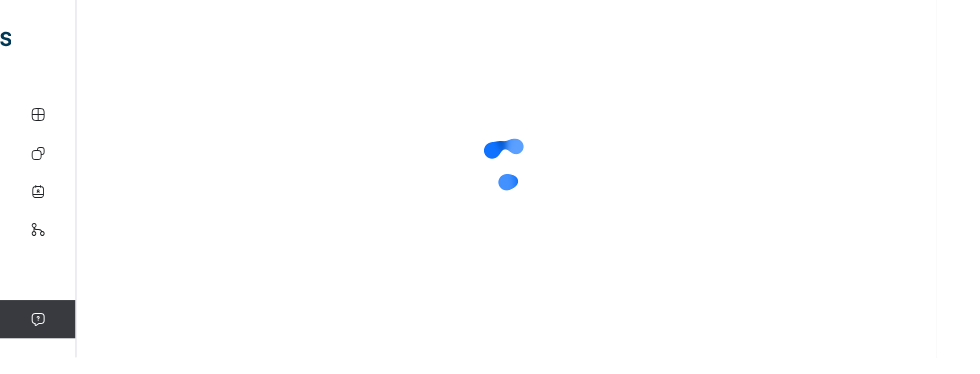 scroll, scrollTop: 185, scrollLeft: 0, axis: vertical 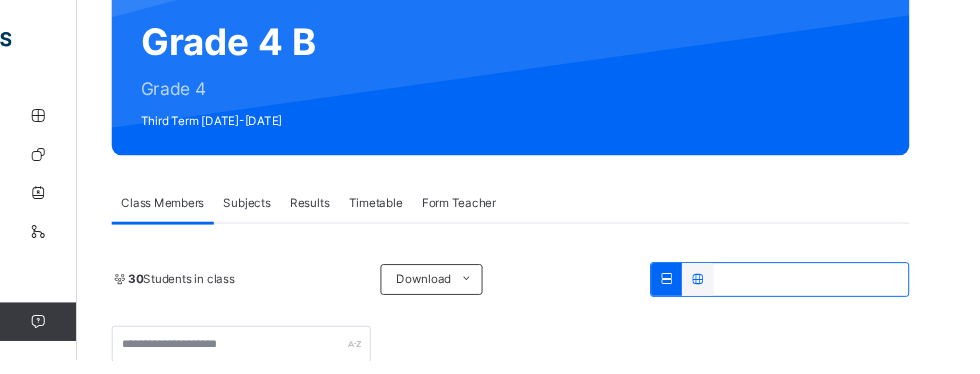 click on "Subjects" at bounding box center [256, 211] 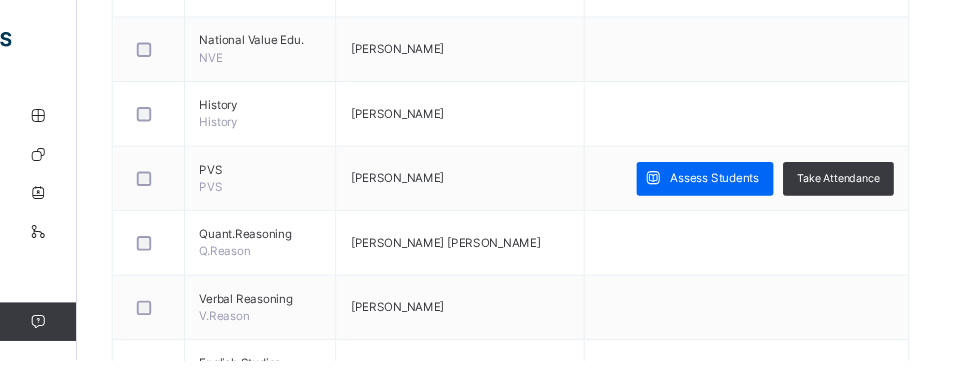 scroll, scrollTop: 759, scrollLeft: 0, axis: vertical 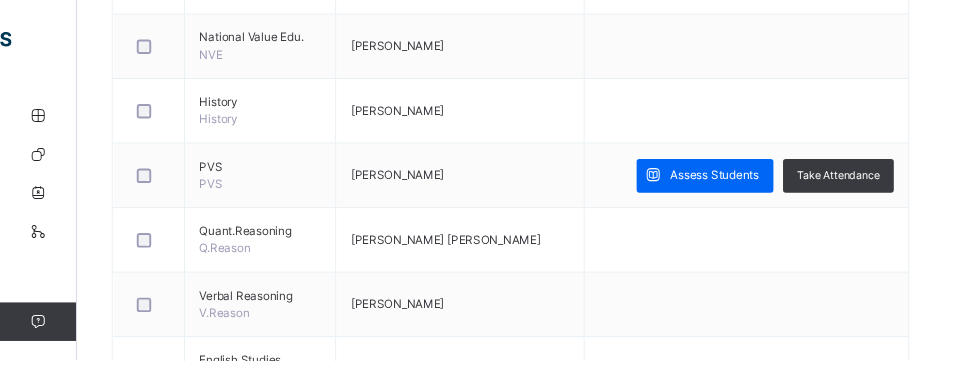click on "Assess Students" at bounding box center [742, 182] 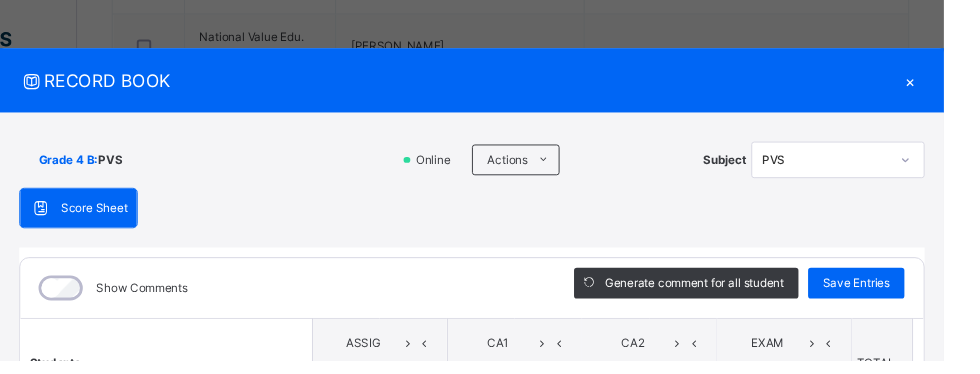 type on "**" 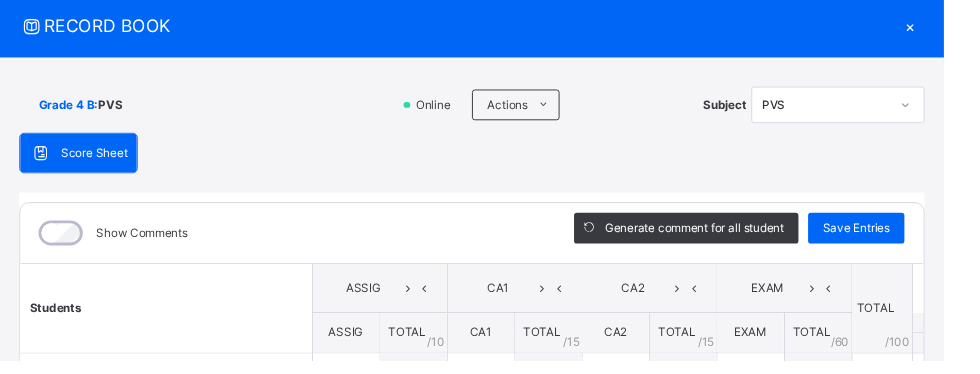 scroll, scrollTop: 0, scrollLeft: 0, axis: both 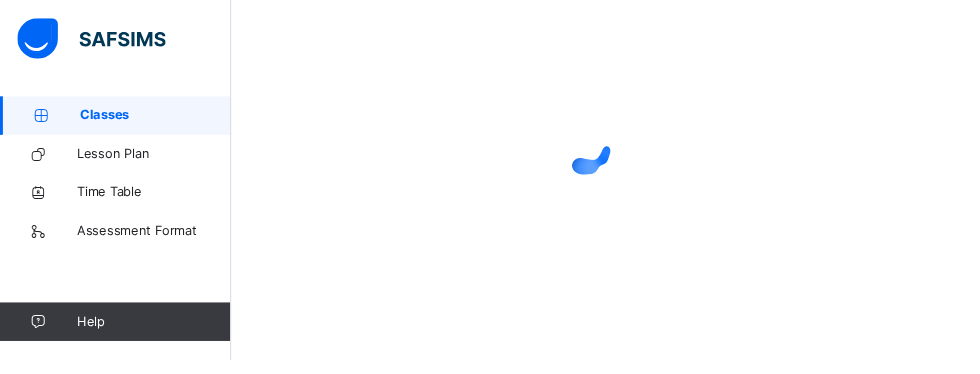 click on "Select class section Select level Select arm Download Pdf Report Excel Report × Form Teacher Select Form Teacher UGWUEGBU ISRAEL  Select Assistant Form Teacher Cancel Save" at bounding box center [610, 111] 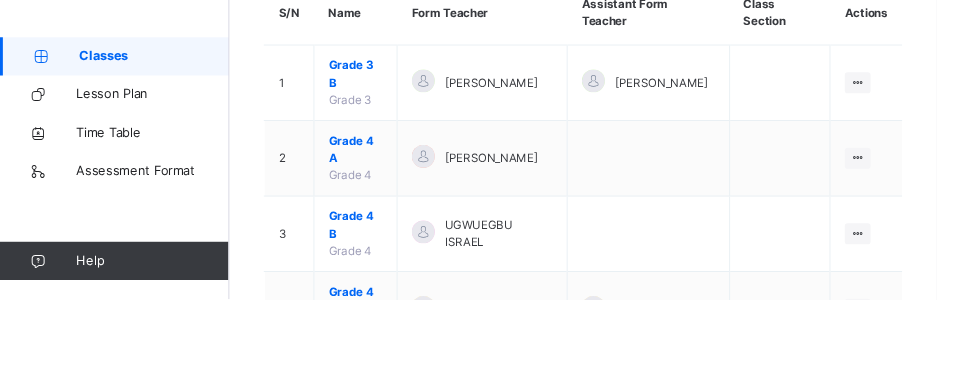 scroll, scrollTop: 196, scrollLeft: 0, axis: vertical 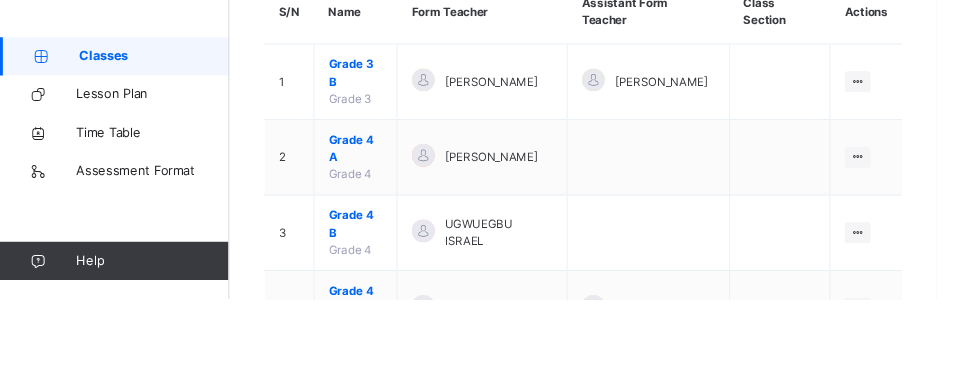 click on "Grade 4   B" at bounding box center [372, 296] 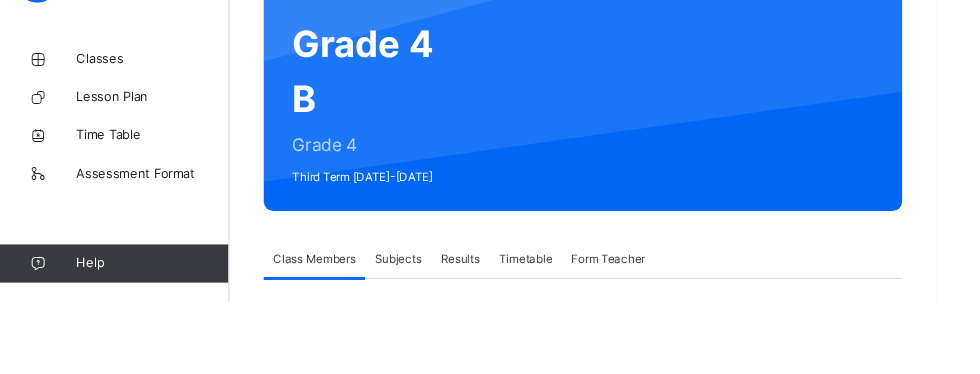 scroll, scrollTop: 379, scrollLeft: 0, axis: vertical 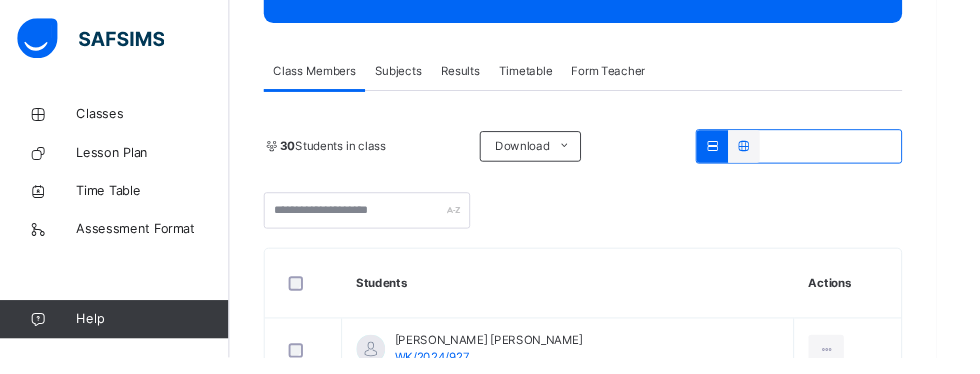 click on "Subjects" at bounding box center [416, 74] 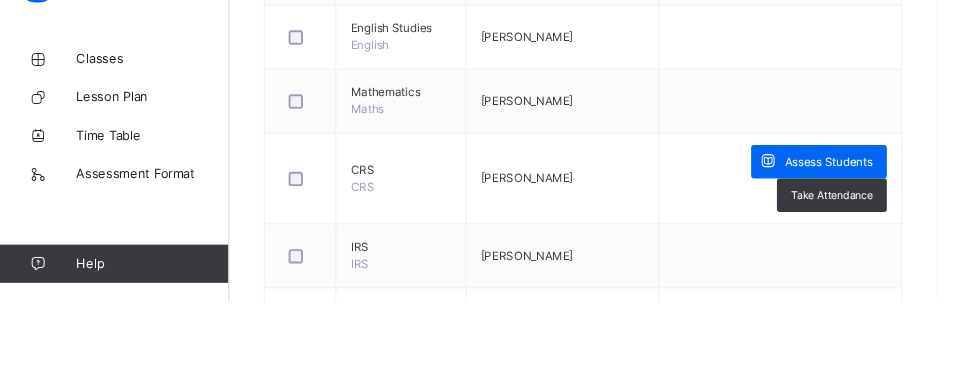 scroll, scrollTop: 1143, scrollLeft: 0, axis: vertical 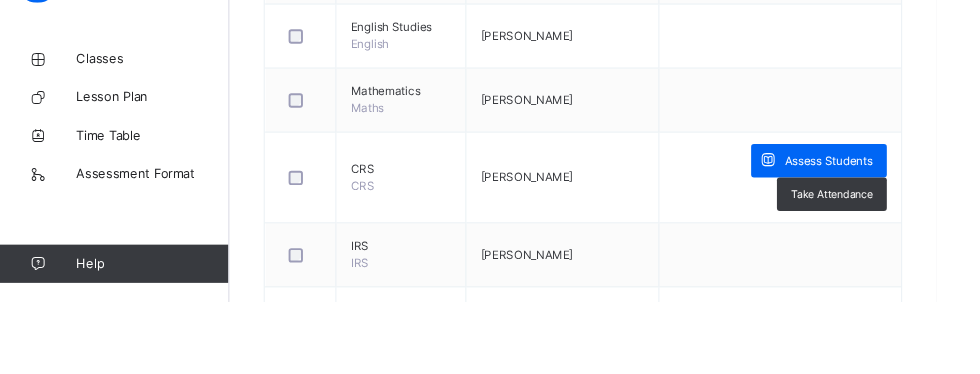 click on "Take Attendance" at bounding box center [870, 261] 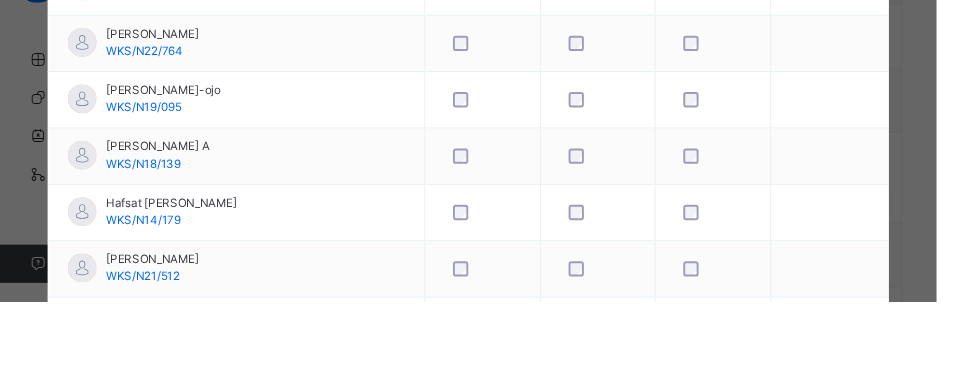scroll, scrollTop: 0, scrollLeft: 0, axis: both 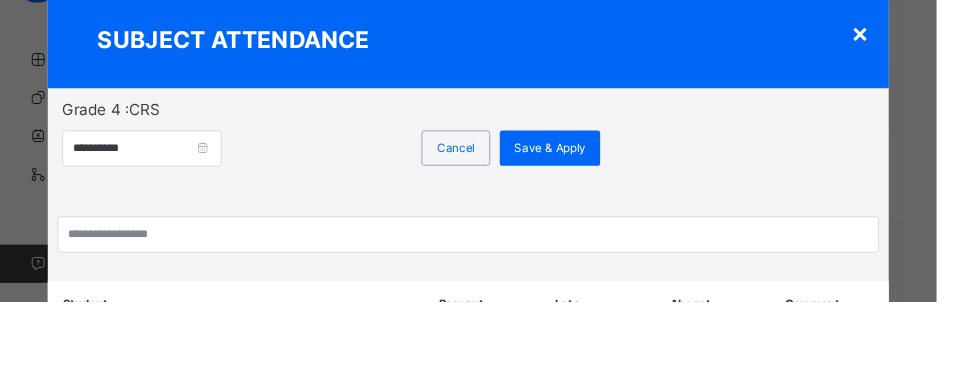 click on "Save & Apply" at bounding box center (575, 213) 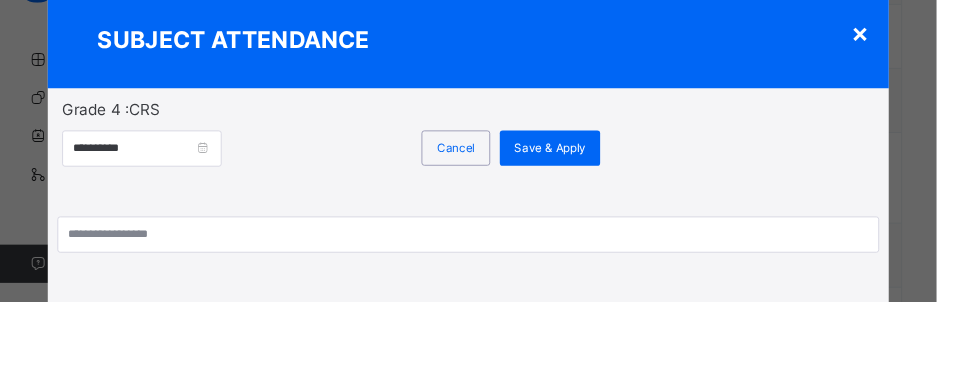 scroll, scrollTop: 111, scrollLeft: 0, axis: vertical 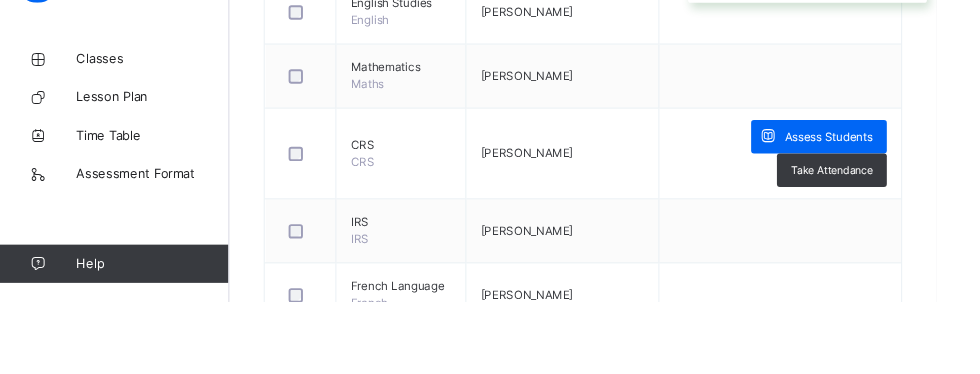 click on "Assess Students" at bounding box center [867, 202] 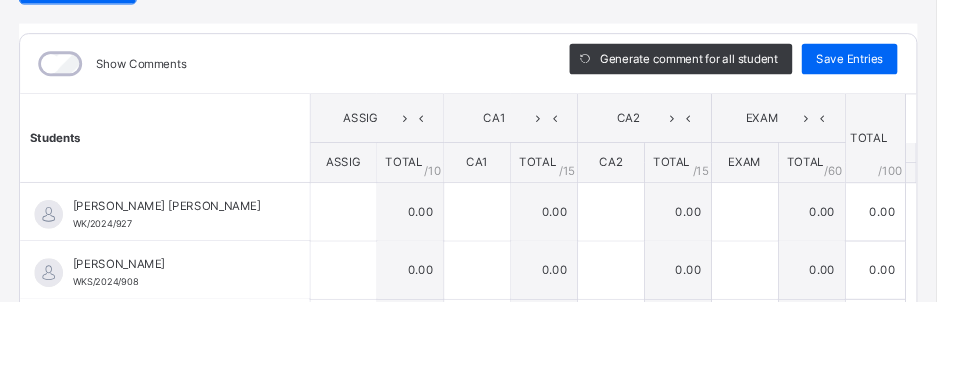 scroll, scrollTop: 182, scrollLeft: 0, axis: vertical 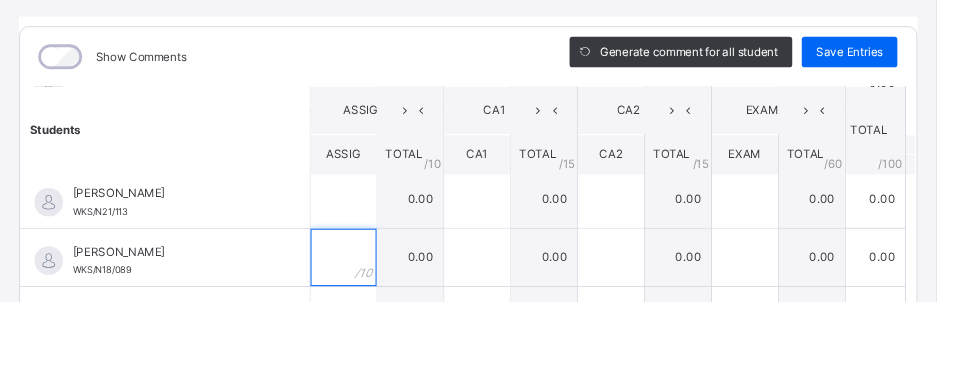 click at bounding box center [359, 327] 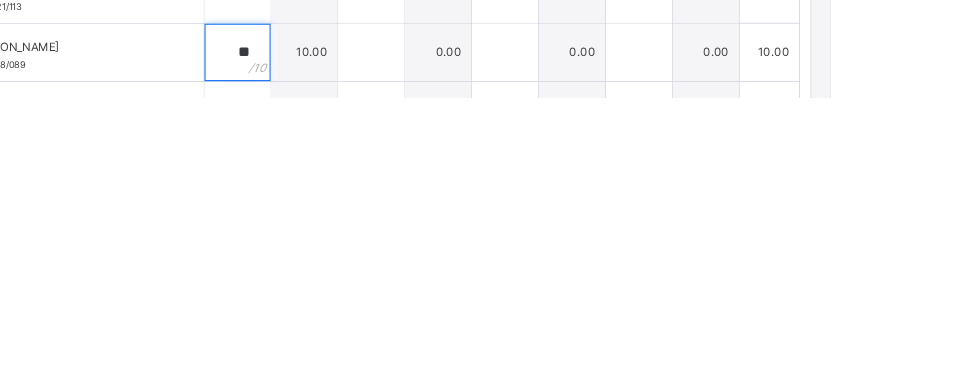 type on "**" 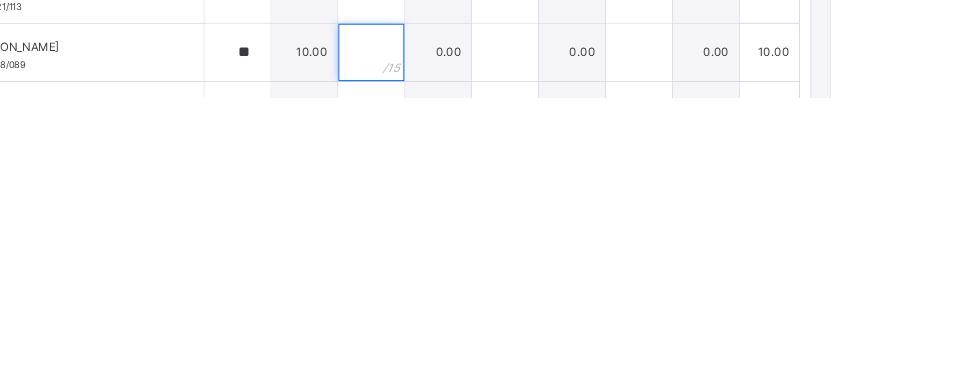 click at bounding box center (499, 327) 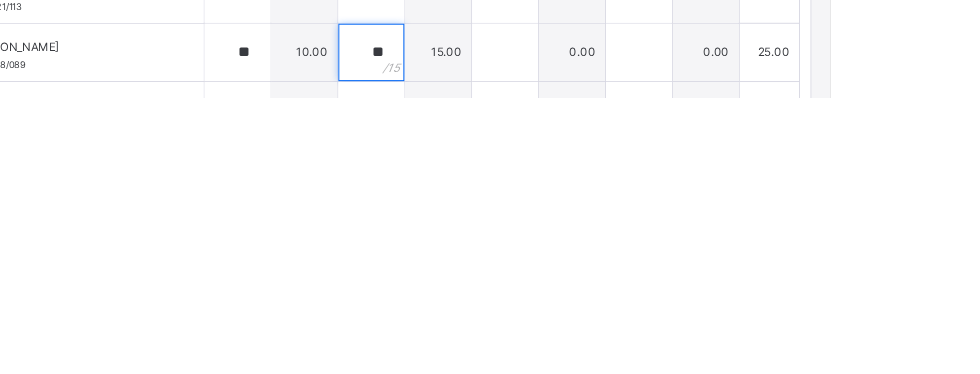 type on "**" 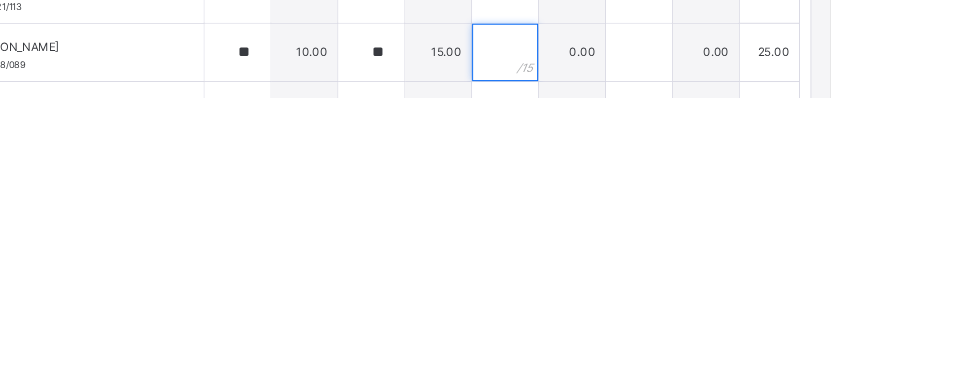 click at bounding box center (639, 327) 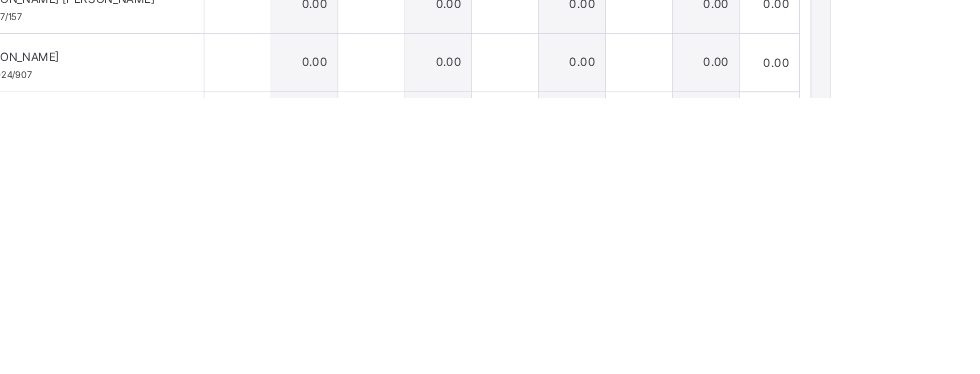 scroll, scrollTop: 417, scrollLeft: 0, axis: vertical 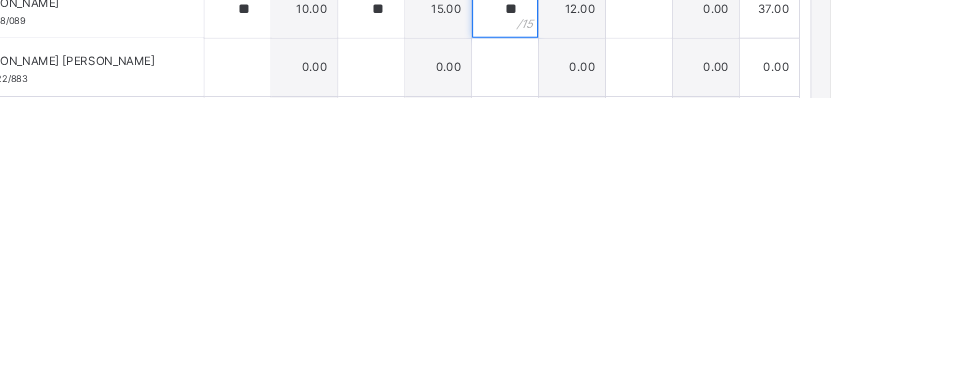 type on "**" 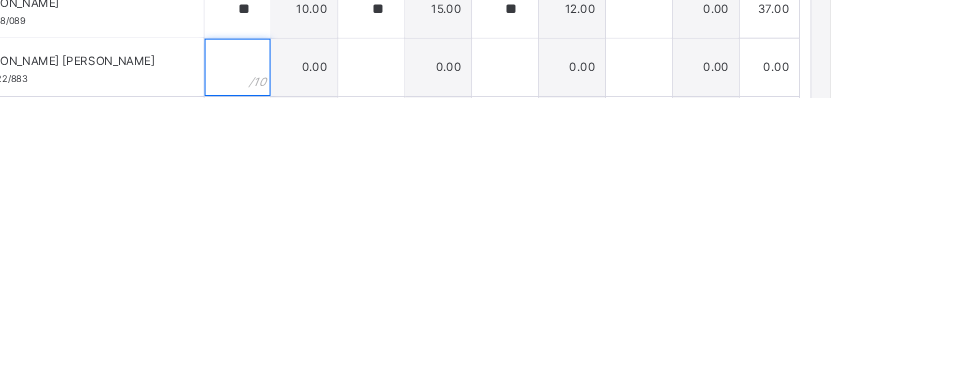 click at bounding box center (359, 342) 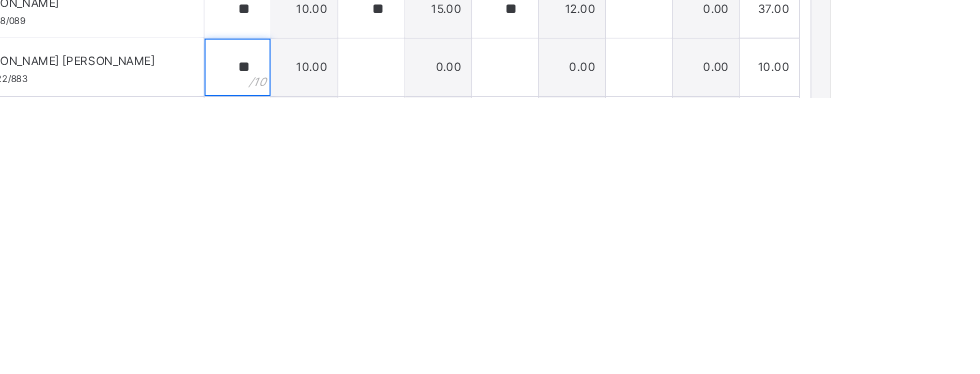 type on "**" 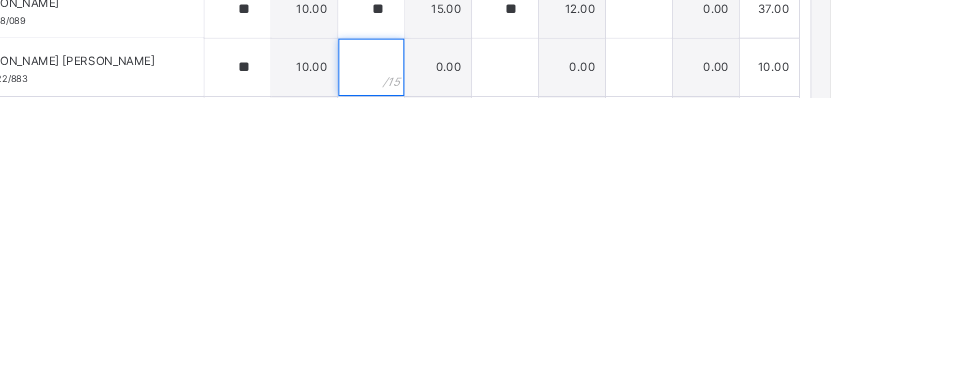 click at bounding box center (499, 342) 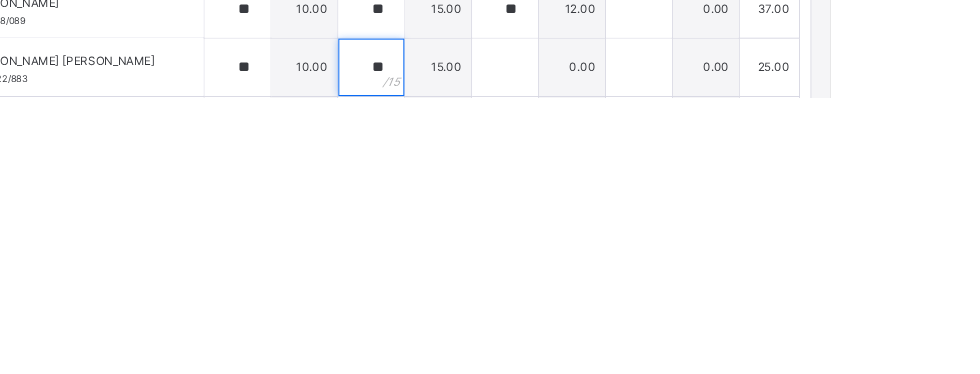 type on "**" 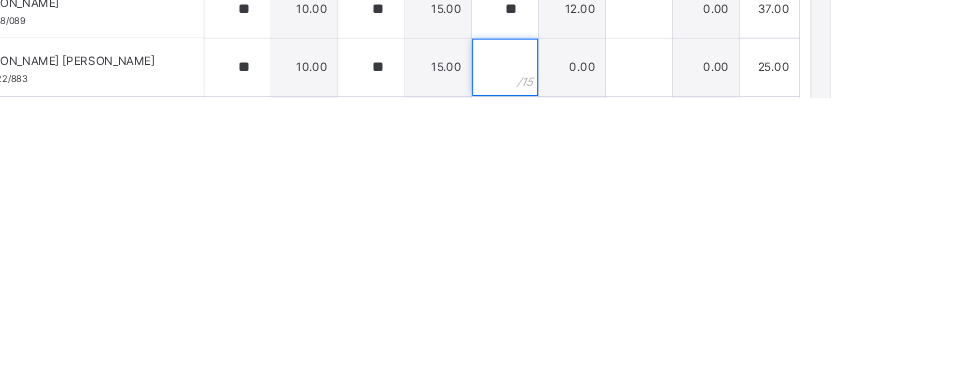 click at bounding box center [639, 342] 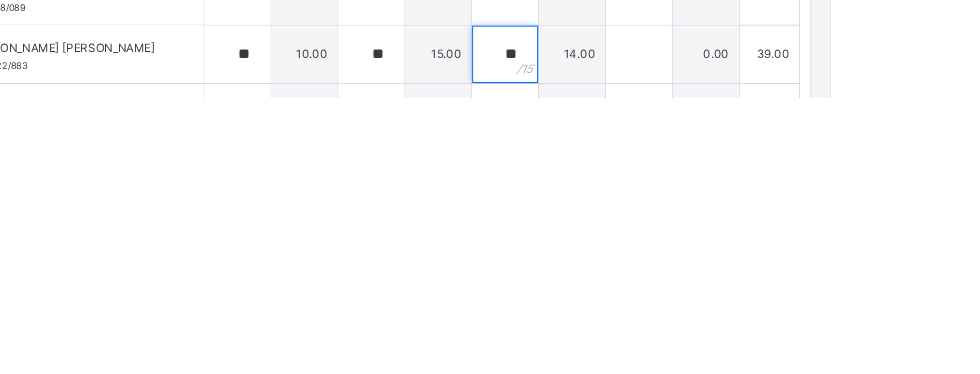 scroll, scrollTop: 460, scrollLeft: 0, axis: vertical 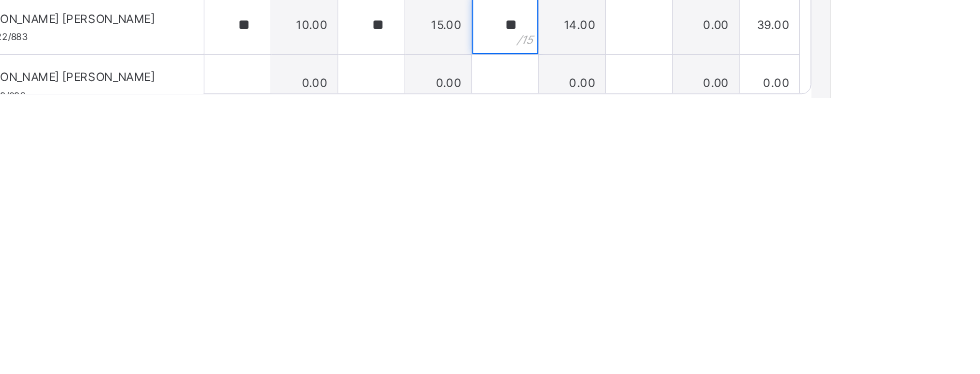 type on "**" 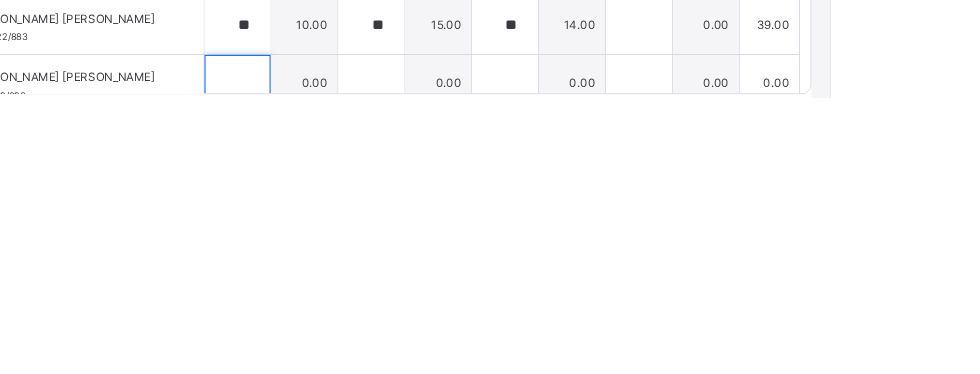 click at bounding box center (359, 360) 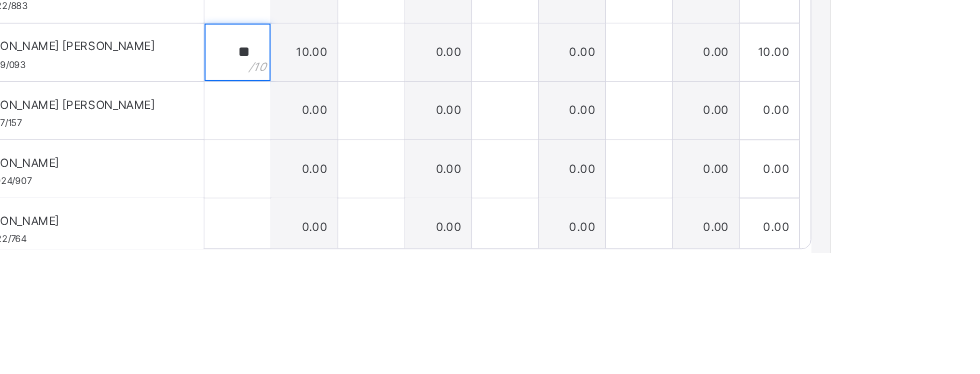 scroll, scrollTop: 196, scrollLeft: 0, axis: vertical 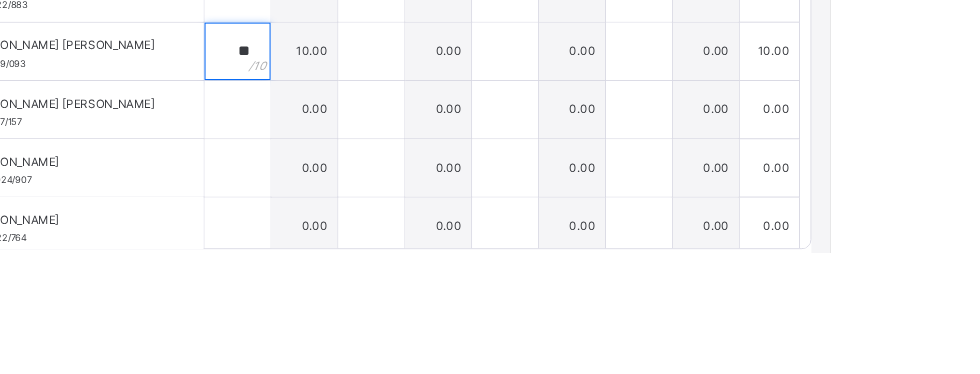 type on "**" 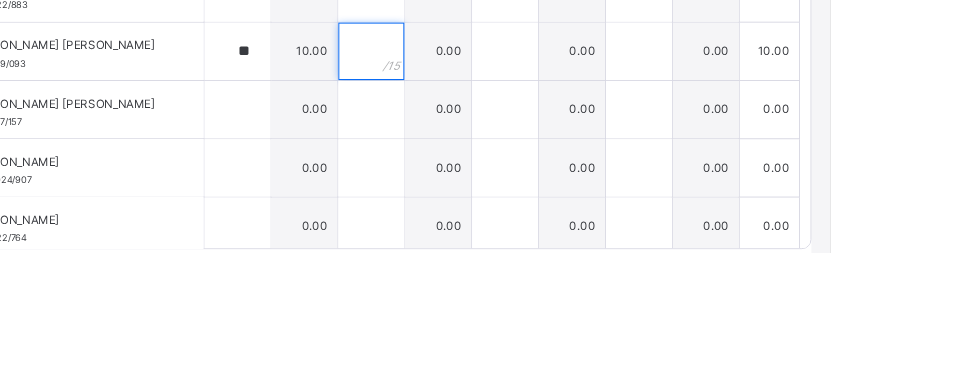 click at bounding box center [499, 164] 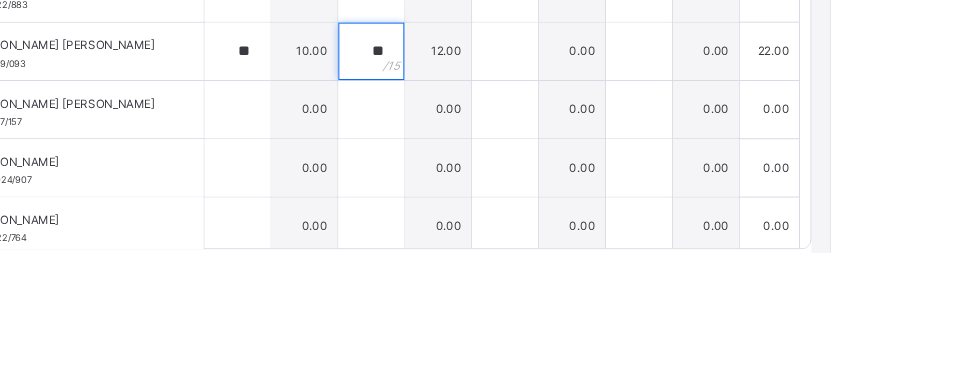 type on "**" 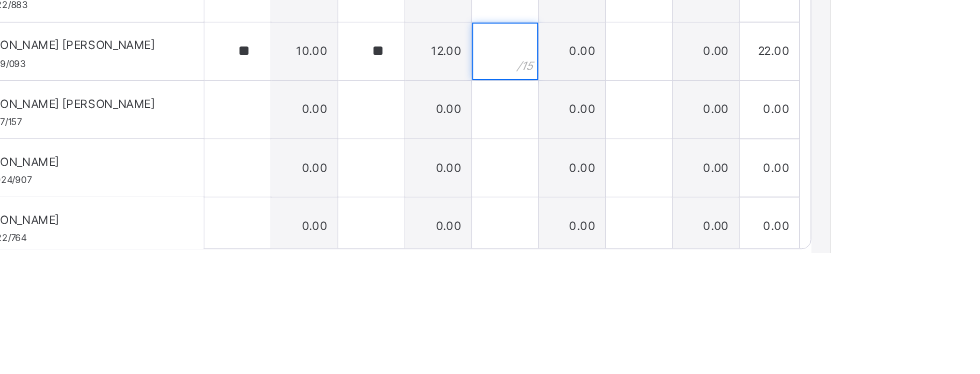 click at bounding box center [639, 164] 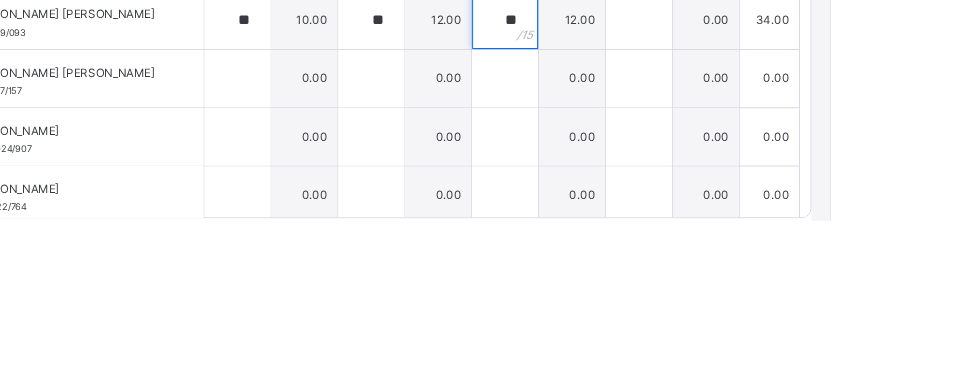 type on "**" 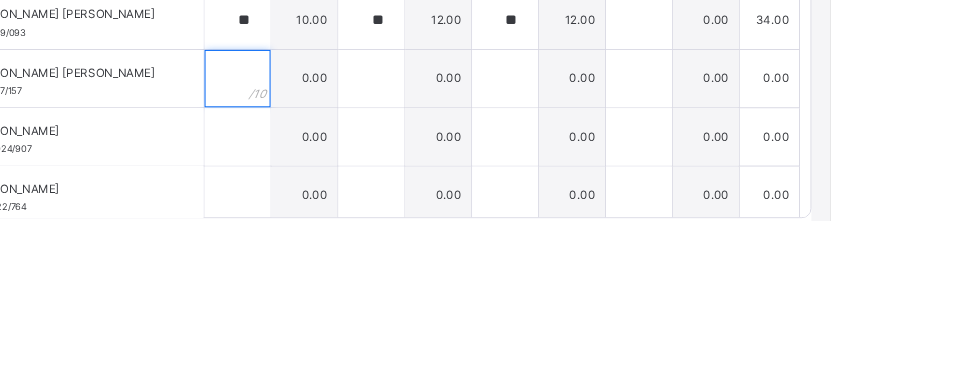 click at bounding box center (359, 225) 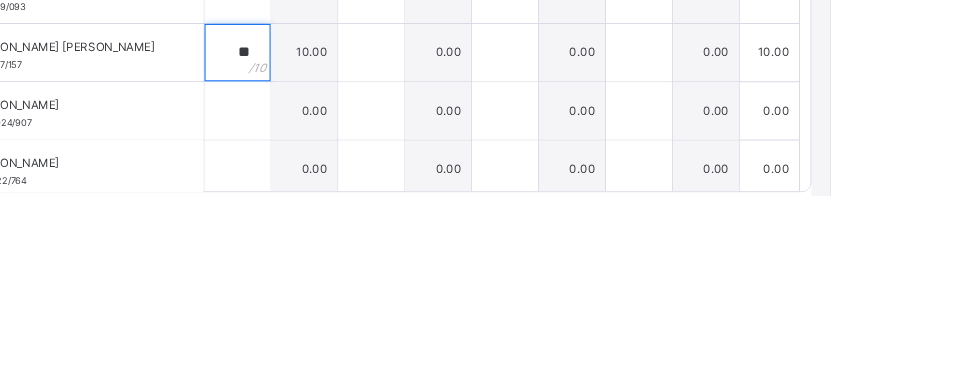 type on "**" 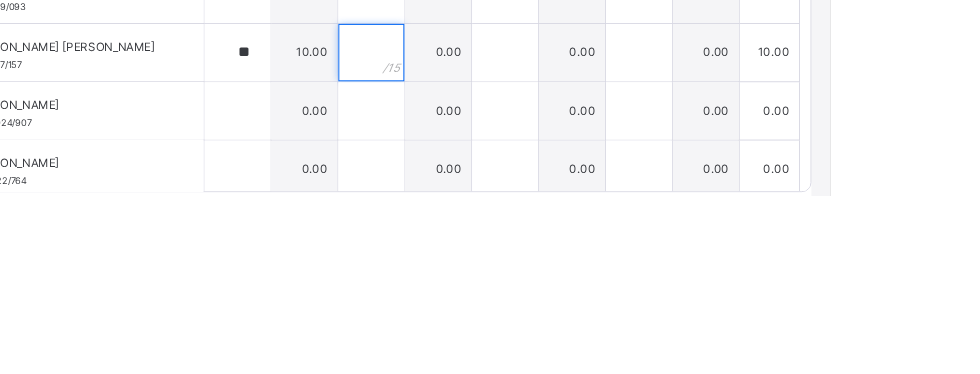 click at bounding box center [499, 225] 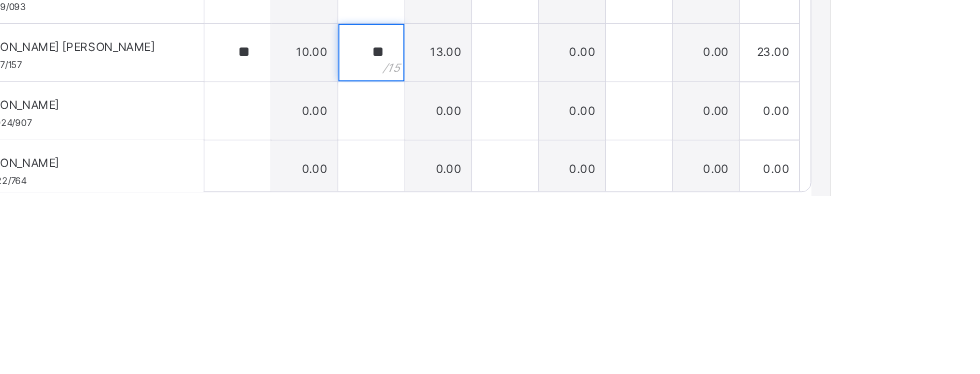 type on "**" 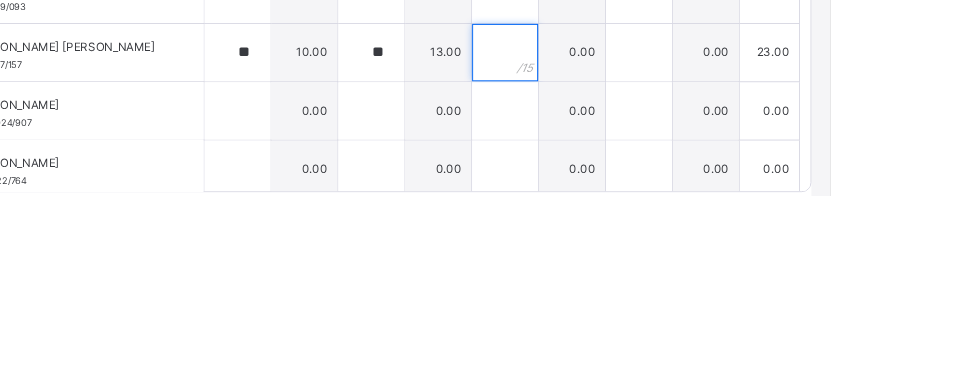 click at bounding box center [639, 225] 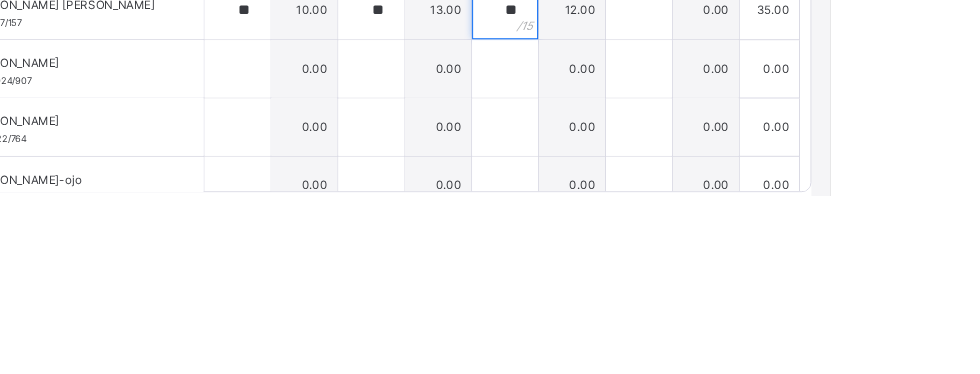 scroll, scrollTop: 246, scrollLeft: 0, axis: vertical 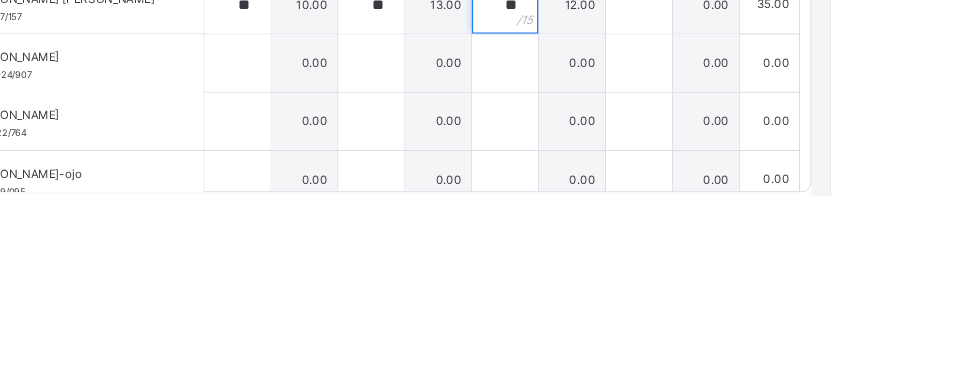 type on "**" 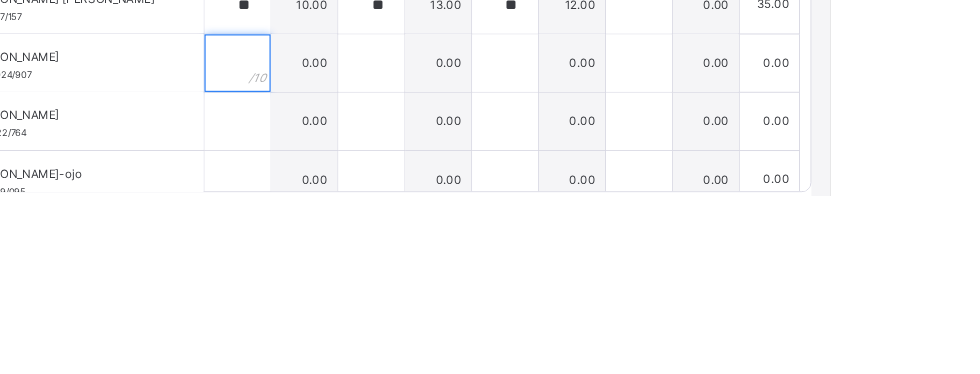 click at bounding box center [359, 236] 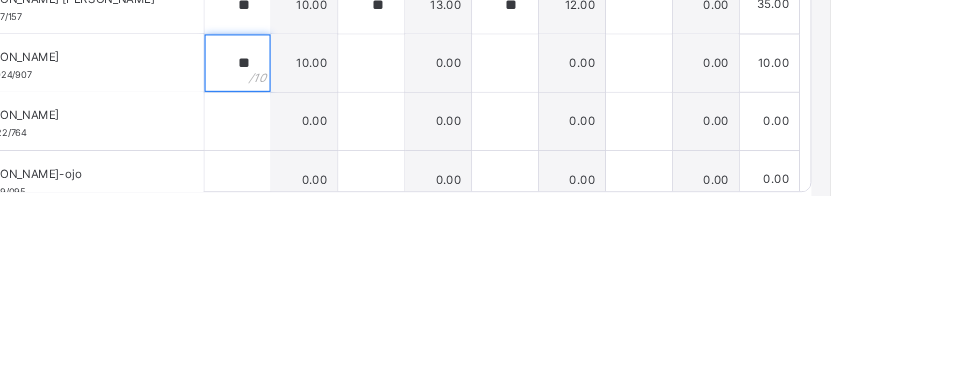 type on "**" 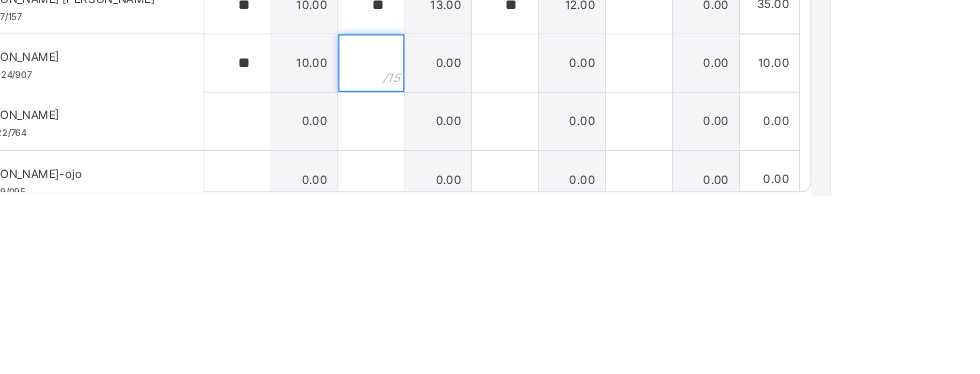 click at bounding box center (499, 236) 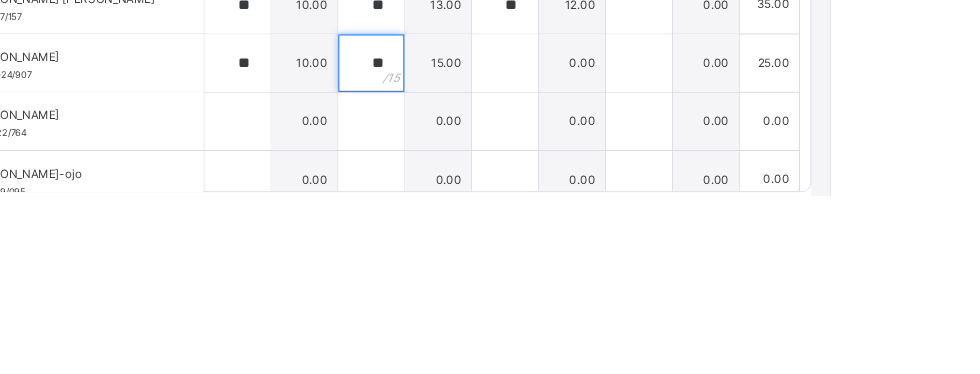 type on "**" 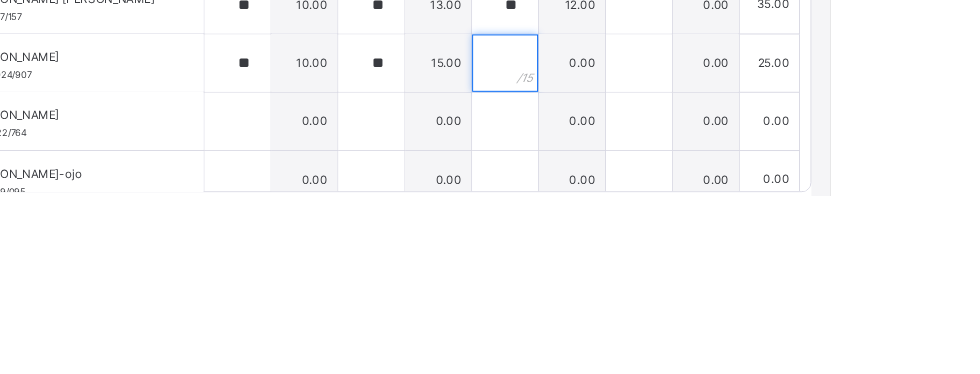 click at bounding box center [639, 236] 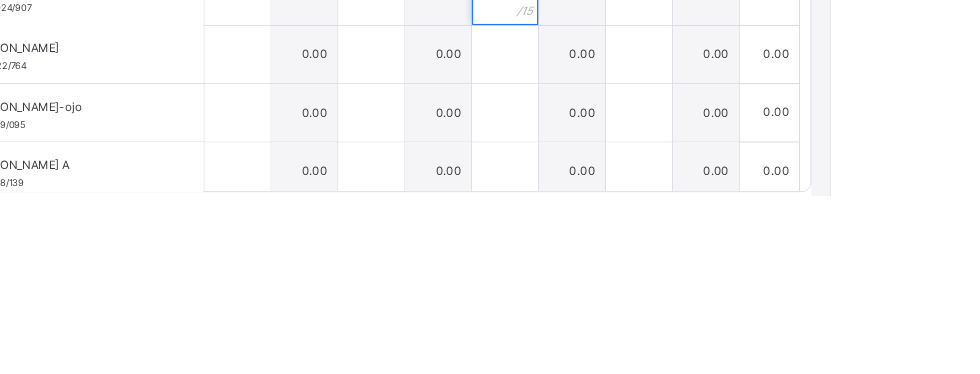 scroll, scrollTop: 317, scrollLeft: 0, axis: vertical 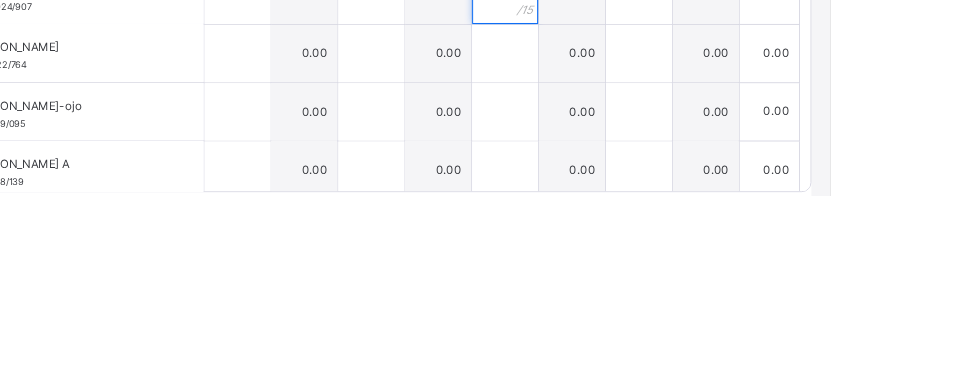 type on "**" 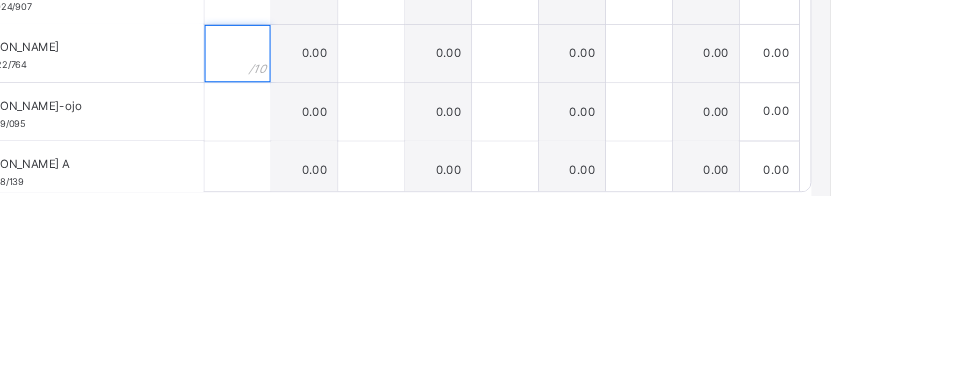 click at bounding box center [359, 226] 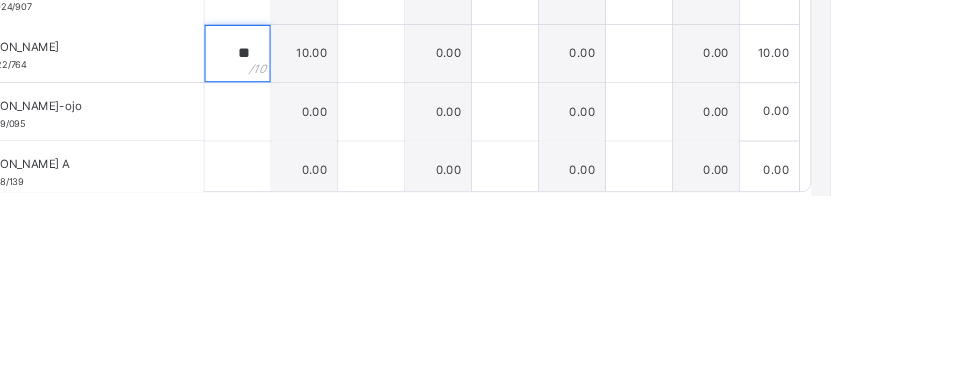 type on "**" 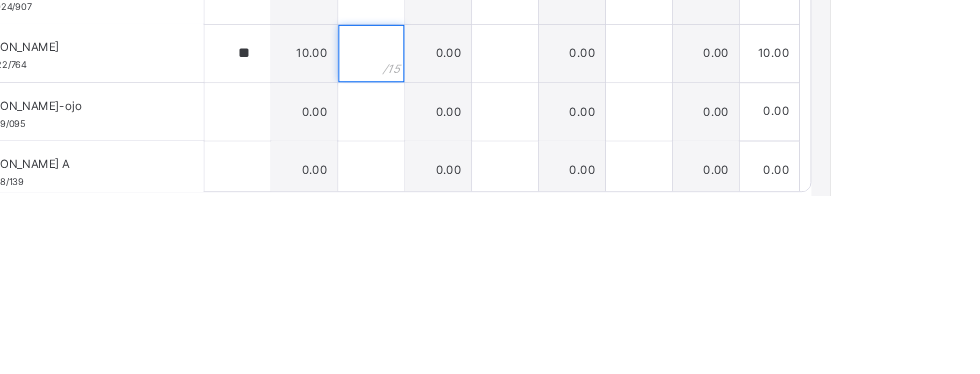 click at bounding box center (499, 226) 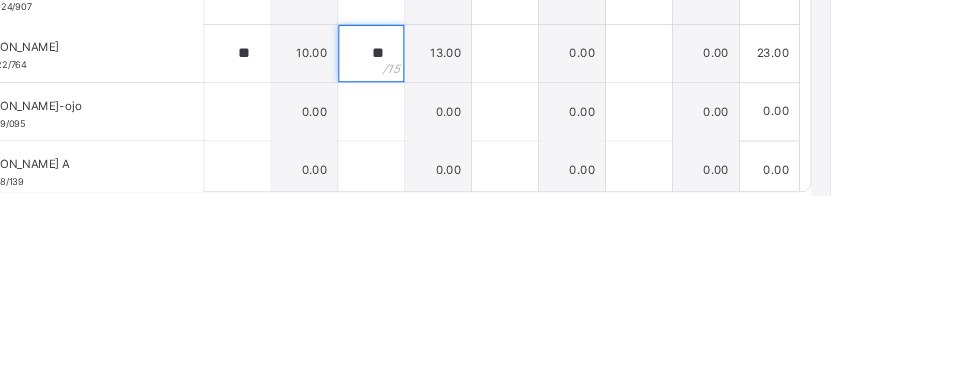 type on "**" 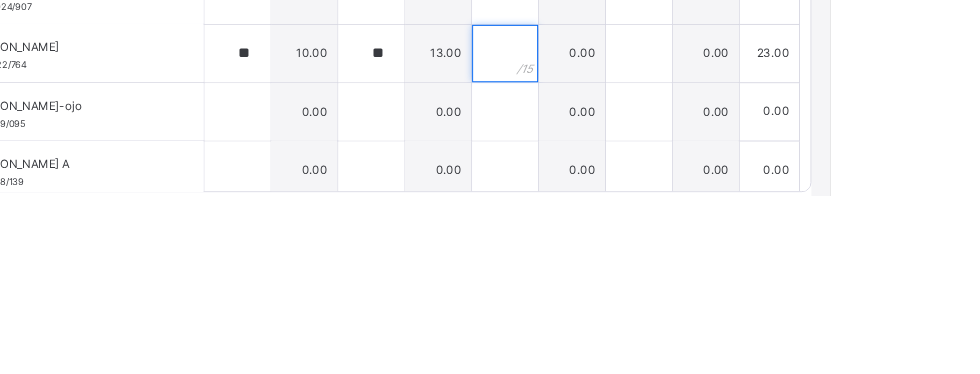 click at bounding box center (639, 226) 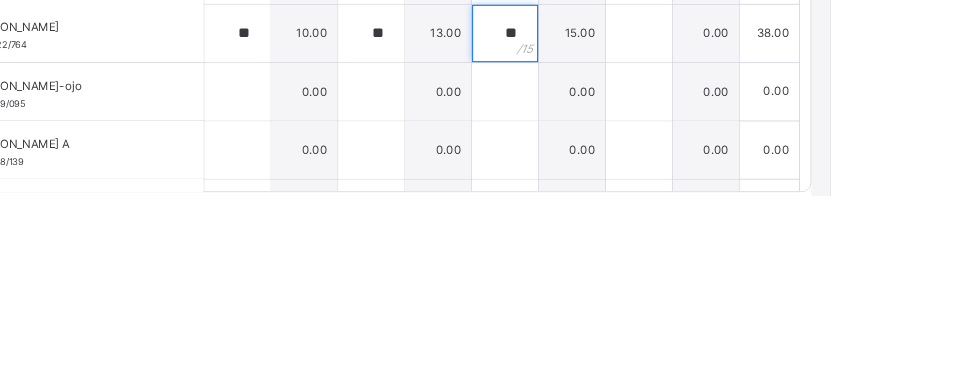 scroll, scrollTop: 336, scrollLeft: 0, axis: vertical 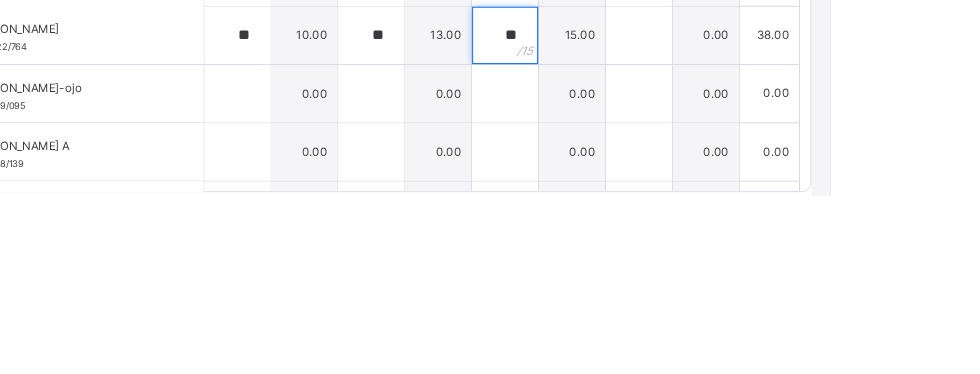 type on "**" 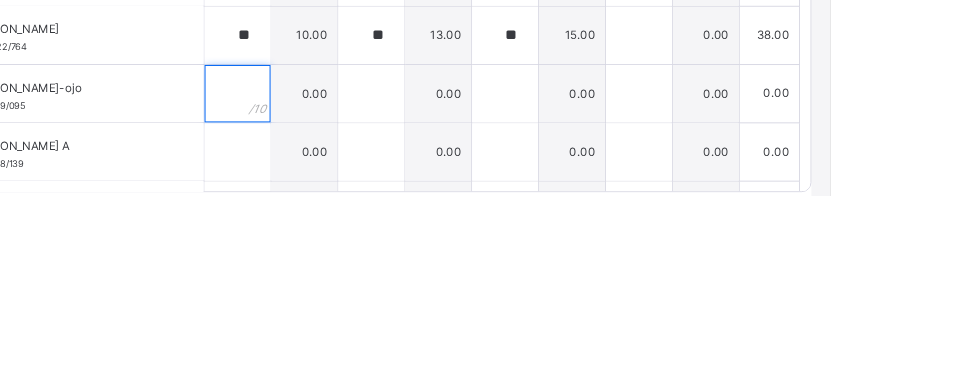 click at bounding box center (359, 268) 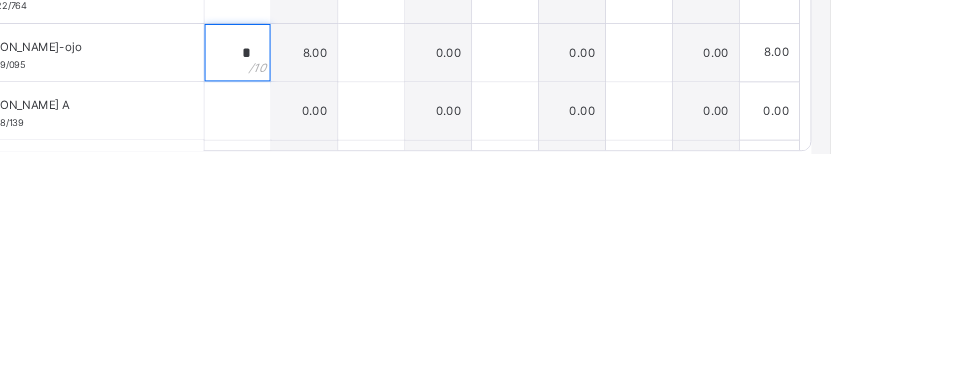 type on "*" 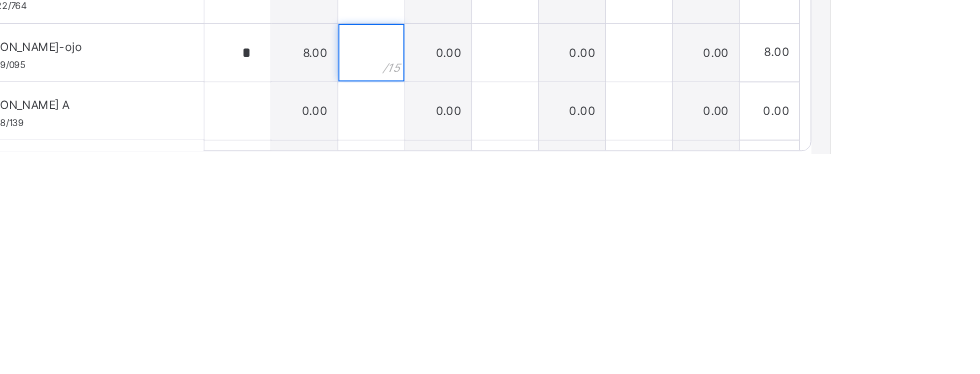 click at bounding box center [499, 268] 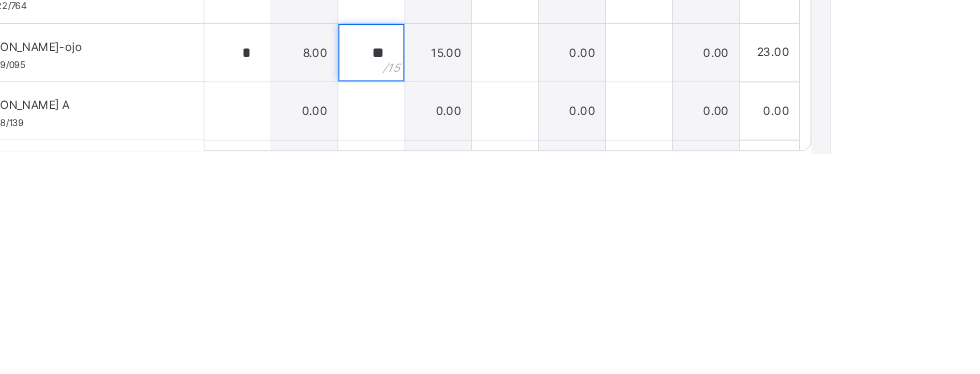 type on "**" 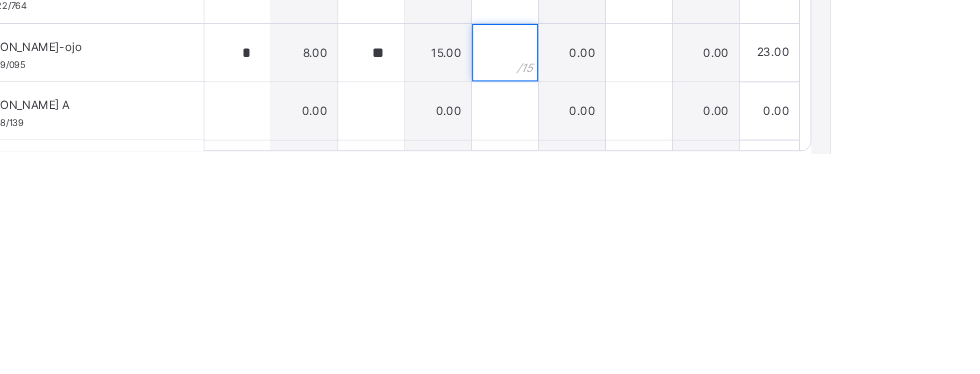 click at bounding box center [639, 268] 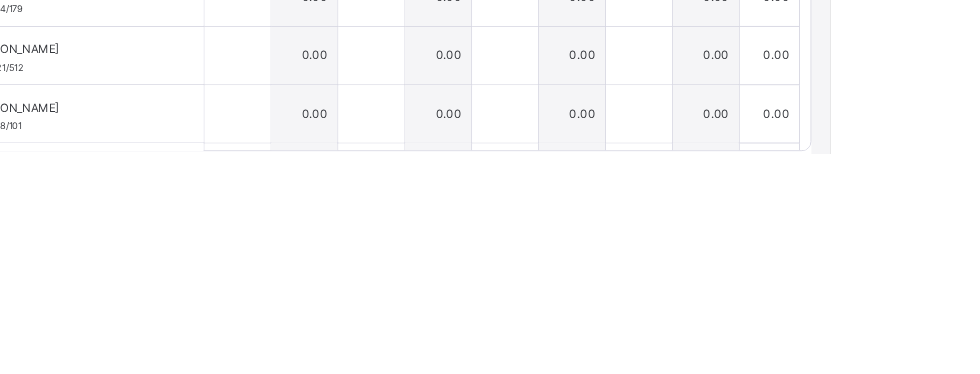 scroll, scrollTop: 518, scrollLeft: 0, axis: vertical 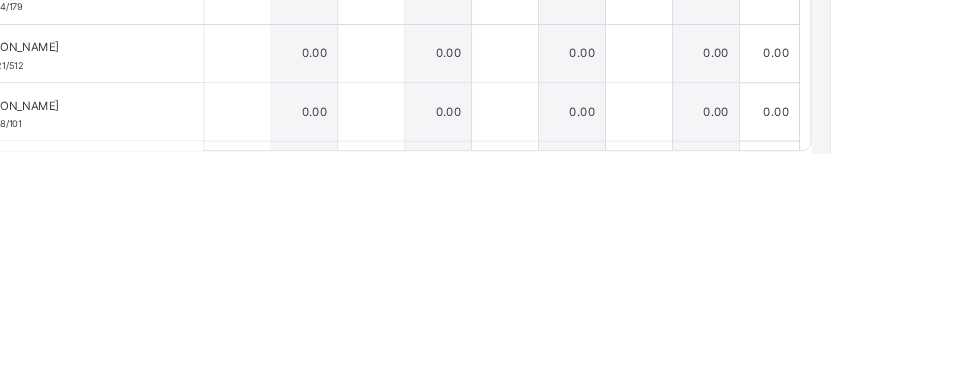 type 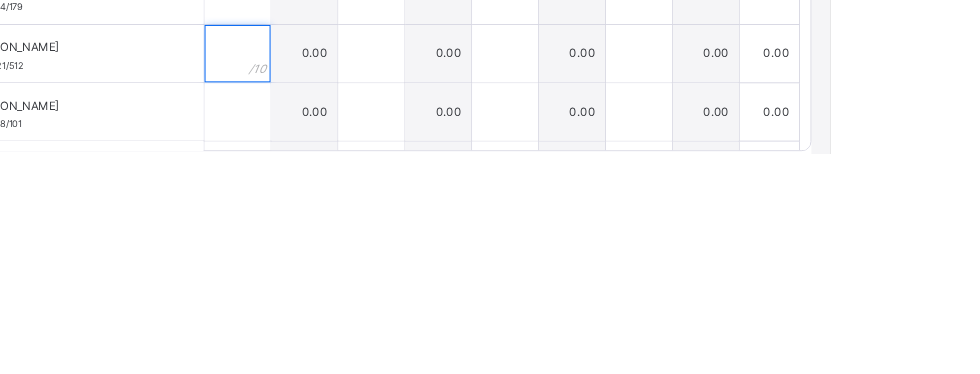 click at bounding box center [359, 269] 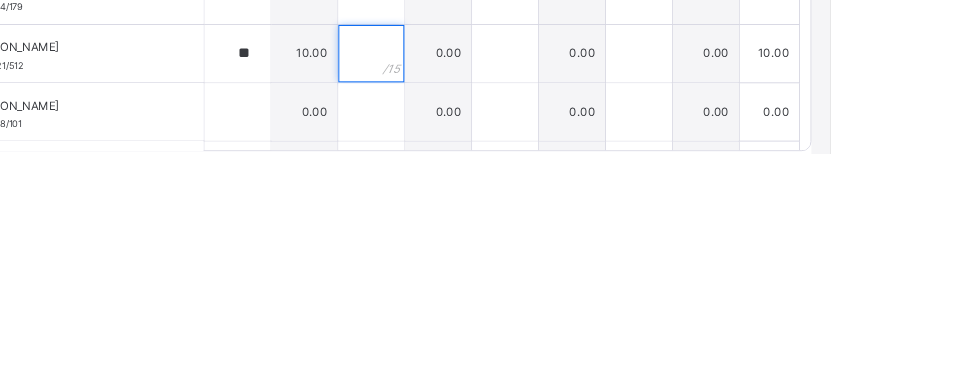 click at bounding box center (499, 269) 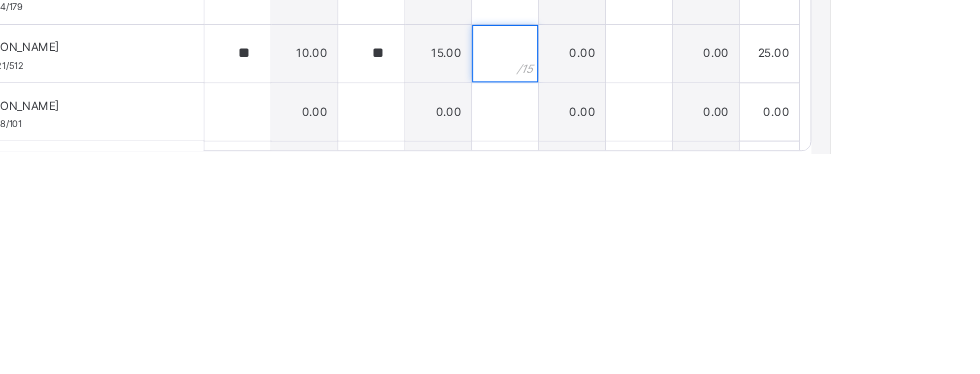 click at bounding box center (639, 269) 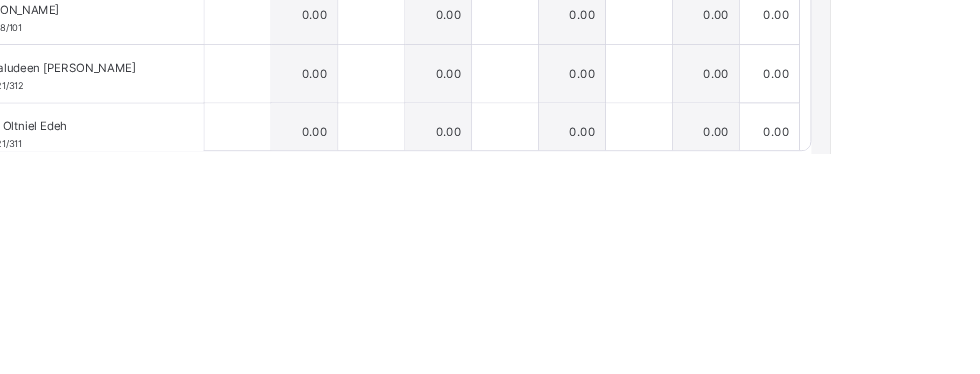scroll, scrollTop: 620, scrollLeft: 0, axis: vertical 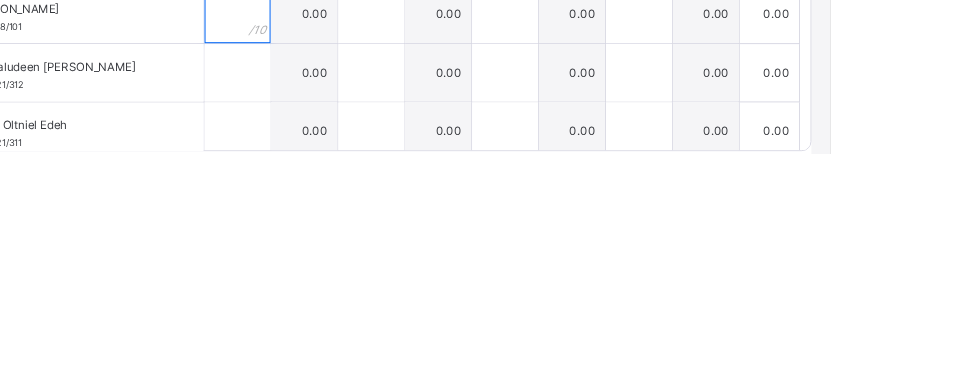 click at bounding box center [359, 228] 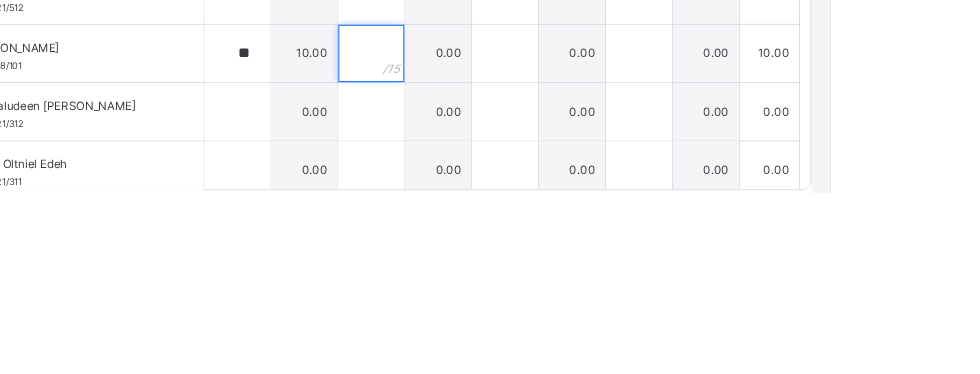 click at bounding box center [499, 228] 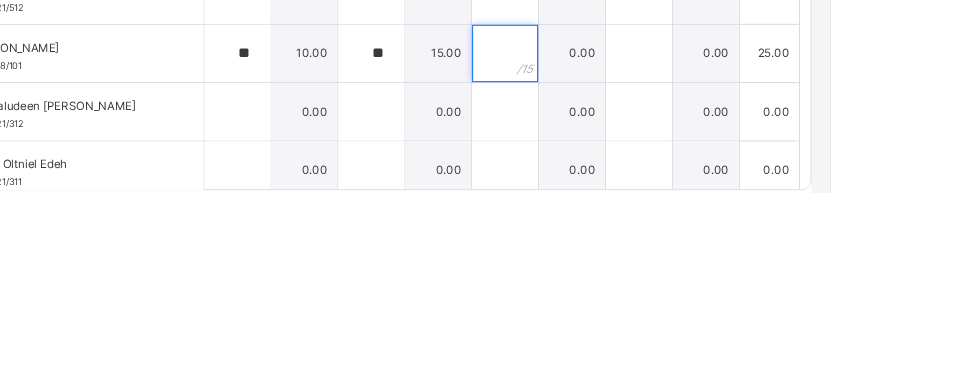click at bounding box center (639, 228) 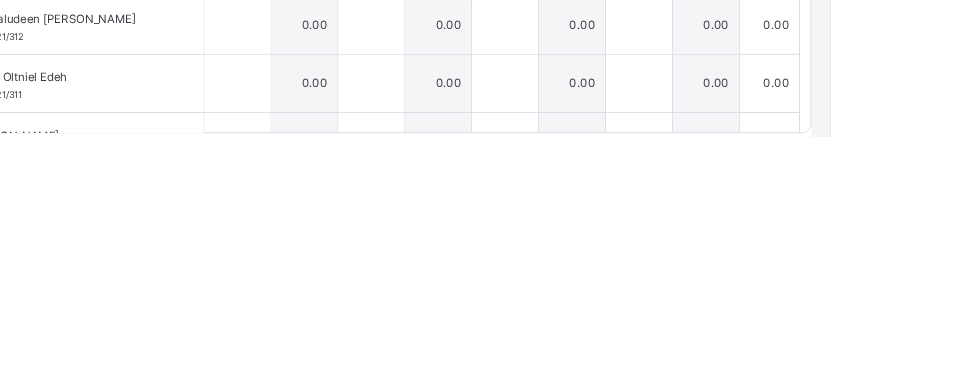 scroll, scrollTop: 670, scrollLeft: 0, axis: vertical 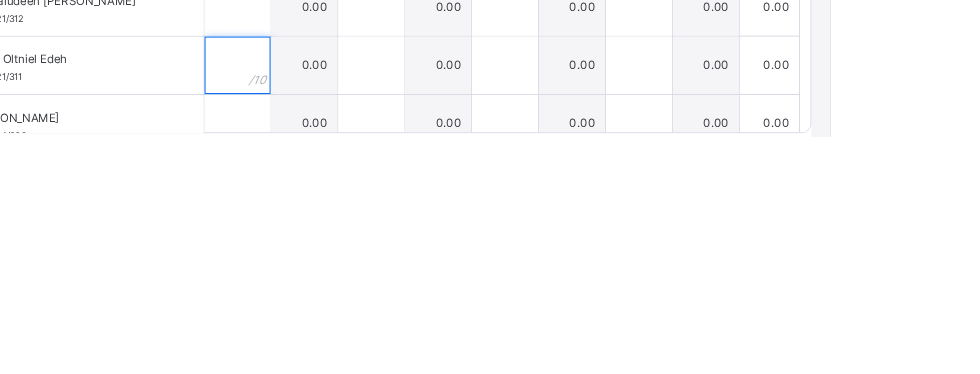 click at bounding box center (359, 300) 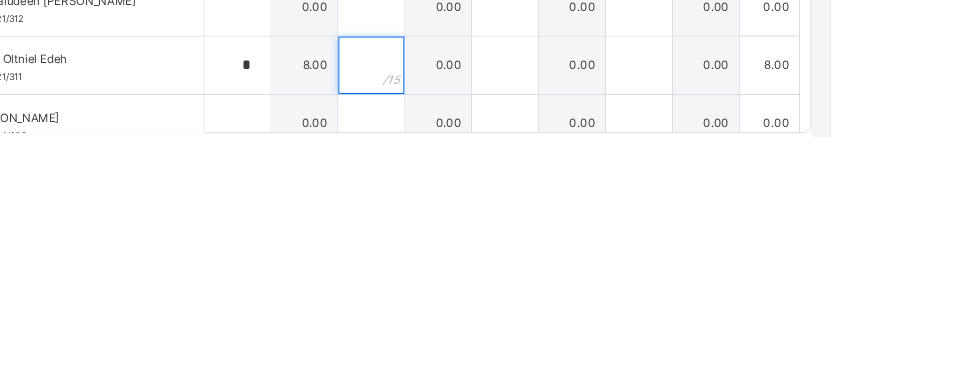 click at bounding box center (499, 300) 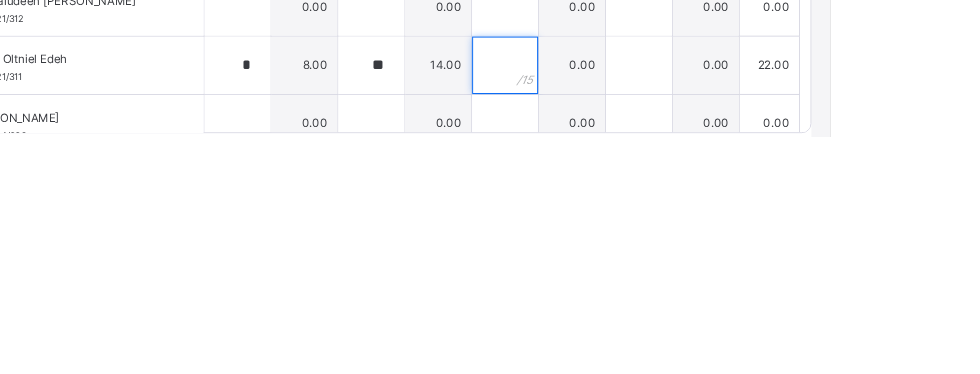 click at bounding box center (639, 300) 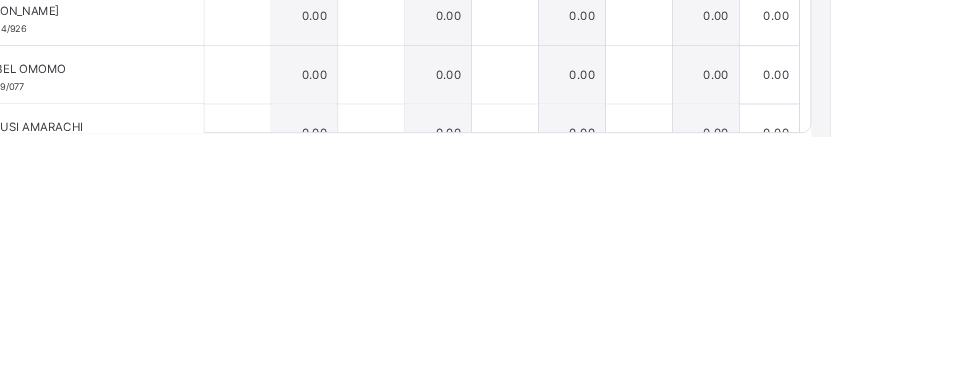 scroll, scrollTop: 783, scrollLeft: 0, axis: vertical 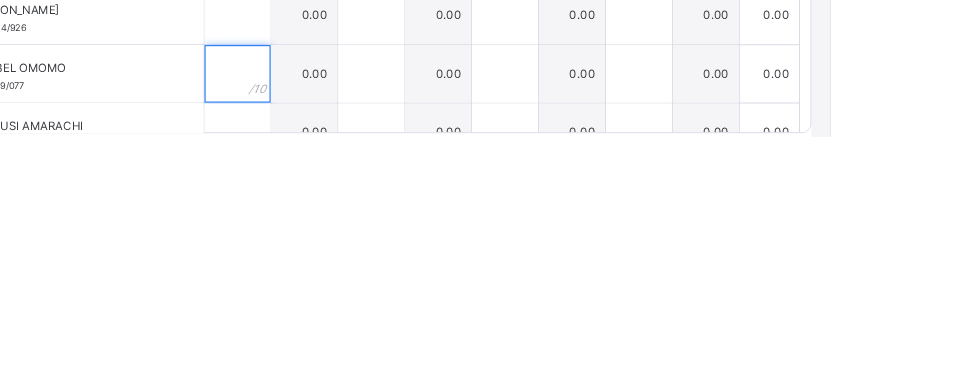 click at bounding box center [359, 309] 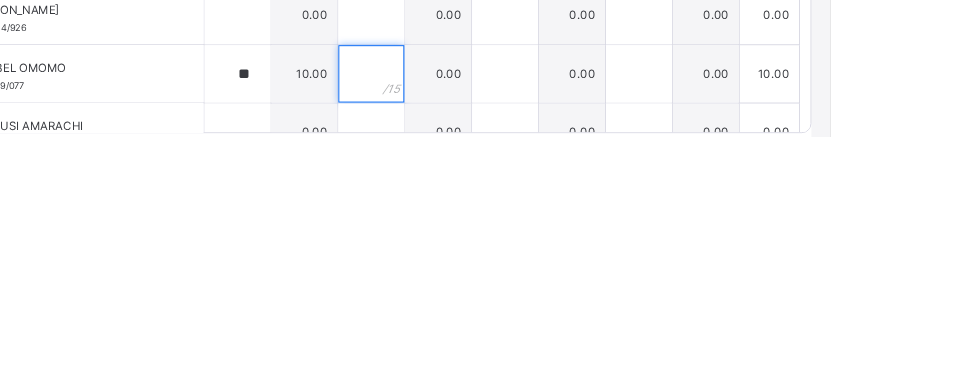 click at bounding box center (499, 309) 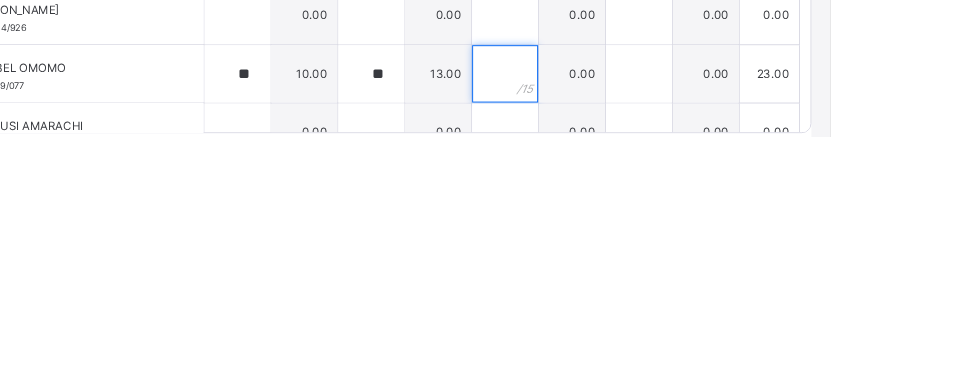 click at bounding box center [639, 309] 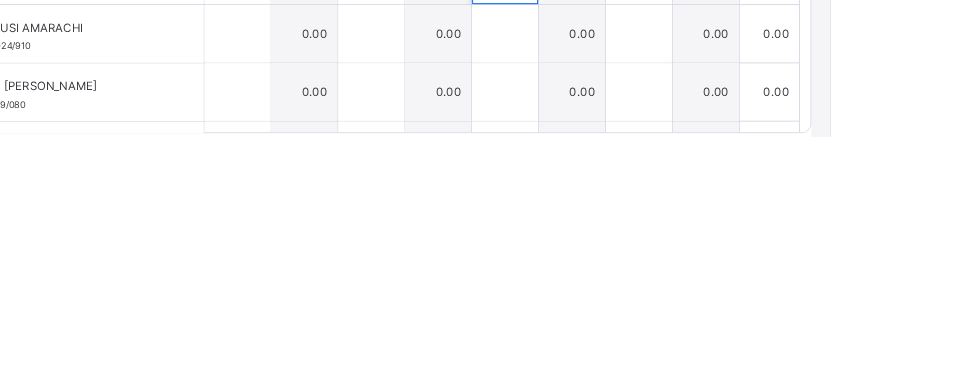 scroll, scrollTop: 886, scrollLeft: 0, axis: vertical 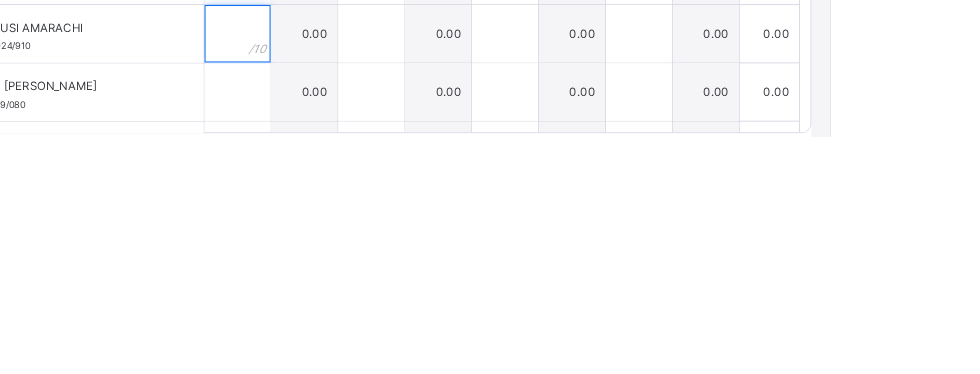 click at bounding box center (359, 267) 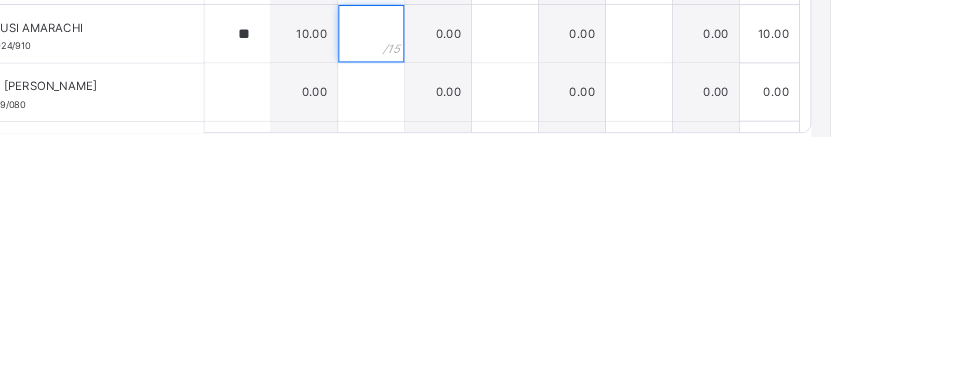 click at bounding box center [499, 267] 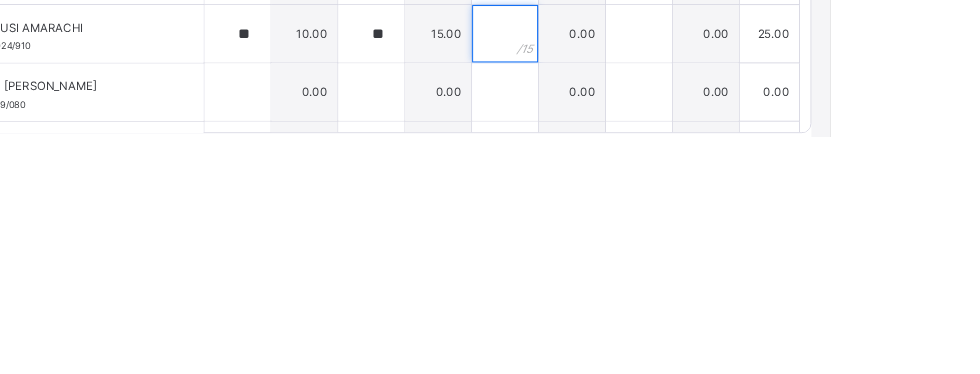 click at bounding box center [639, 267] 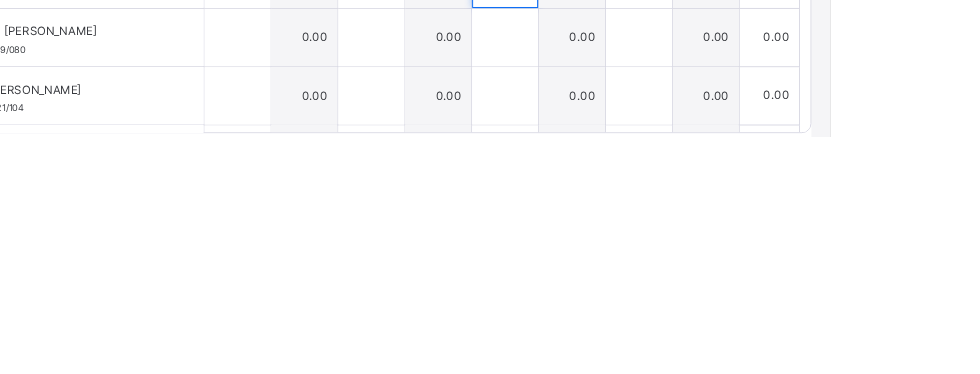 scroll, scrollTop: 945, scrollLeft: 0, axis: vertical 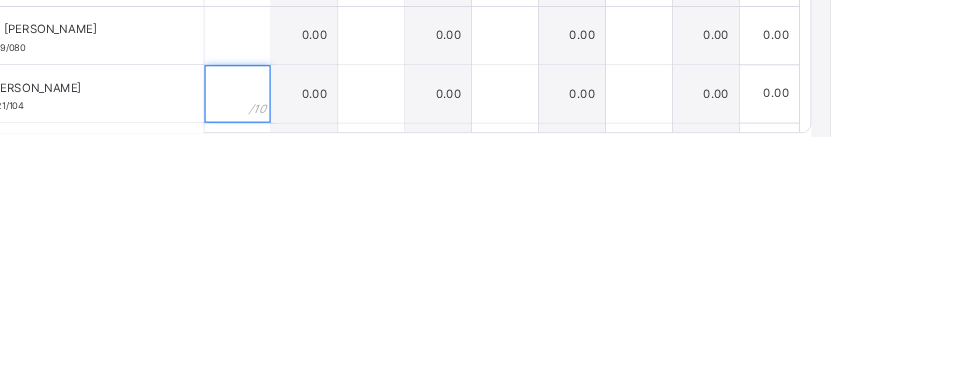 click at bounding box center [359, 330] 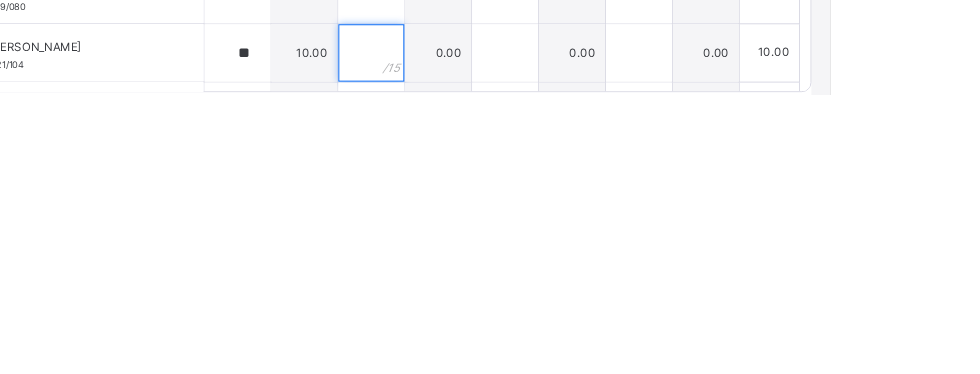 click at bounding box center [499, 330] 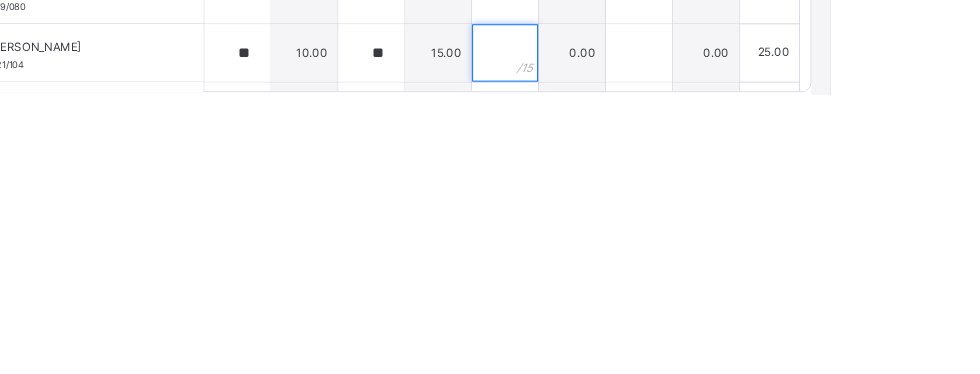 click at bounding box center (639, 330) 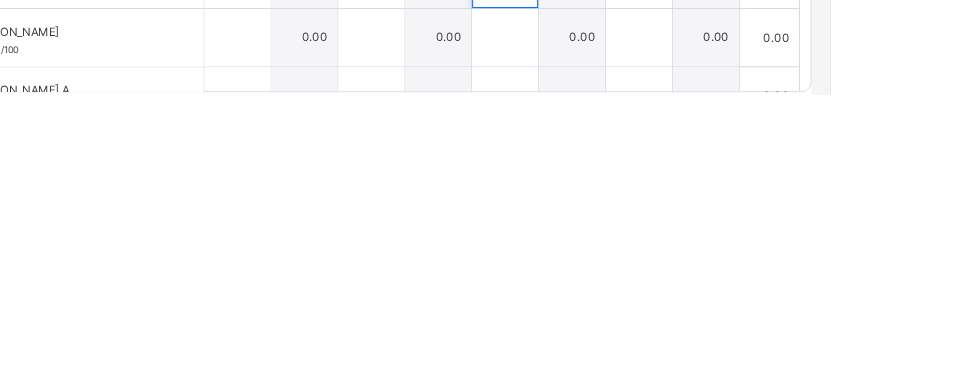 scroll, scrollTop: 1024, scrollLeft: 0, axis: vertical 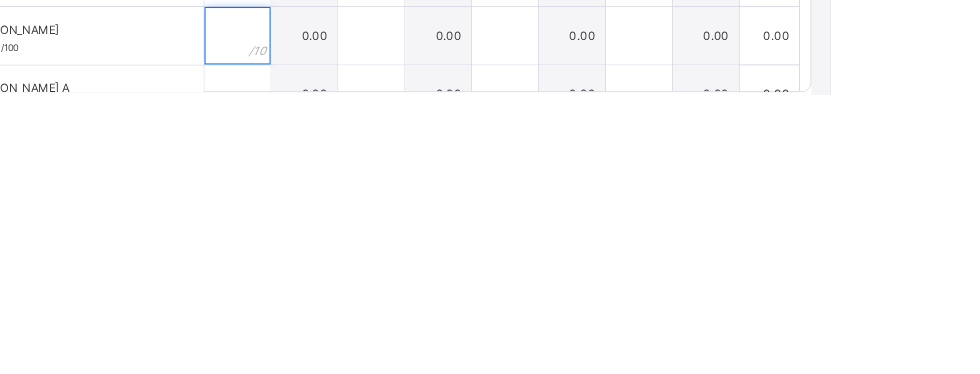 click at bounding box center (359, 312) 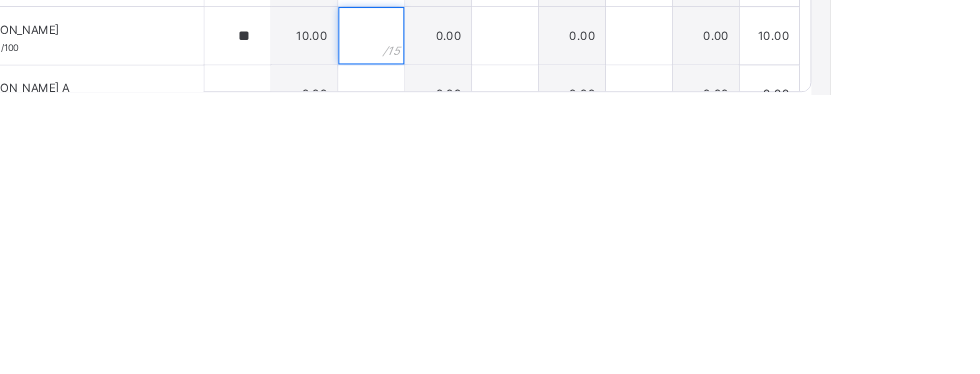 click at bounding box center [499, 312] 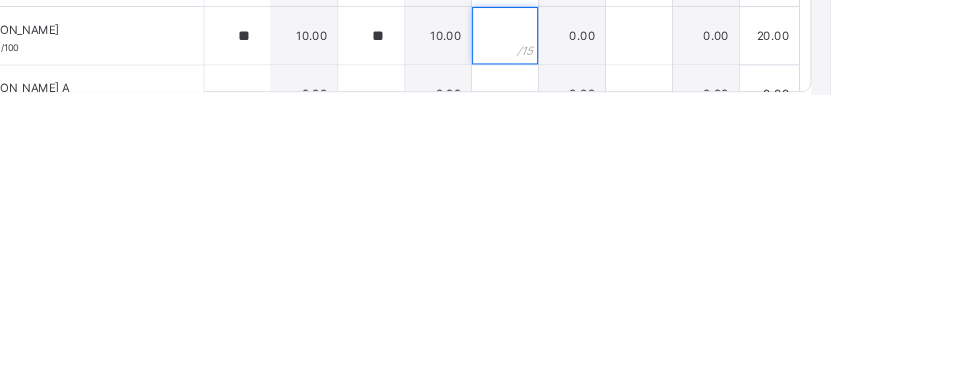 click at bounding box center (639, 312) 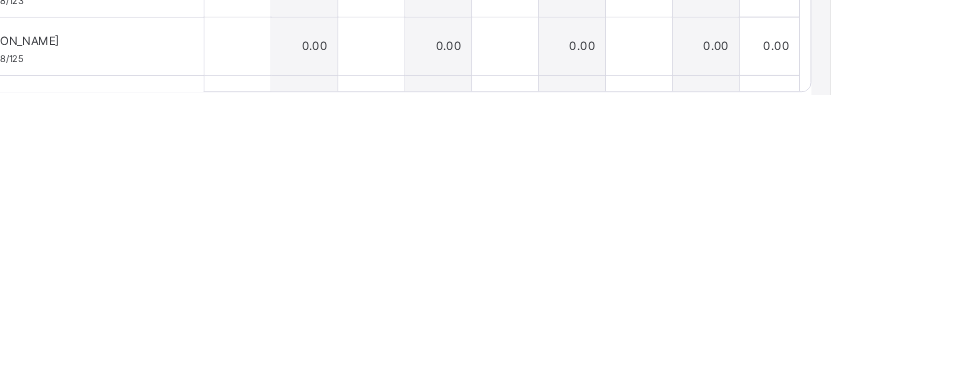 scroll, scrollTop: 1147, scrollLeft: 0, axis: vertical 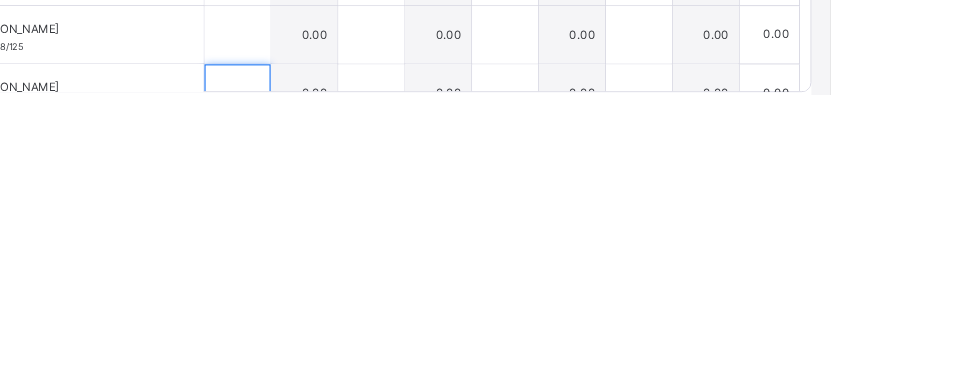 click at bounding box center (359, 372) 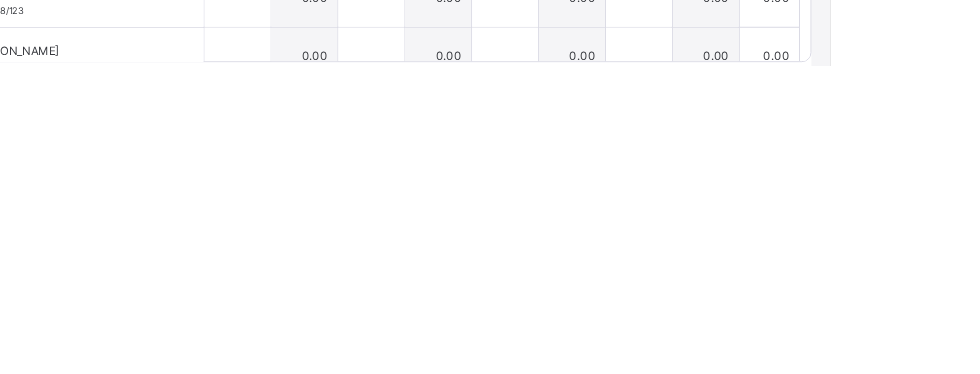 scroll, scrollTop: 1092, scrollLeft: 0, axis: vertical 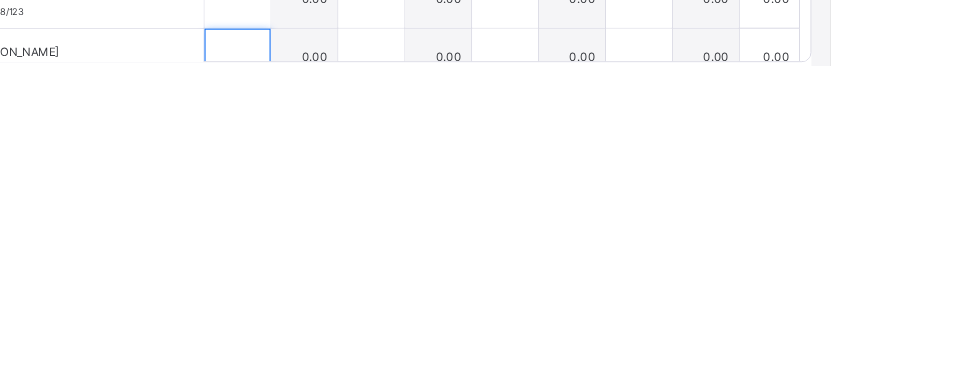 click at bounding box center [359, 366] 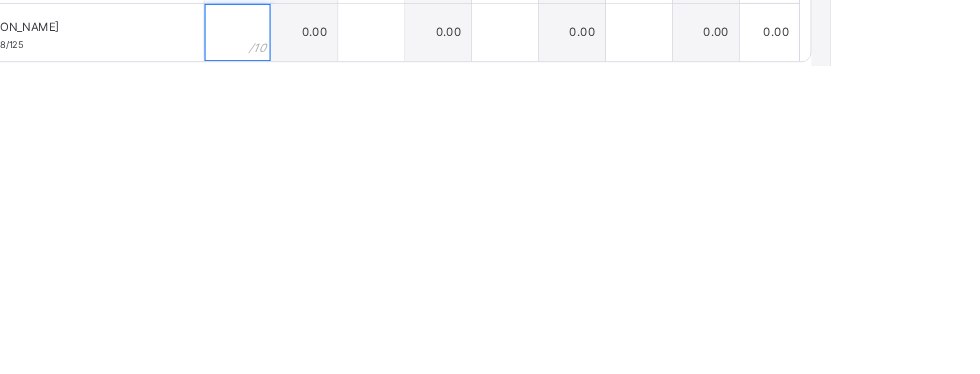 scroll, scrollTop: 1125, scrollLeft: 0, axis: vertical 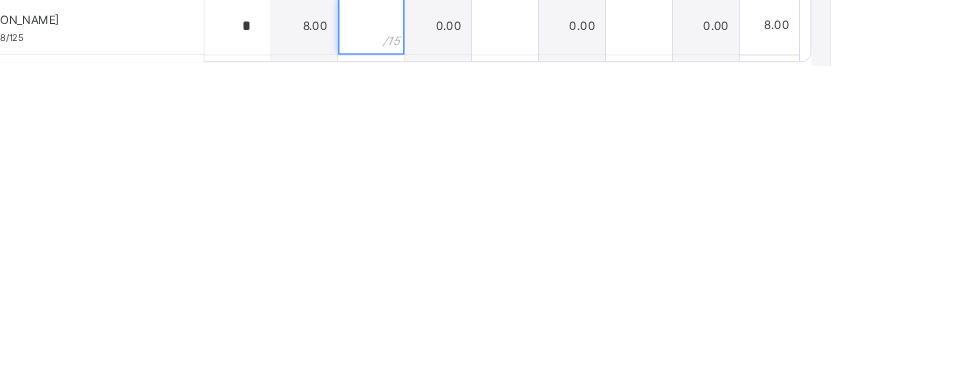 click at bounding box center [499, 333] 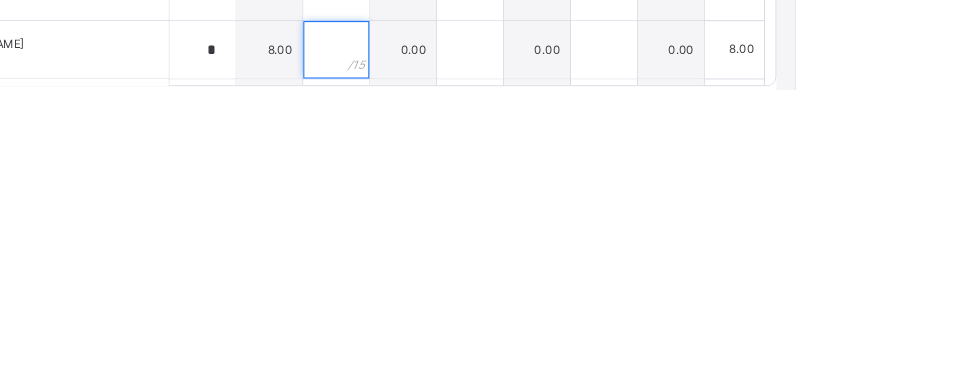 scroll, scrollTop: 1168, scrollLeft: 0, axis: vertical 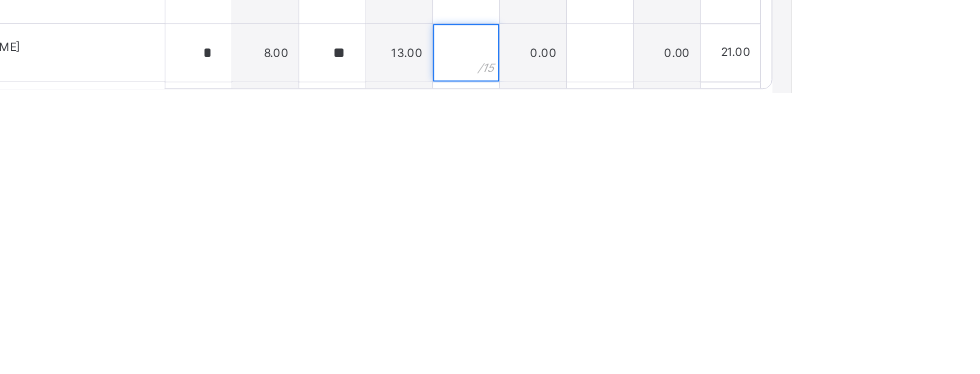 click at bounding box center (639, 333) 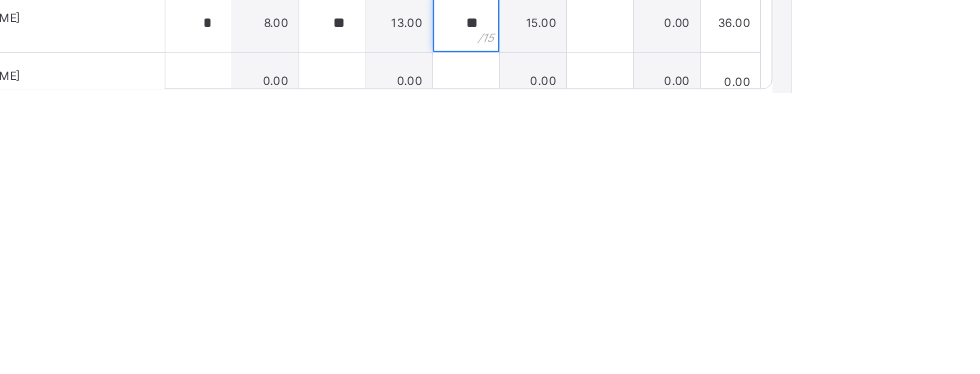 scroll, scrollTop: 1155, scrollLeft: 0, axis: vertical 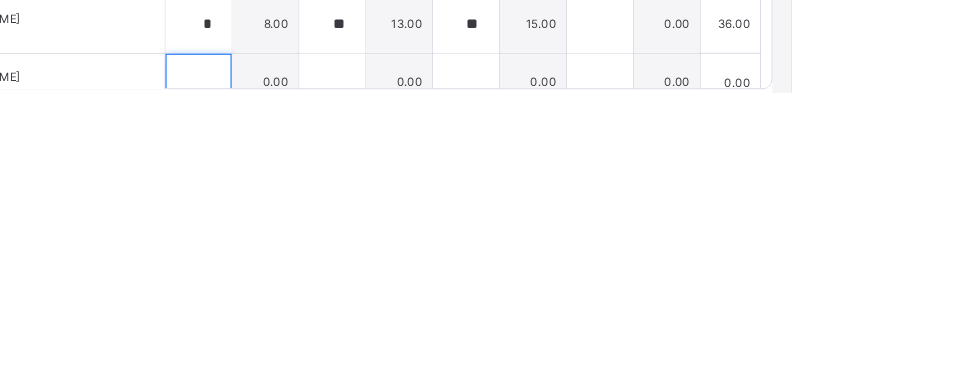 click at bounding box center (359, 364) 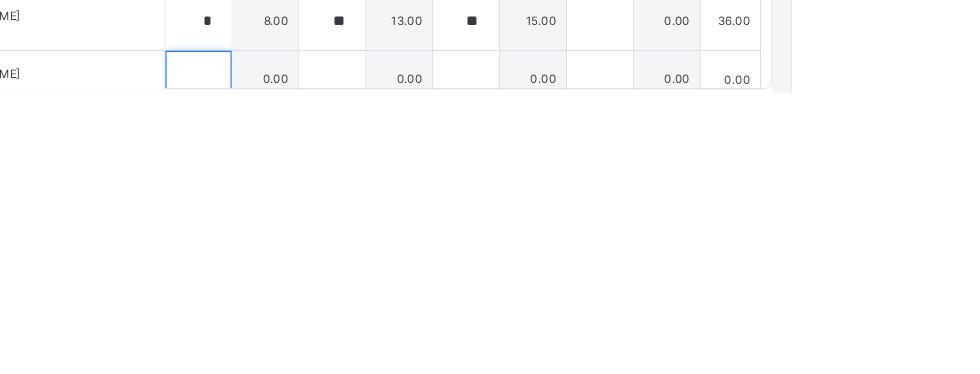 scroll, scrollTop: 1168, scrollLeft: 0, axis: vertical 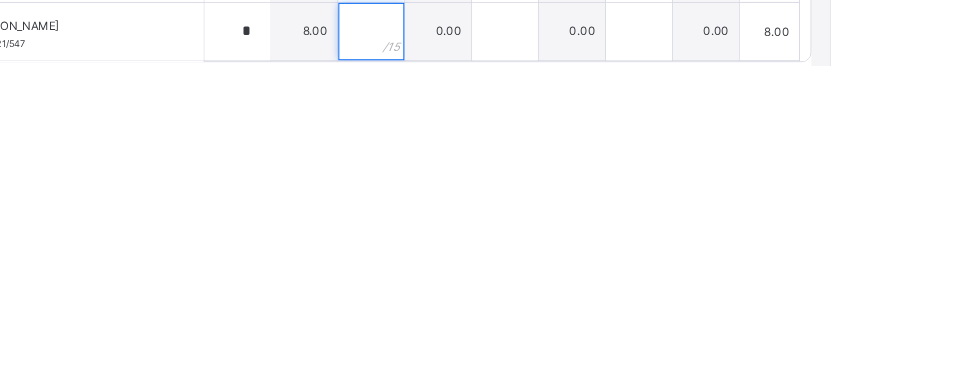 click at bounding box center (499, 339) 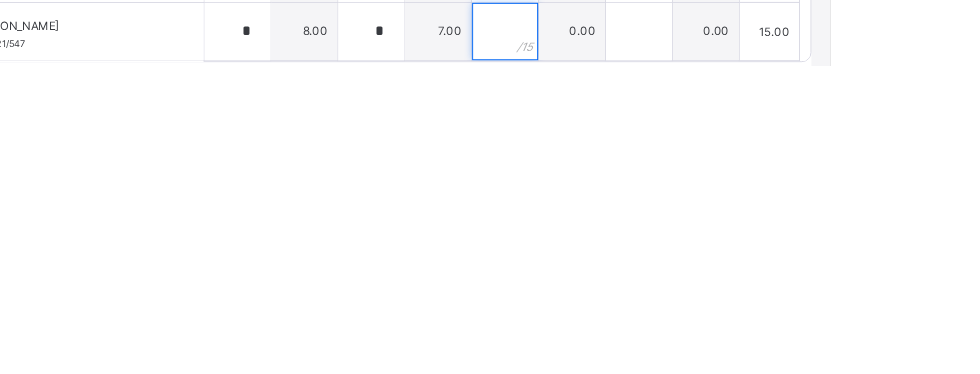 click at bounding box center (639, 339) 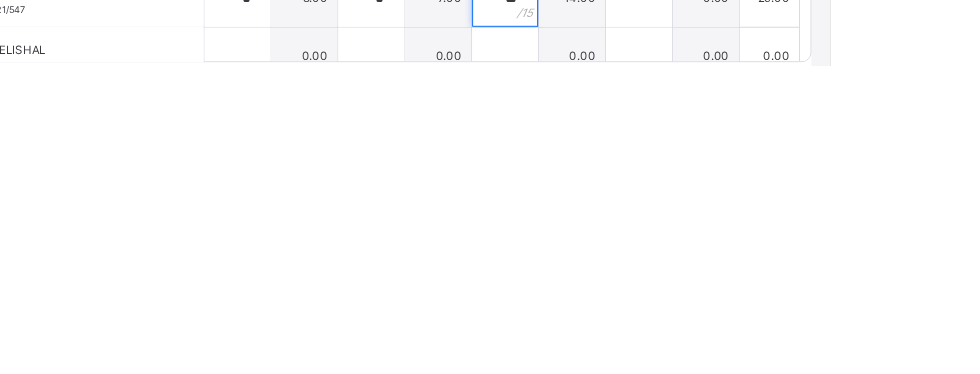 scroll, scrollTop: 1242, scrollLeft: 0, axis: vertical 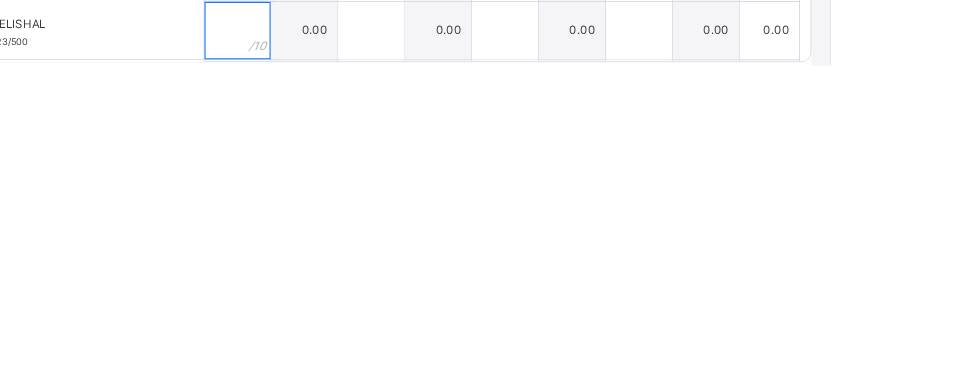 click at bounding box center [359, 338] 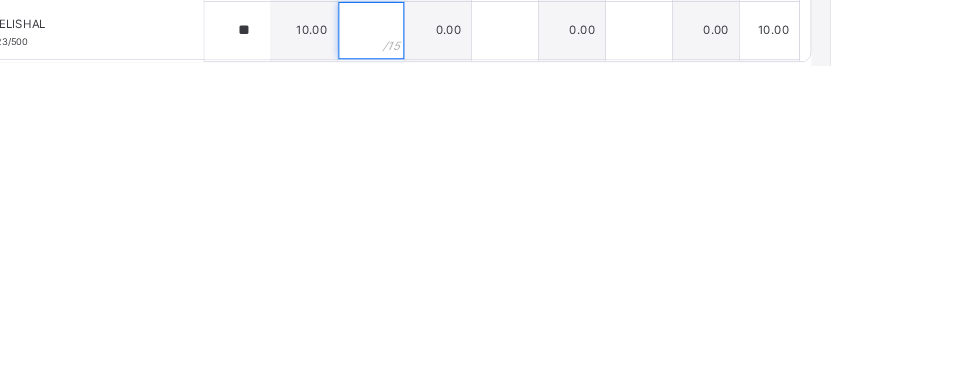 click at bounding box center (499, 338) 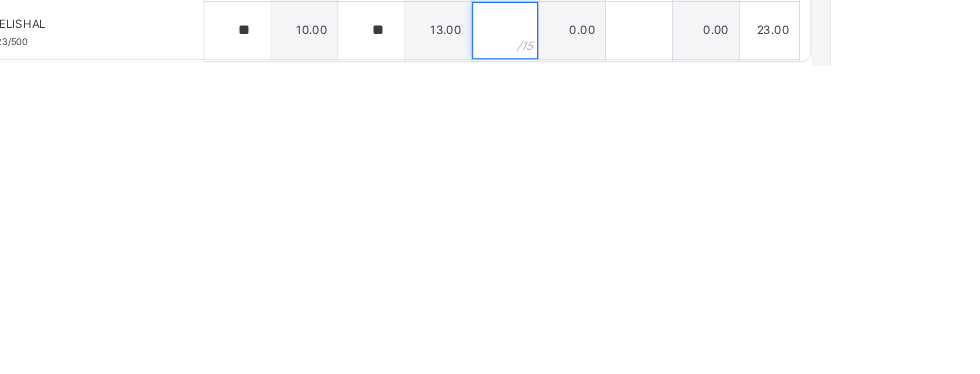 click at bounding box center (639, 338) 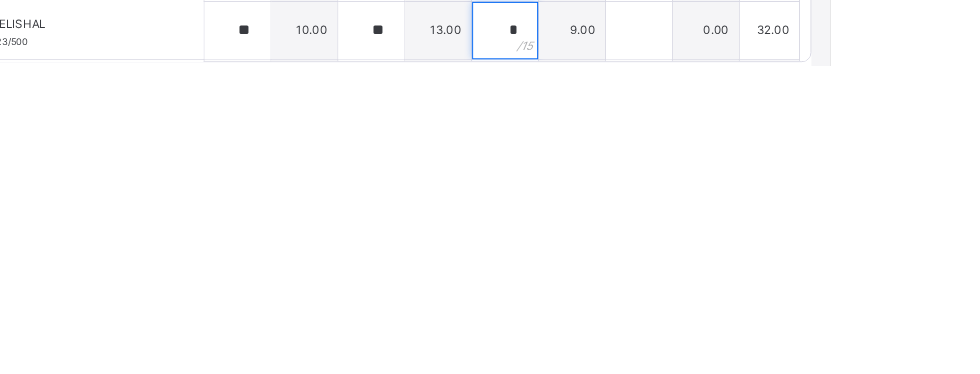 scroll, scrollTop: 1289, scrollLeft: 0, axis: vertical 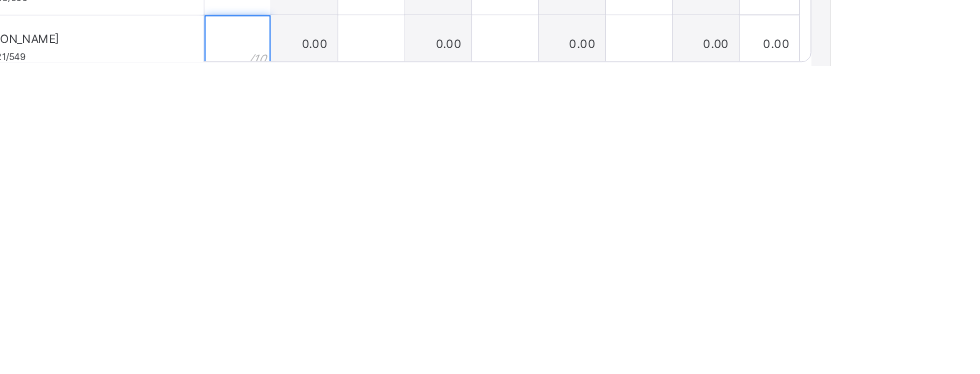 click at bounding box center [359, 352] 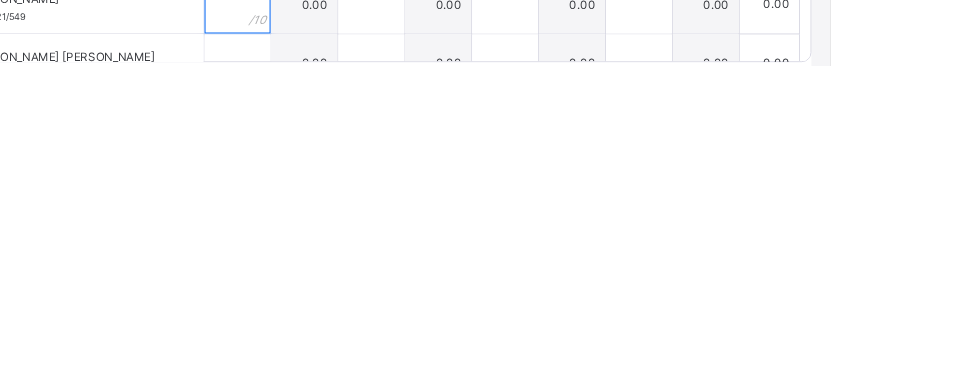 scroll, scrollTop: 1329, scrollLeft: 0, axis: vertical 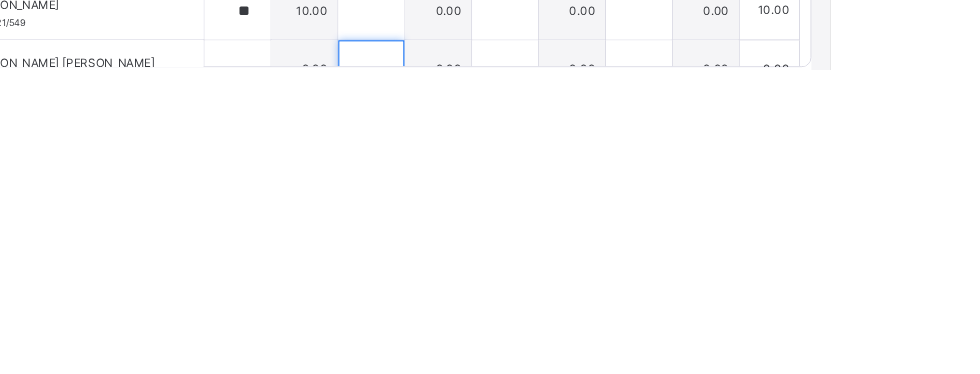 click at bounding box center [499, 373] 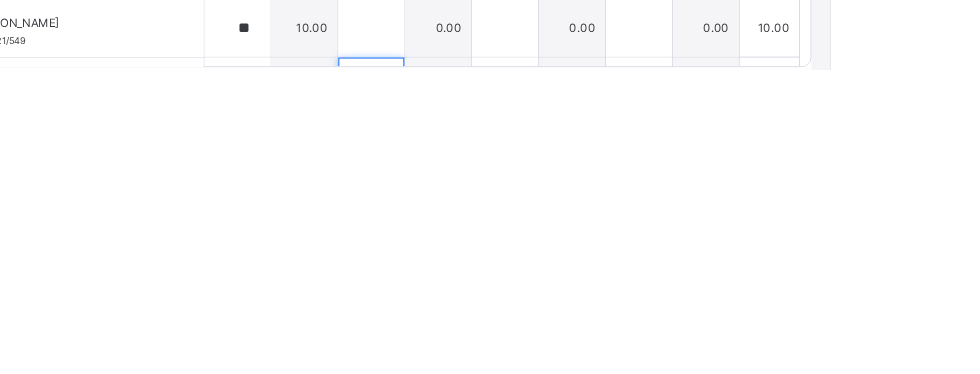 scroll, scrollTop: 1313, scrollLeft: 0, axis: vertical 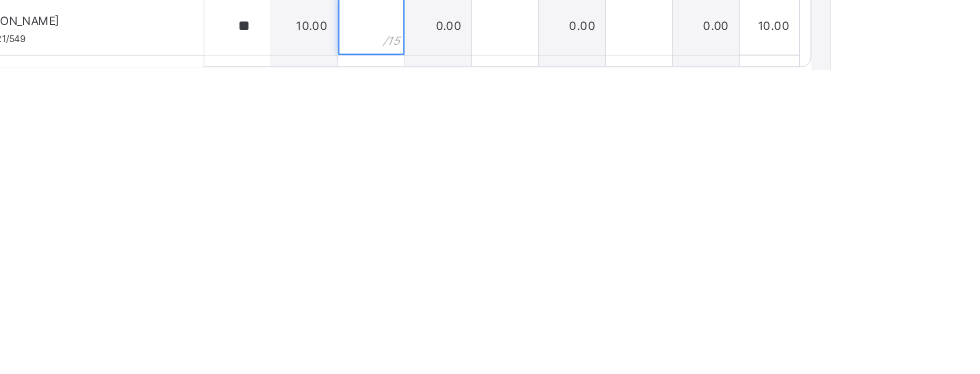 click at bounding box center (499, 328) 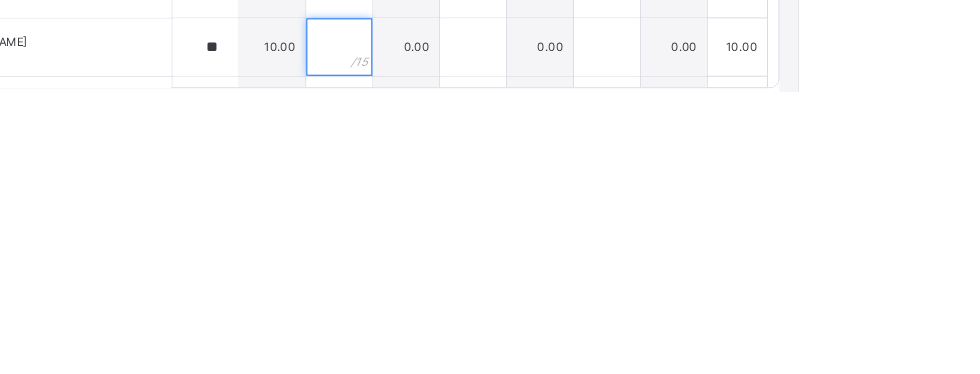 scroll, scrollTop: 1168, scrollLeft: 0, axis: vertical 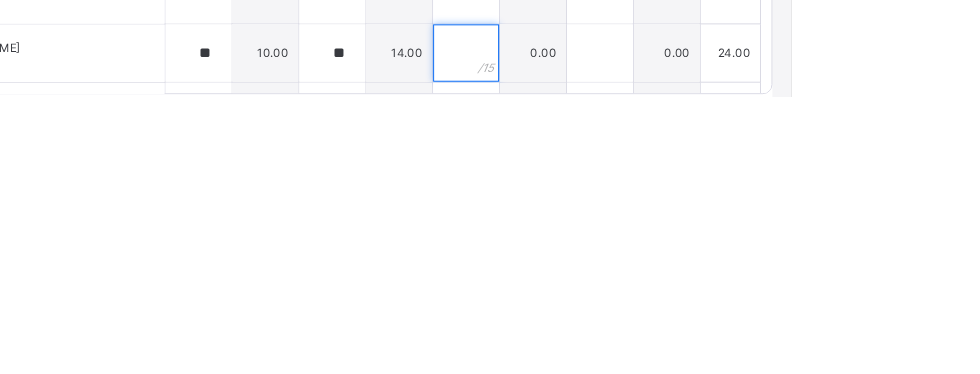 click at bounding box center (639, 328) 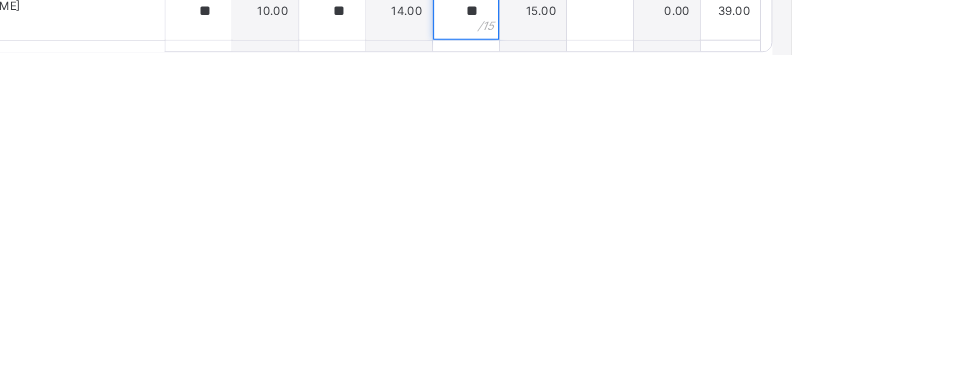 scroll, scrollTop: 1168, scrollLeft: 0, axis: vertical 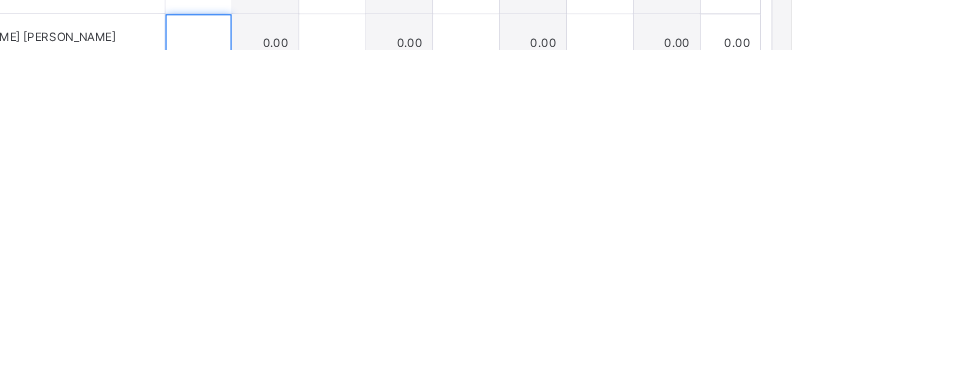 click at bounding box center [359, 367] 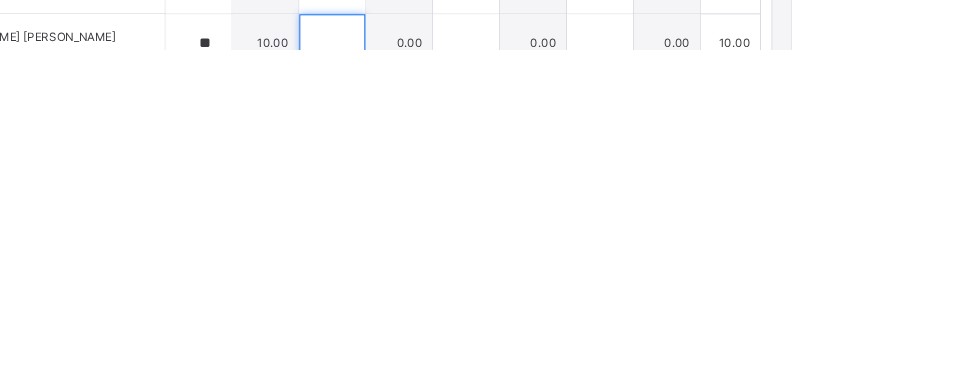 click at bounding box center (499, 367) 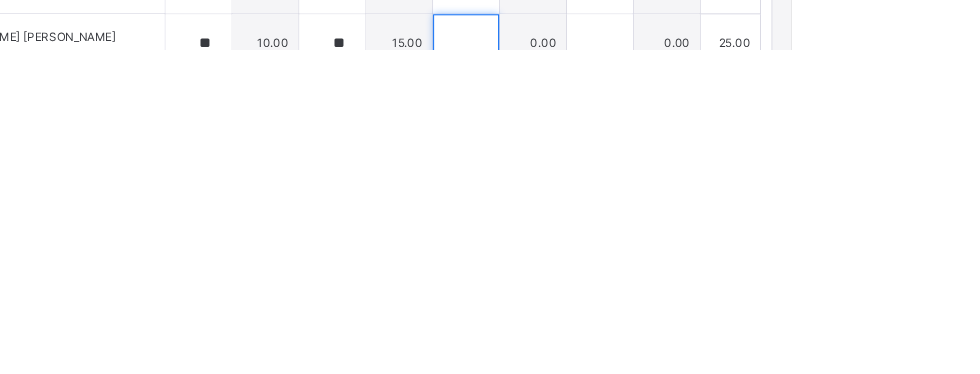 click at bounding box center (639, 367) 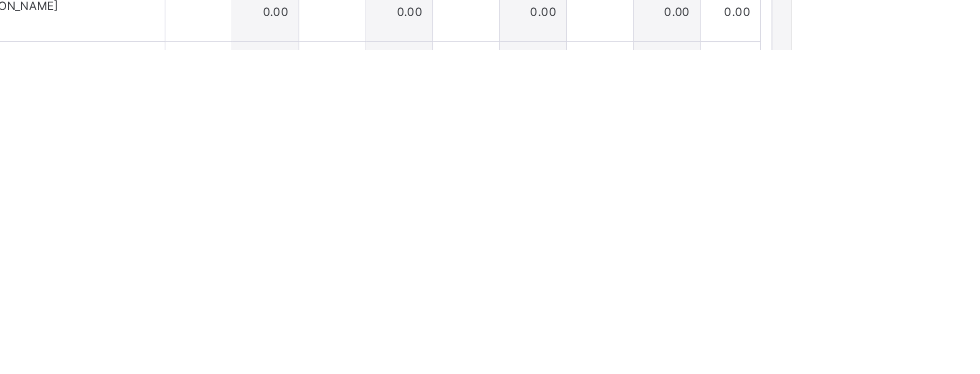 scroll, scrollTop: 878, scrollLeft: 0, axis: vertical 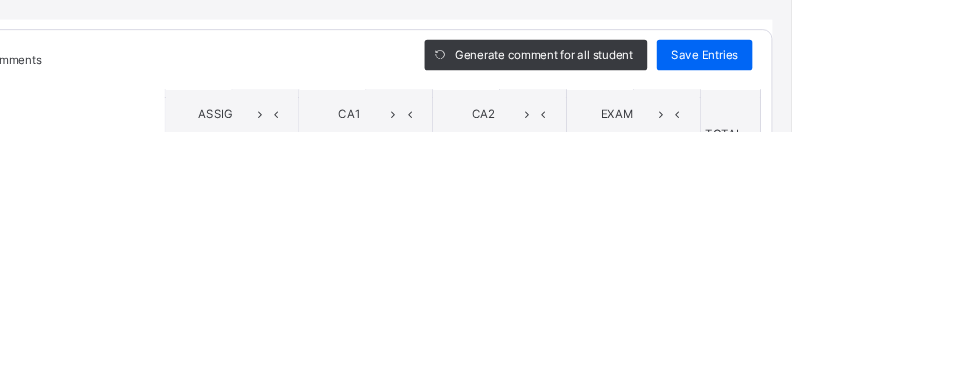 click on "Save Entries" at bounding box center (889, 294) 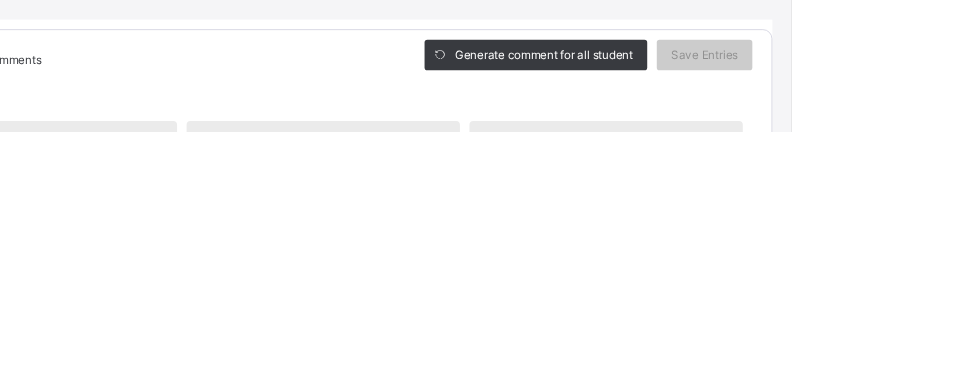 scroll, scrollTop: 1168, scrollLeft: 0, axis: vertical 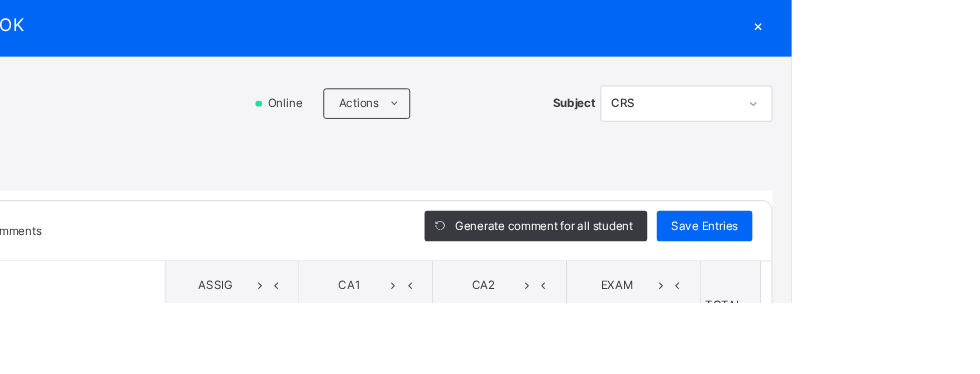 click on "Save Entries" at bounding box center [889, 294] 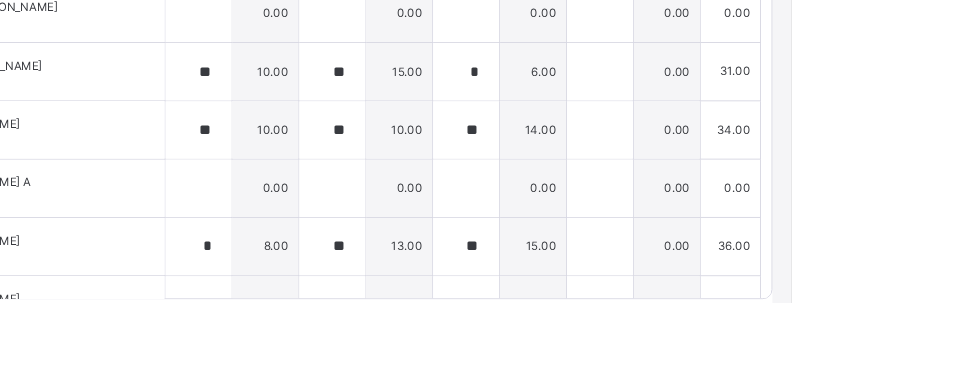 scroll, scrollTop: 1423, scrollLeft: 0, axis: vertical 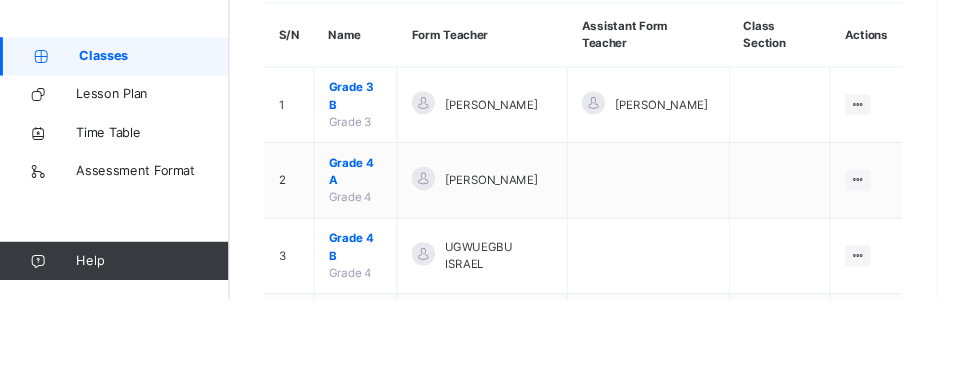 click on "[PERSON_NAME]" at bounding box center (678, 408) 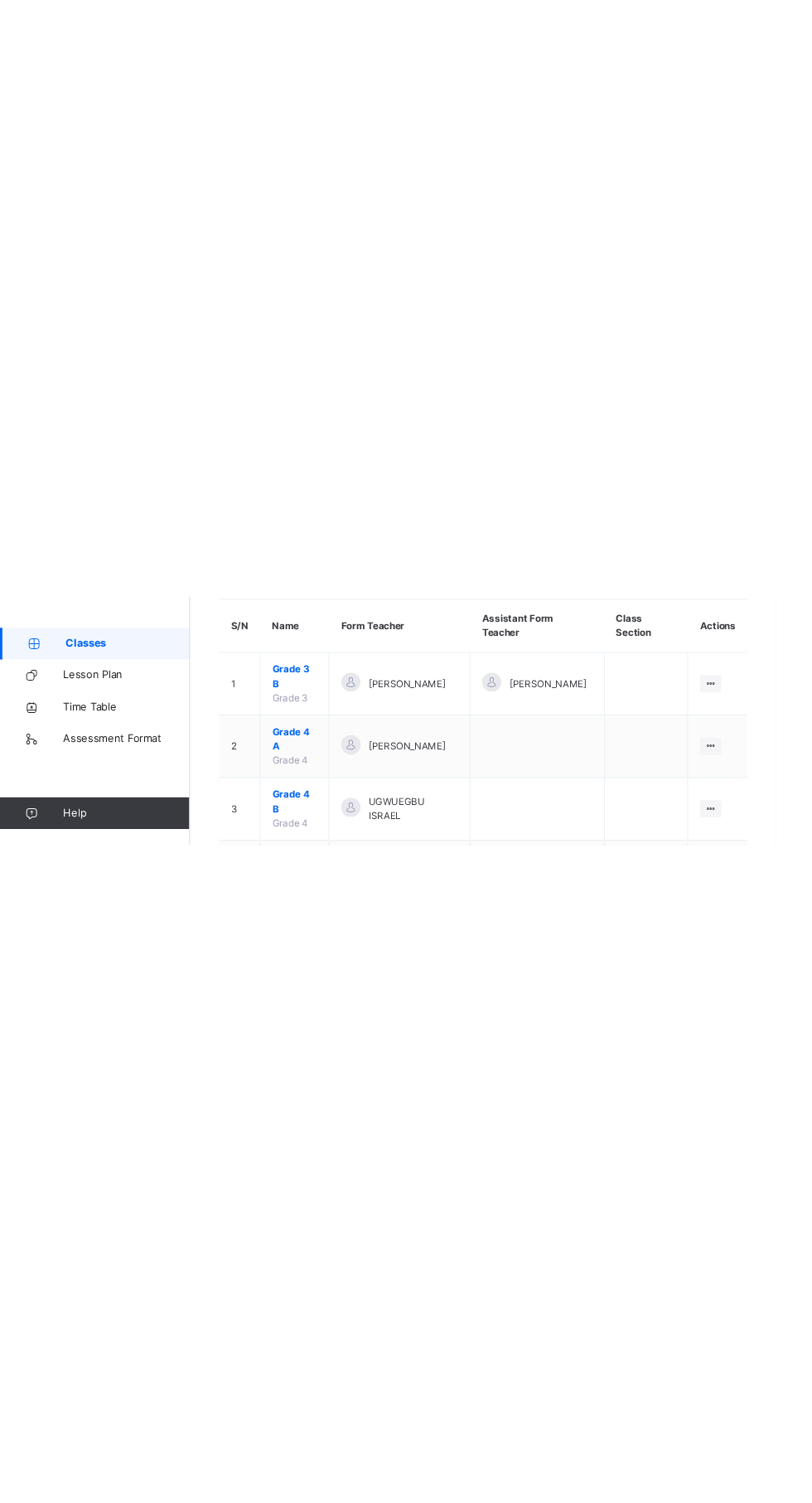 scroll, scrollTop: 0, scrollLeft: 0, axis: both 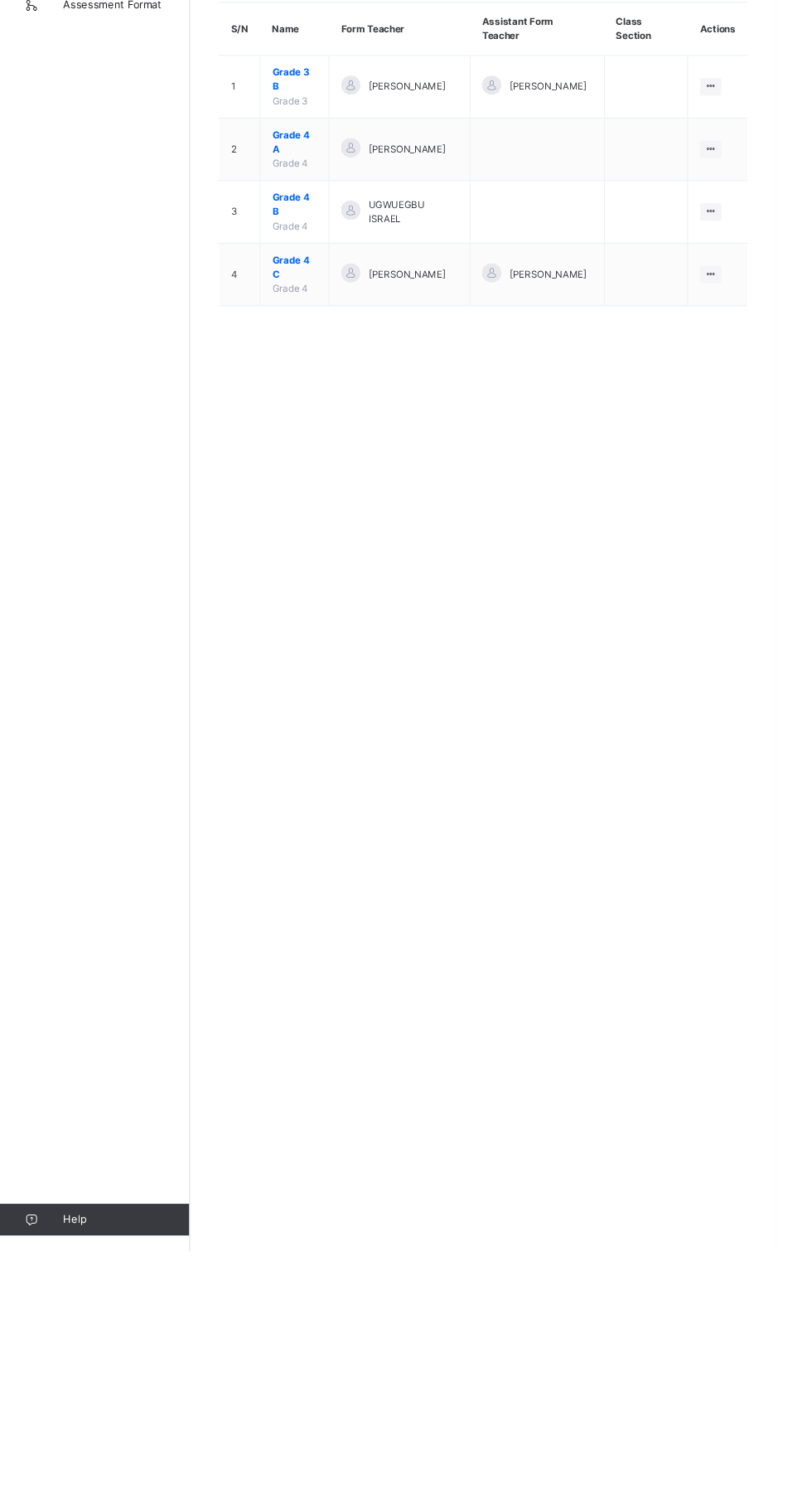 click on "[PERSON_NAME]" at bounding box center [418, 481] 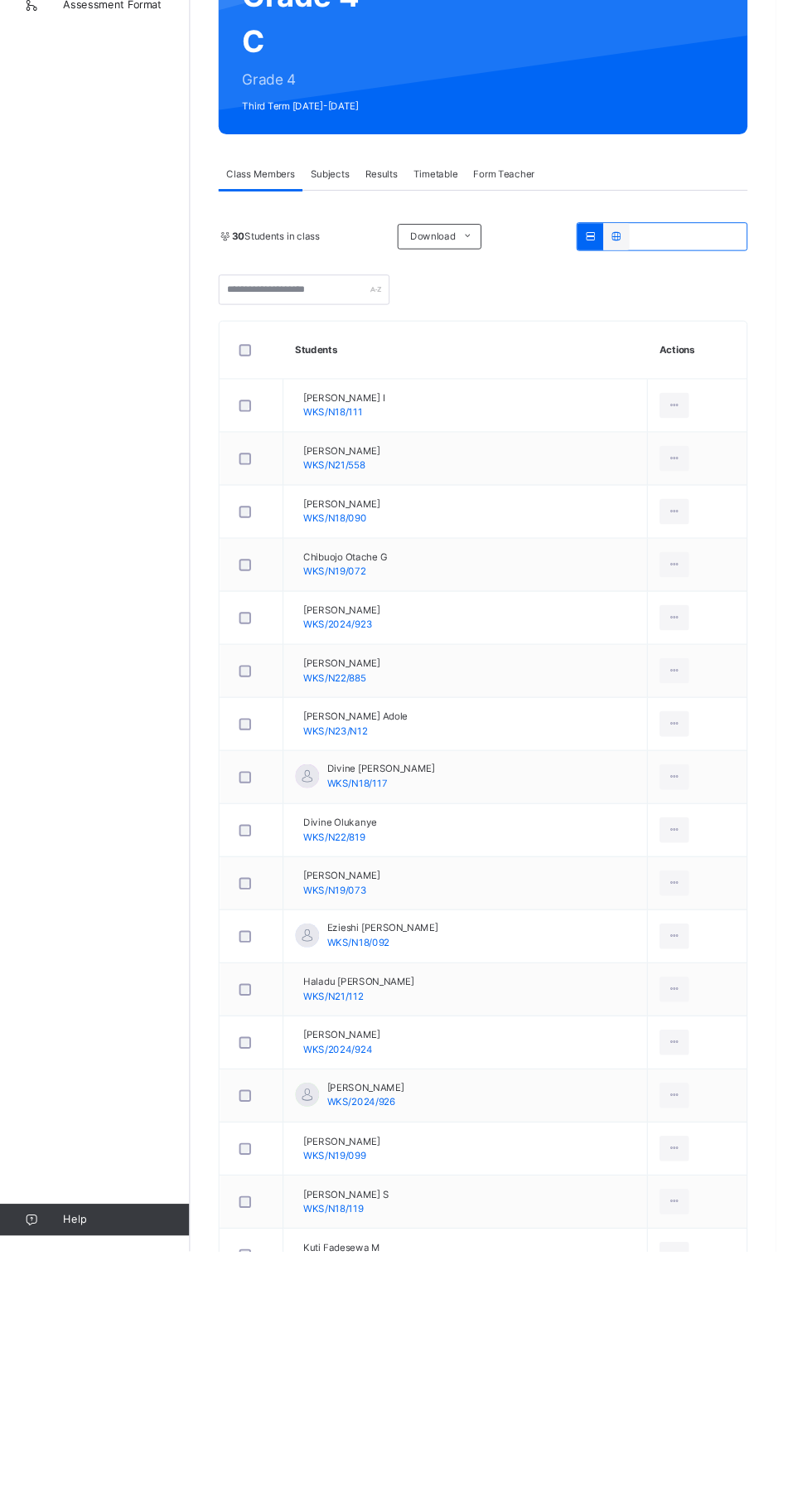 click on "Subjects" at bounding box center (345, 376) 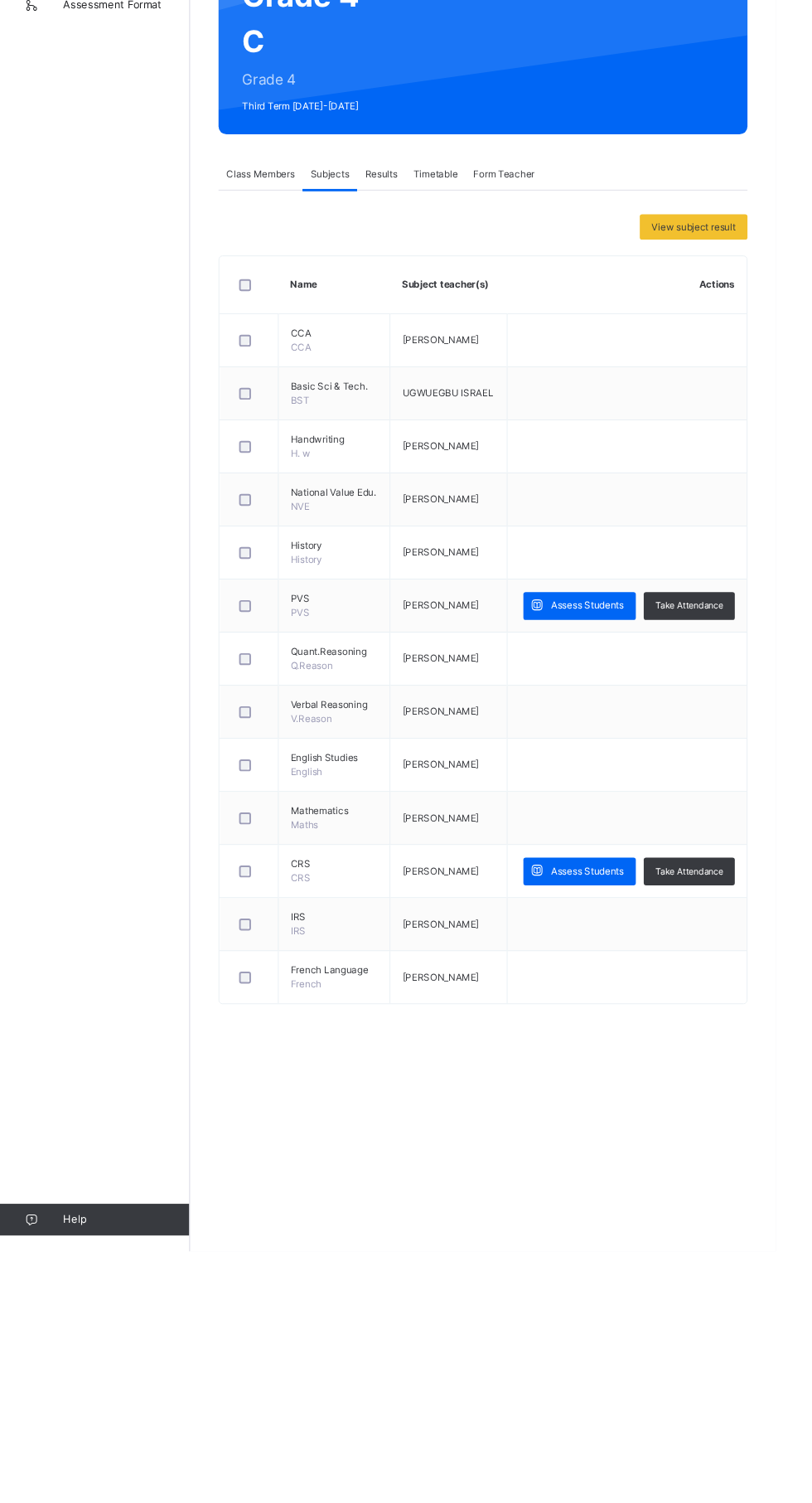 click on "Assess Students" at bounding box center (615, 827) 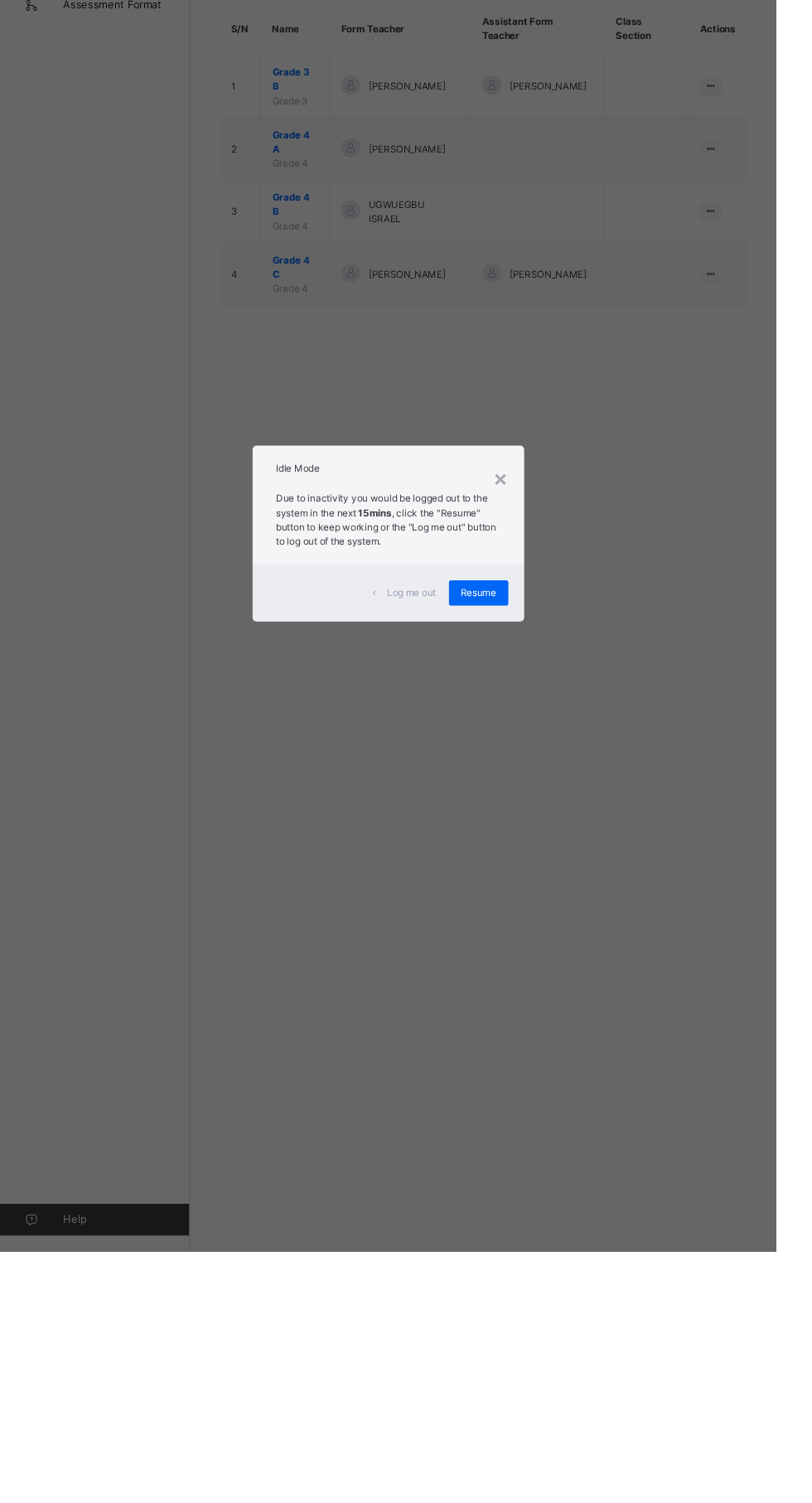 click on "Due to inactivity you would be logged out to the system in the next   15mins , click the "Resume" button to keep working or the "Log me out" button to log out of the system." at bounding box center [406, 742] 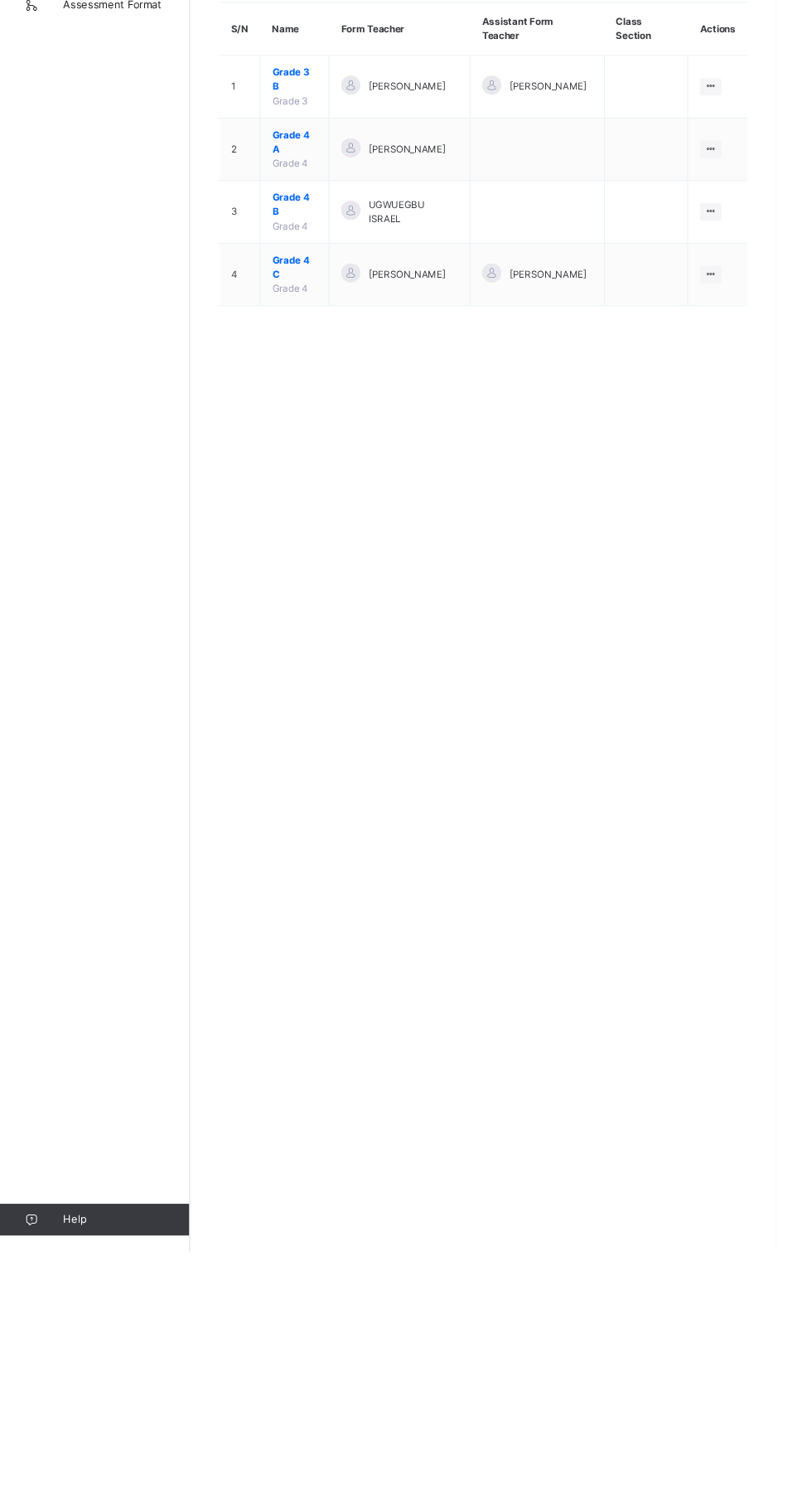 click on "[PERSON_NAME]" at bounding box center [418, 481] 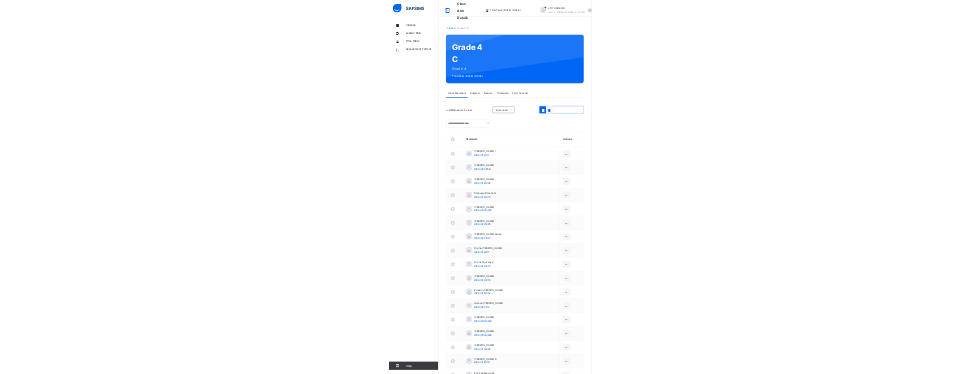 scroll, scrollTop: 0, scrollLeft: 0, axis: both 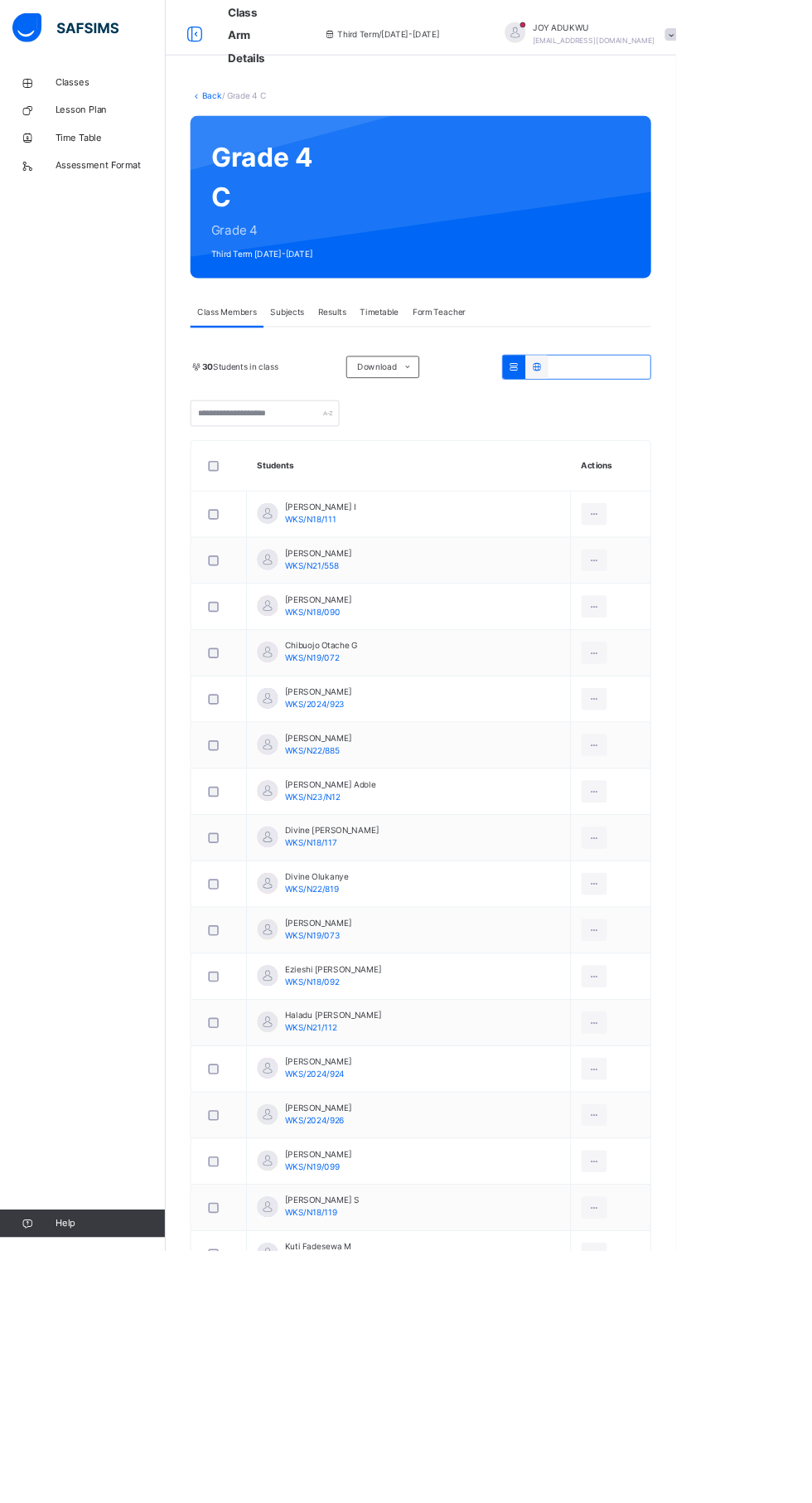 click on "Subjects" at bounding box center [345, 376] 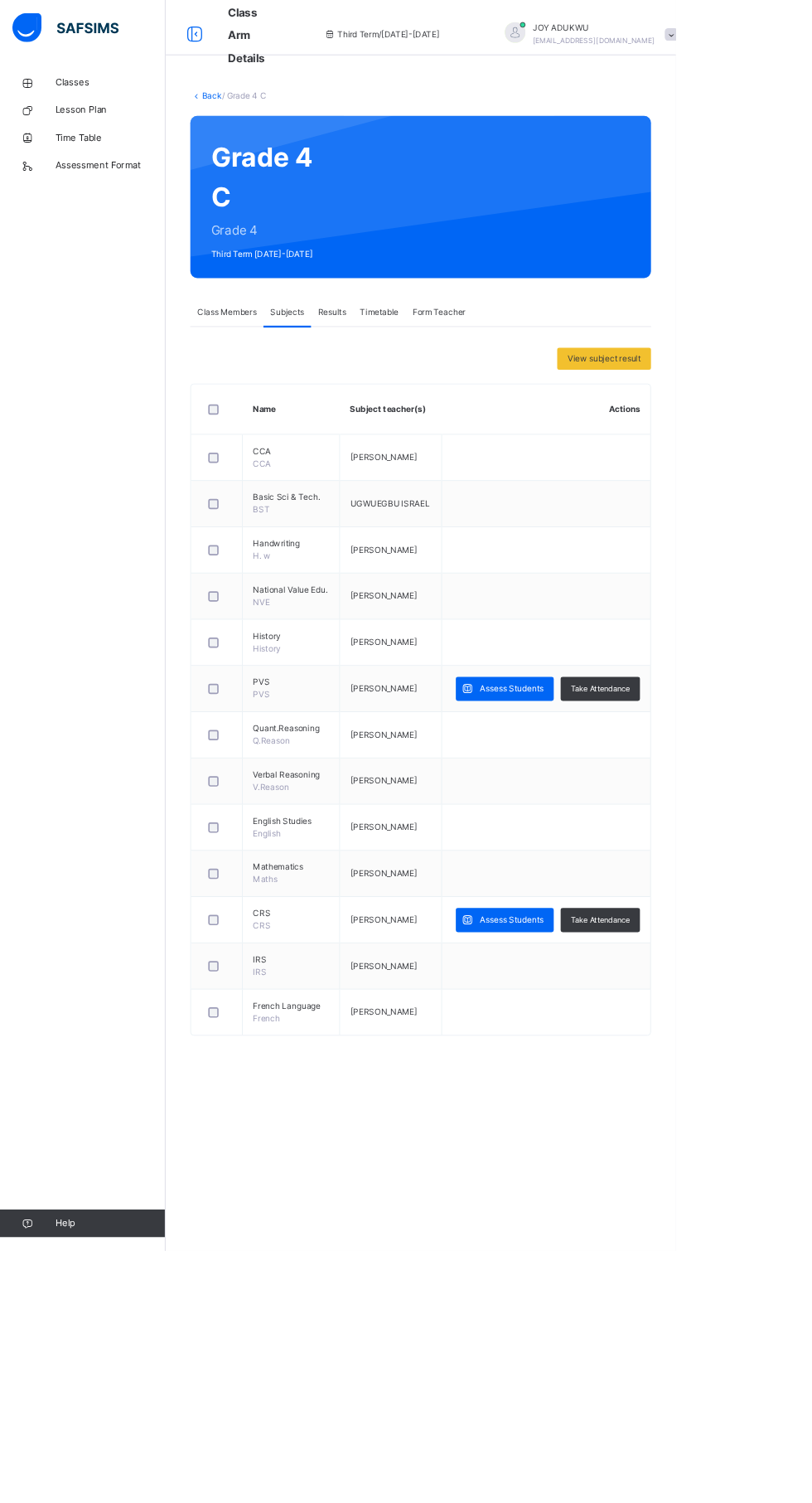 click on "Assess Students" at bounding box center [607, 1105] 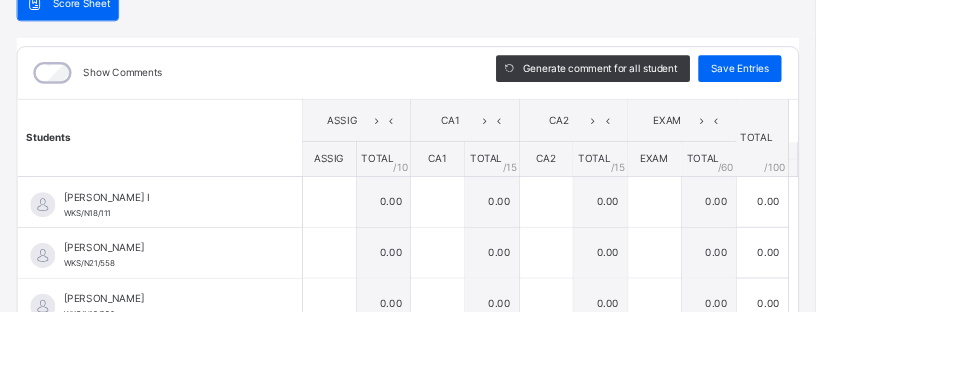 scroll, scrollTop: 206, scrollLeft: 0, axis: vertical 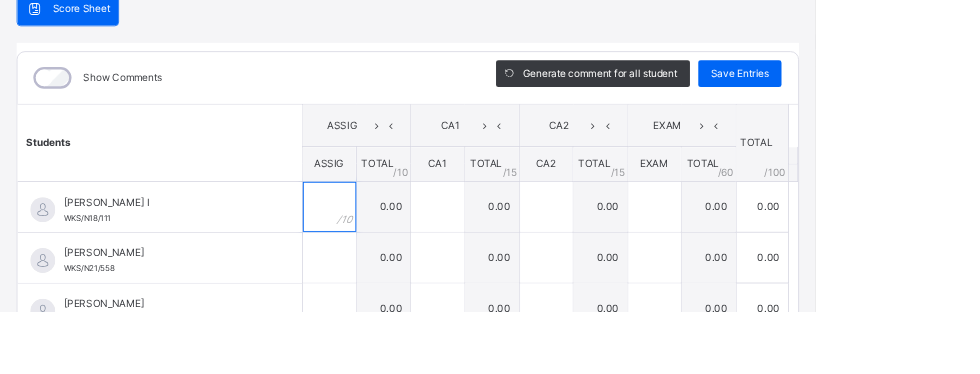 click at bounding box center [396, 248] 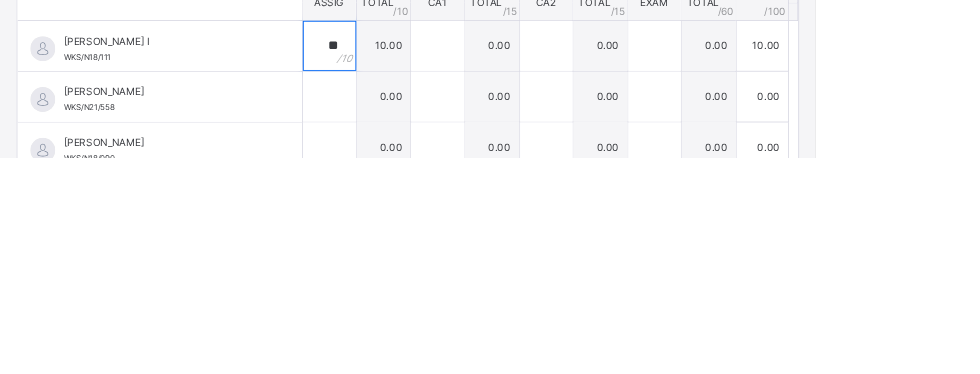 scroll, scrollTop: 210, scrollLeft: 0, axis: vertical 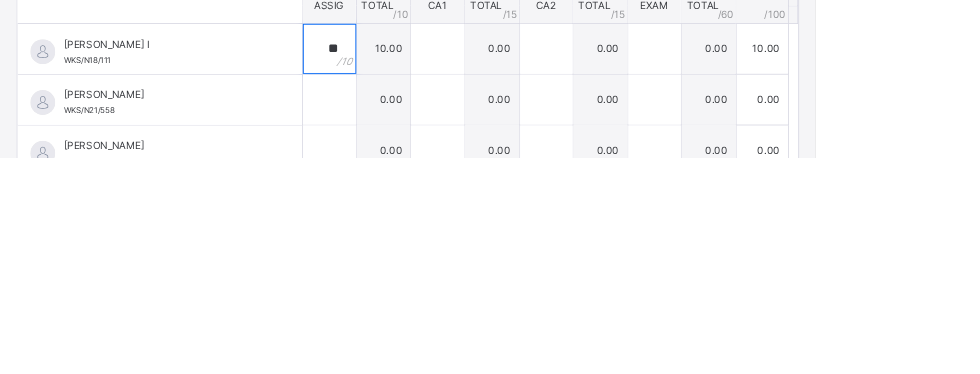 type on "**" 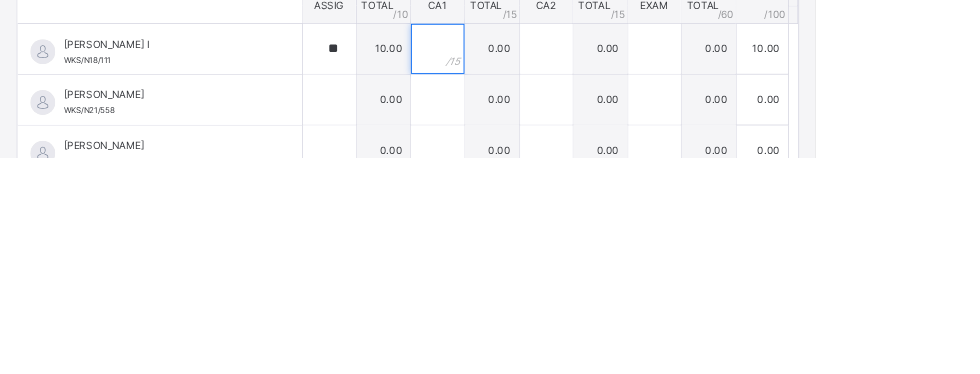 click at bounding box center (526, 244) 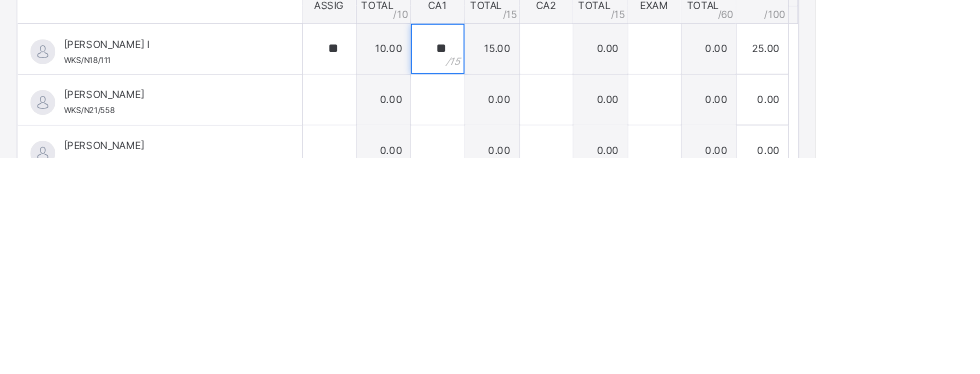 type on "**" 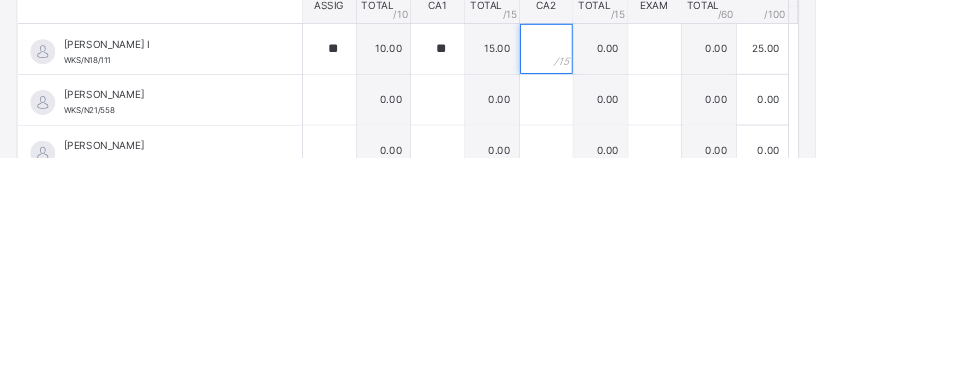 click at bounding box center [657, 244] 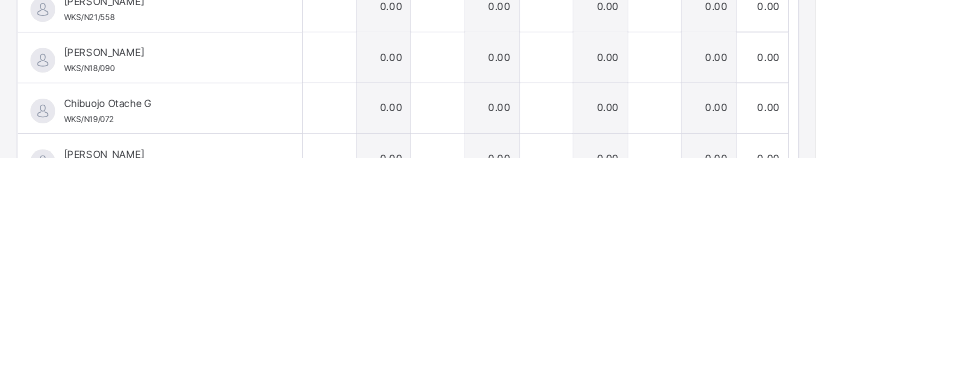 scroll, scrollTop: 324, scrollLeft: 0, axis: vertical 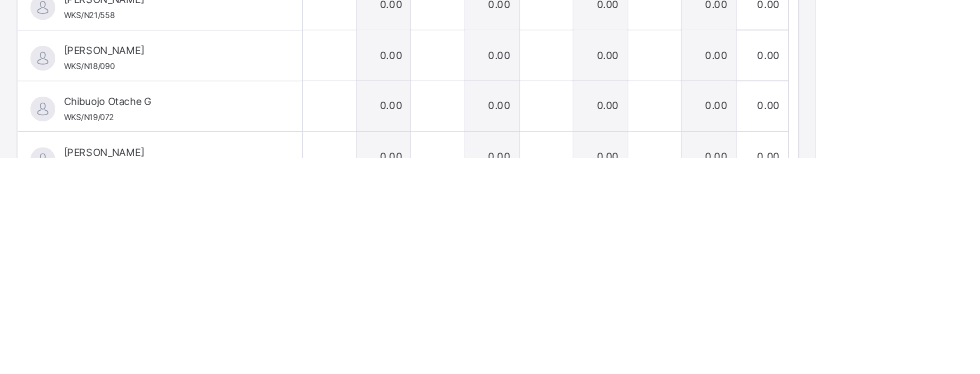 type on "**" 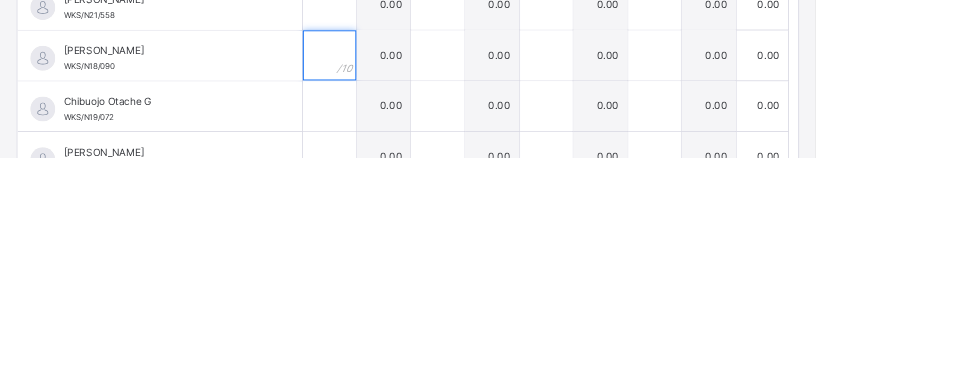 click at bounding box center (396, 252) 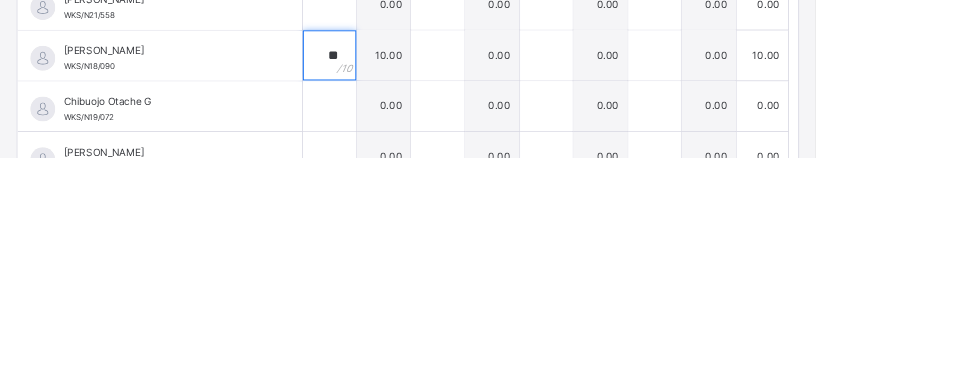 type on "**" 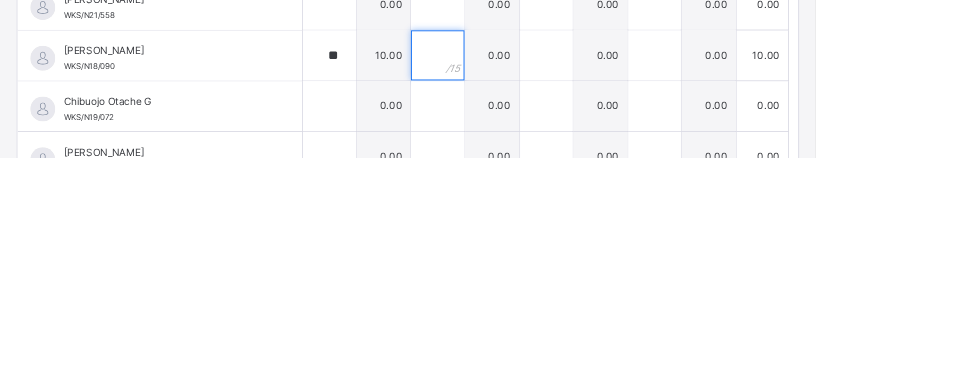 click at bounding box center [526, 252] 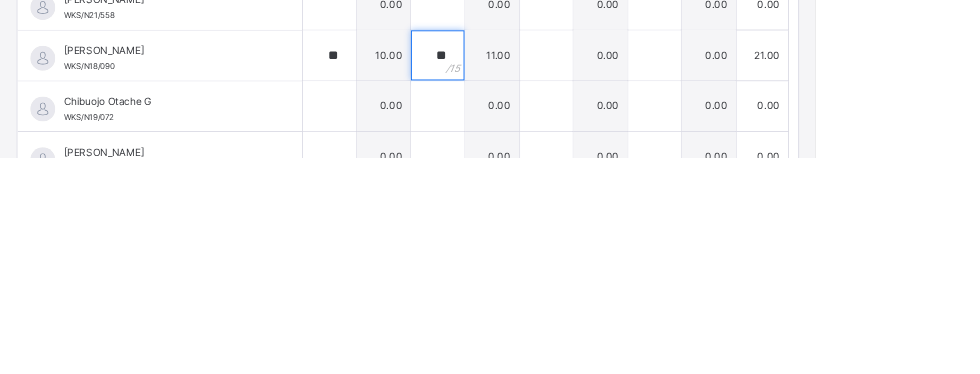 type on "**" 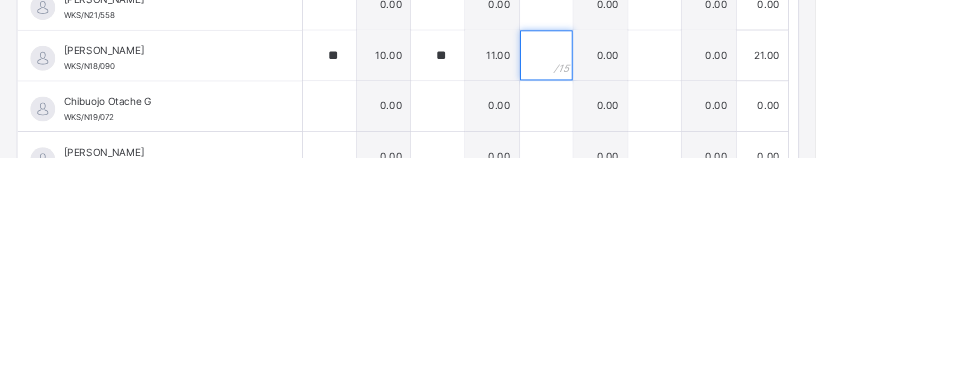 click at bounding box center (657, 252) 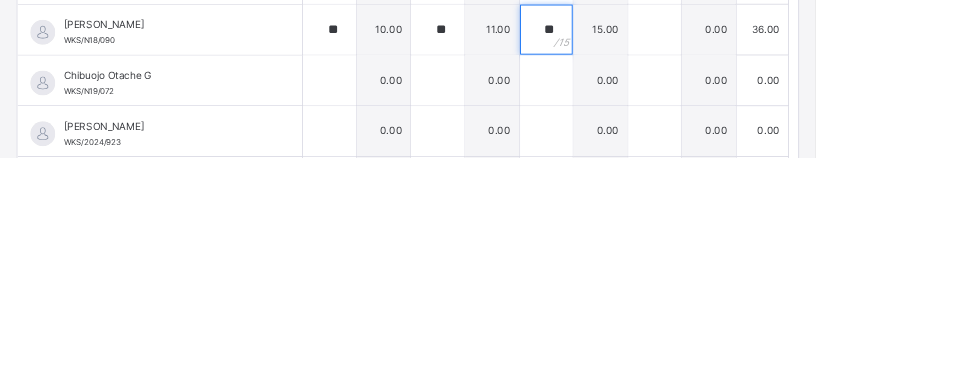 scroll, scrollTop: 30, scrollLeft: 0, axis: vertical 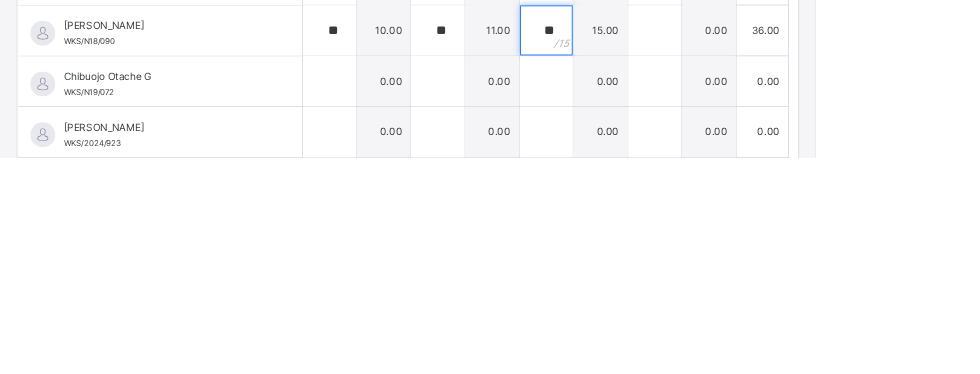 type on "**" 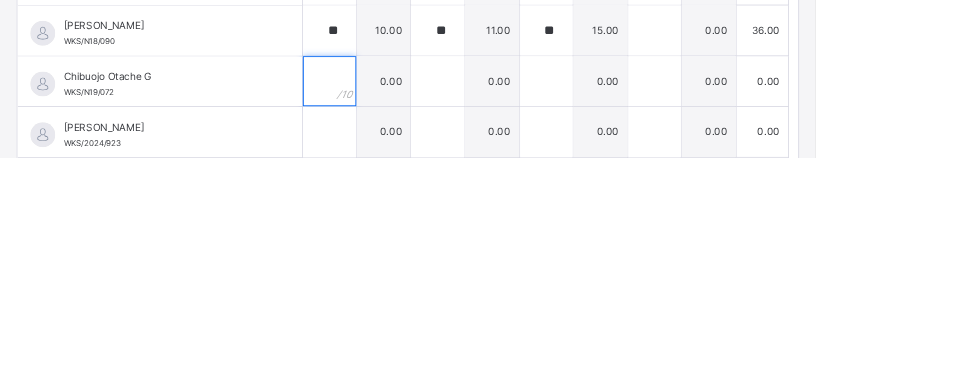 click at bounding box center [396, 283] 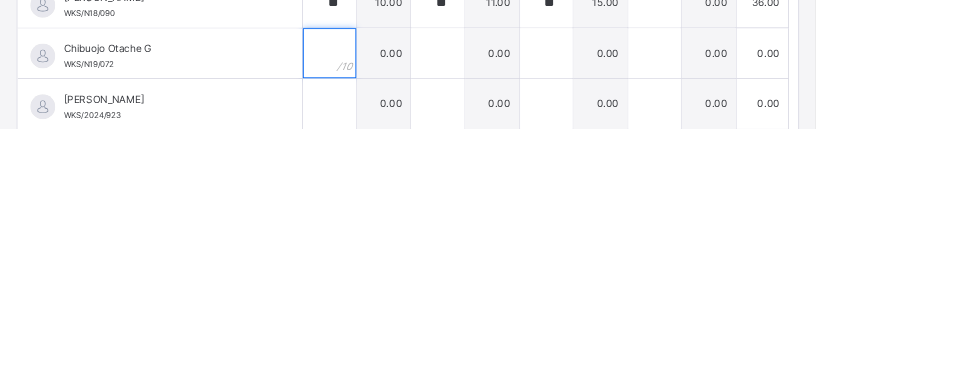 type on "*" 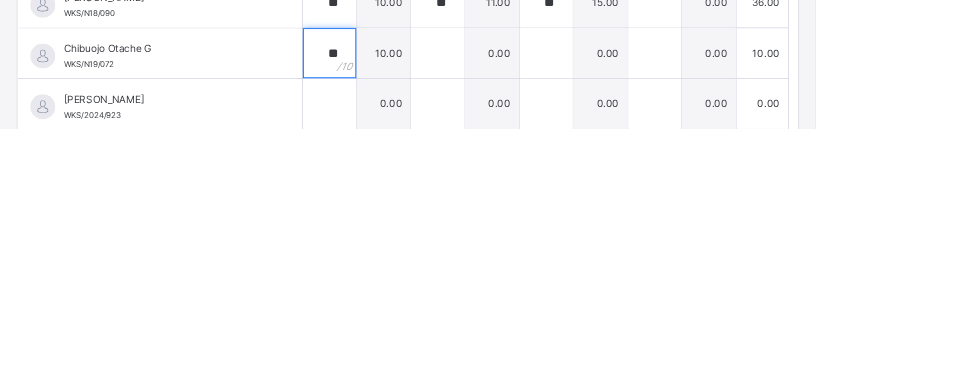 type on "**" 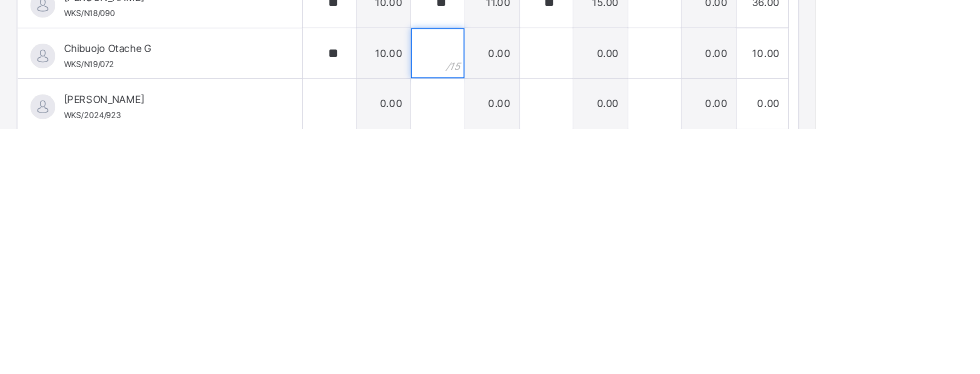 click at bounding box center (526, 283) 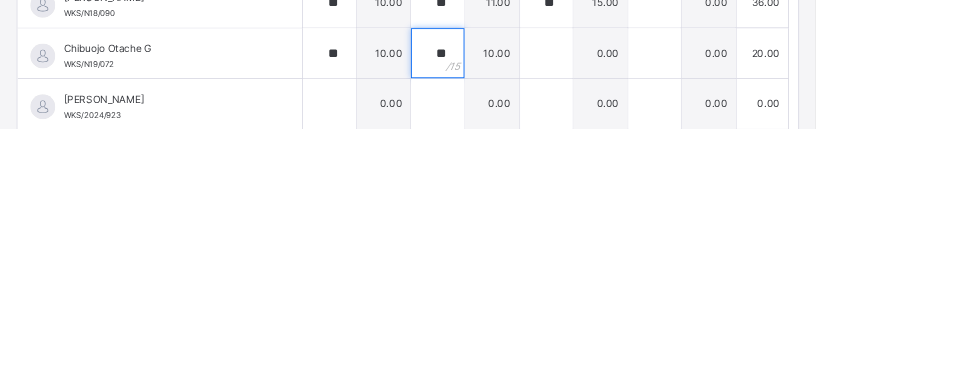 type on "**" 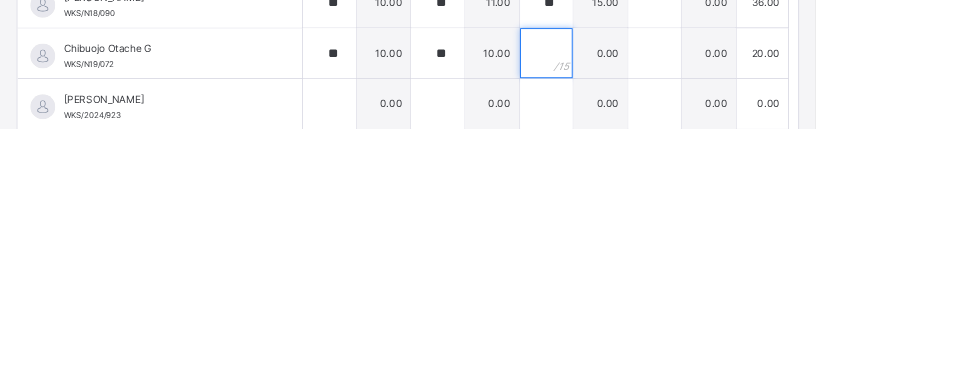 click at bounding box center [657, 283] 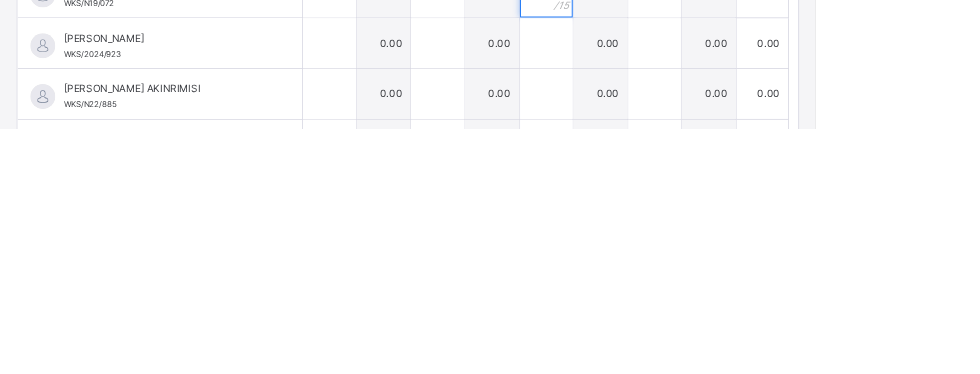 scroll, scrollTop: 102, scrollLeft: 0, axis: vertical 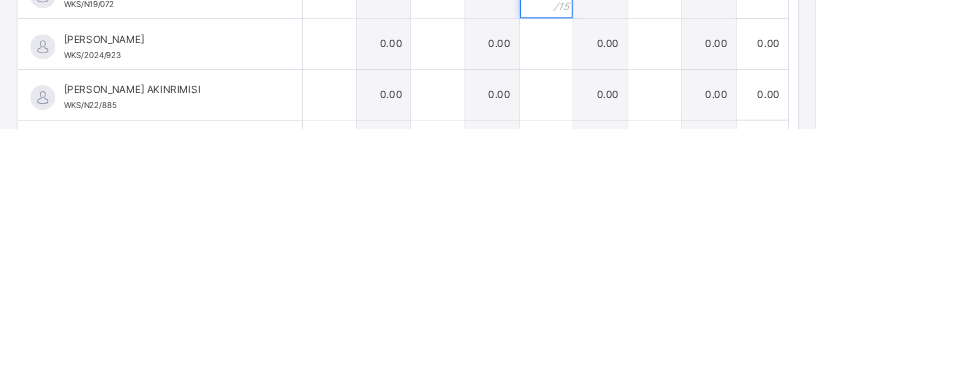type on "**" 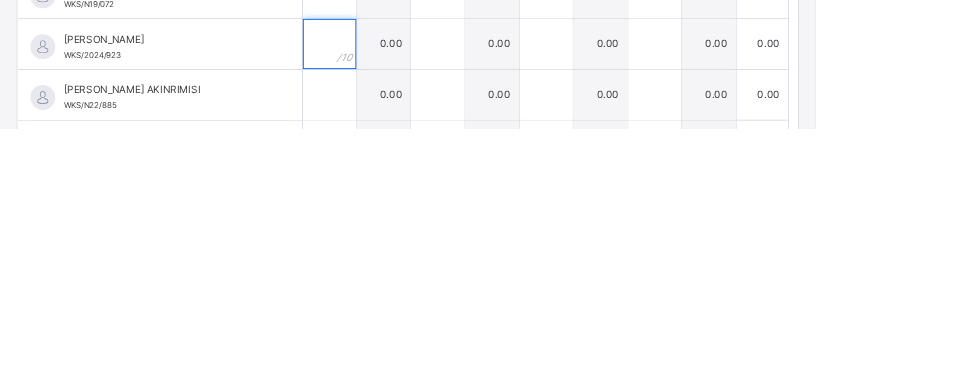 click at bounding box center (396, 272) 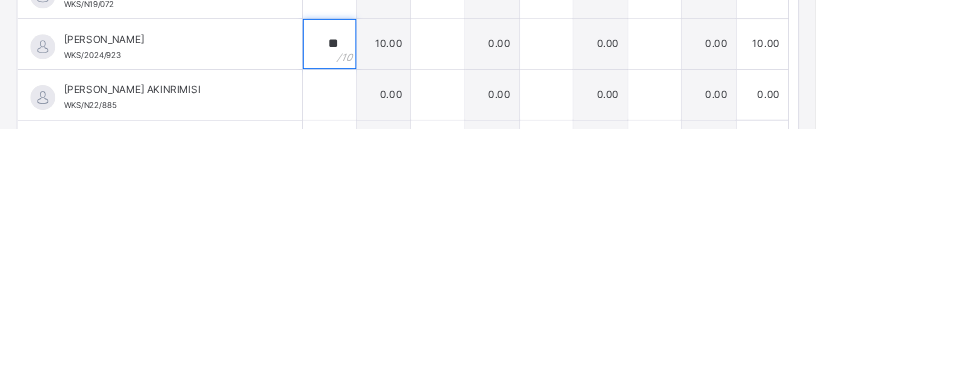 type on "**" 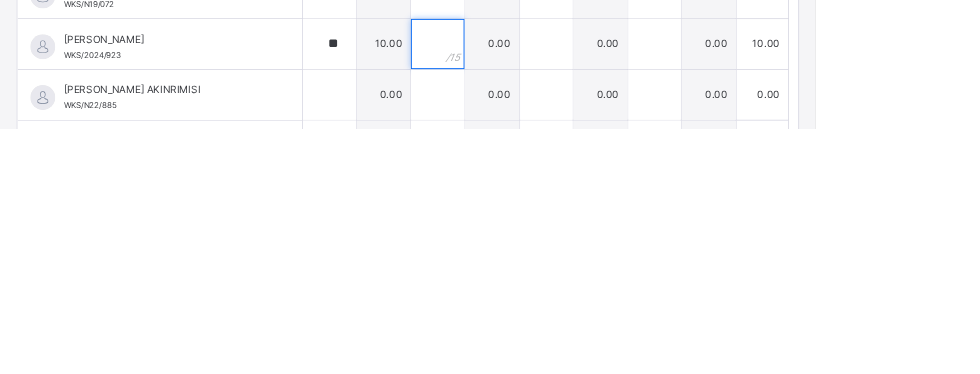 click at bounding box center (526, 272) 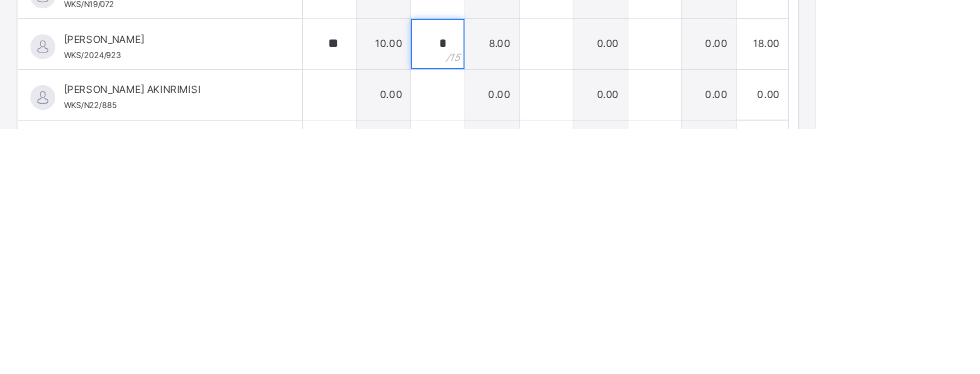 type on "*" 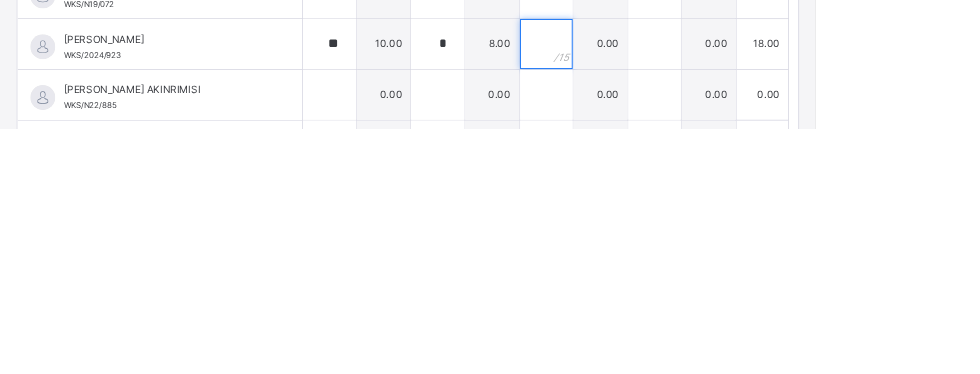 click at bounding box center [657, 272] 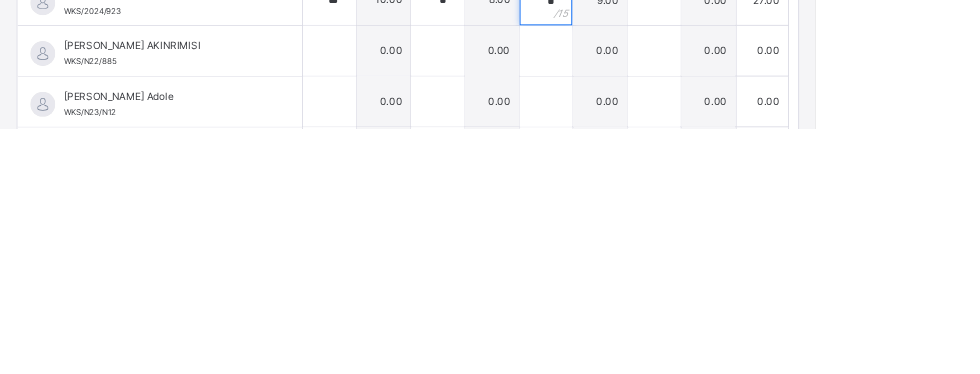 scroll, scrollTop: 166, scrollLeft: 0, axis: vertical 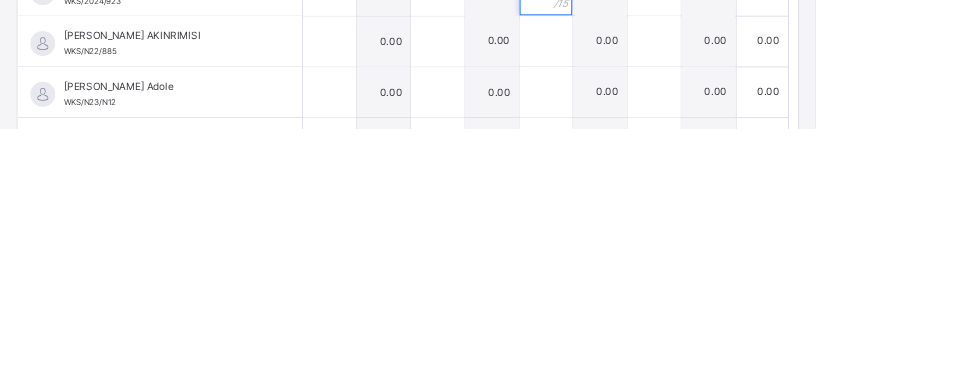 type on "*" 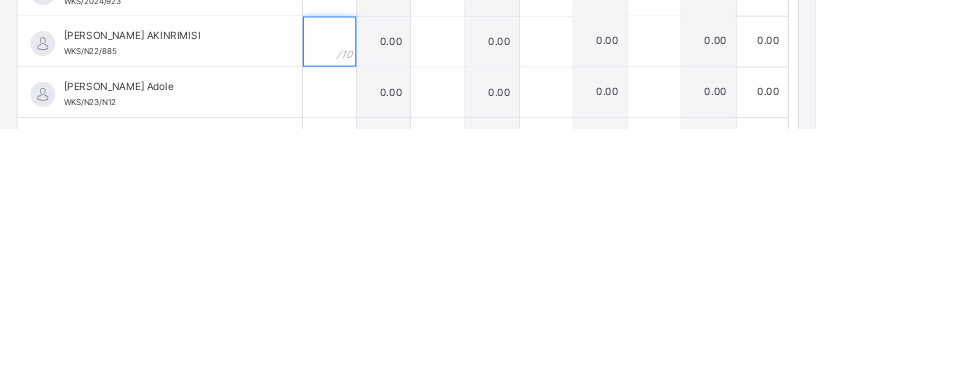 click at bounding box center [396, 269] 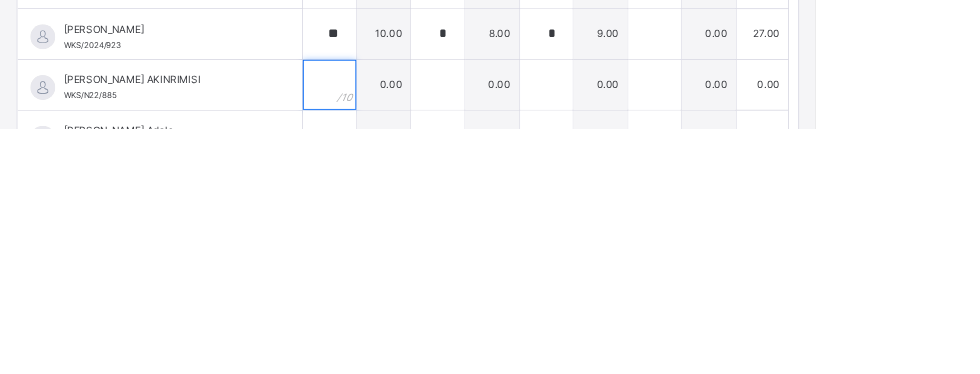 scroll, scrollTop: 113, scrollLeft: 0, axis: vertical 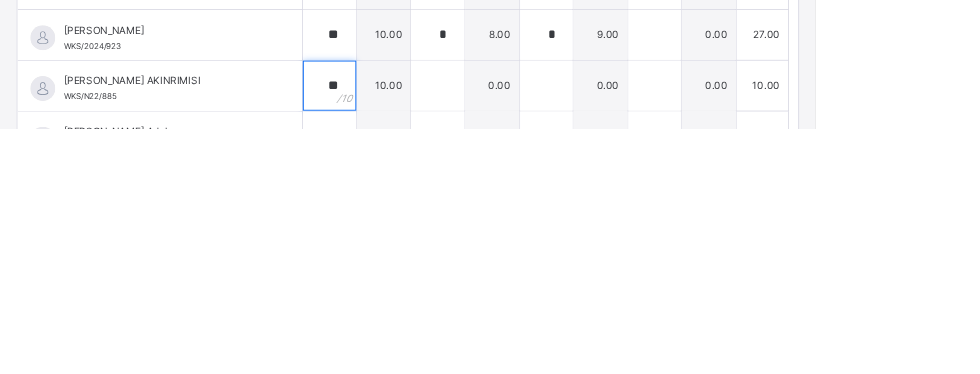 type on "**" 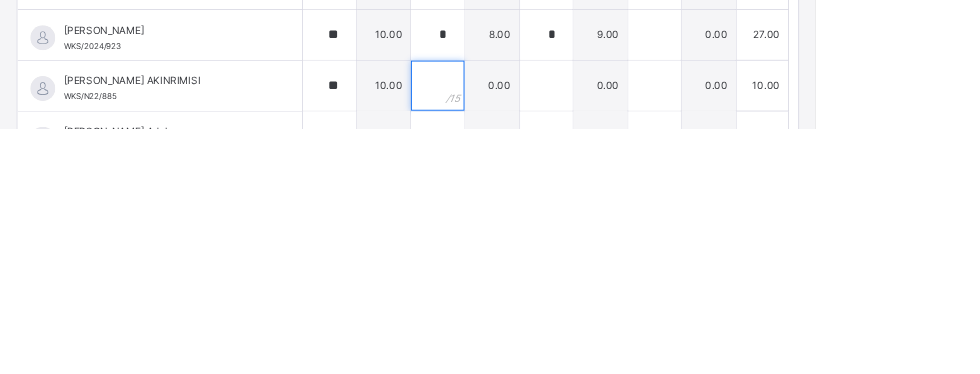 click at bounding box center (526, 322) 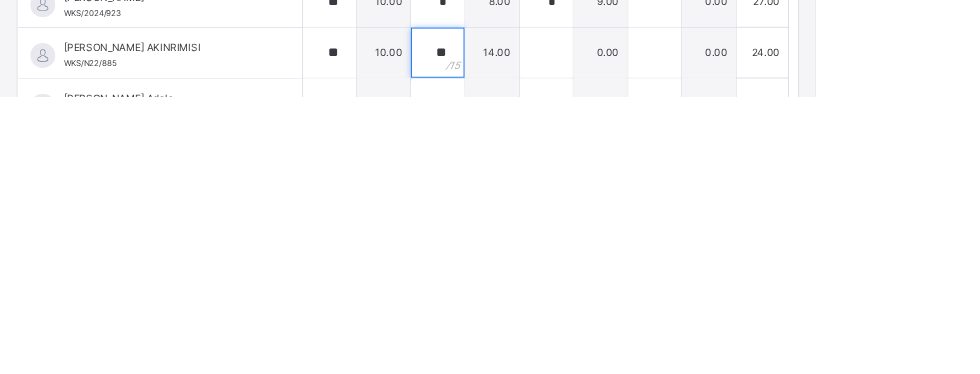 type on "**" 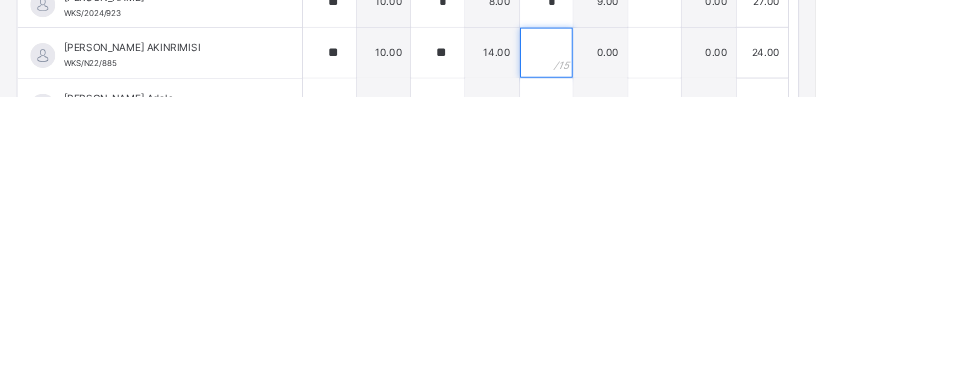 click at bounding box center [657, 322] 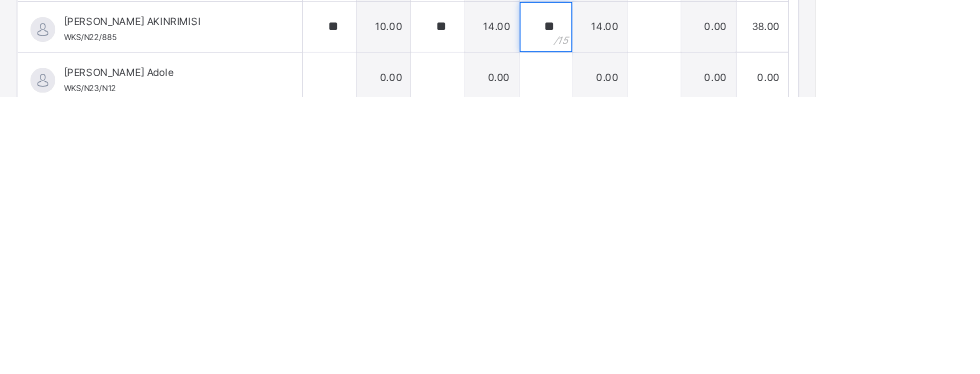 scroll, scrollTop: 140, scrollLeft: 0, axis: vertical 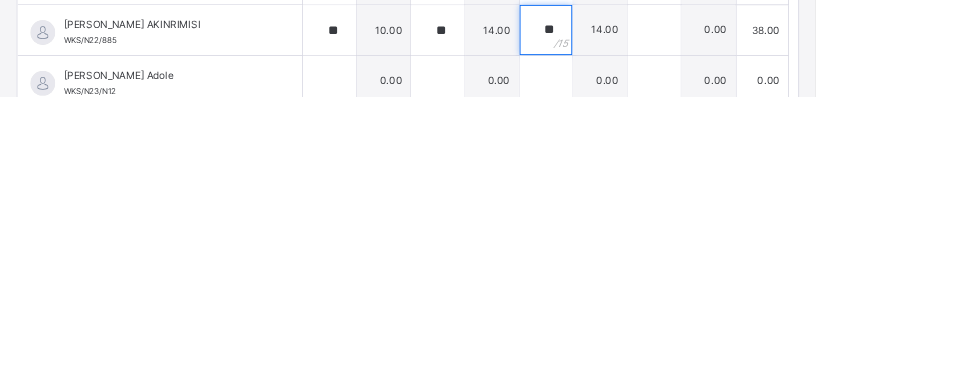 type on "**" 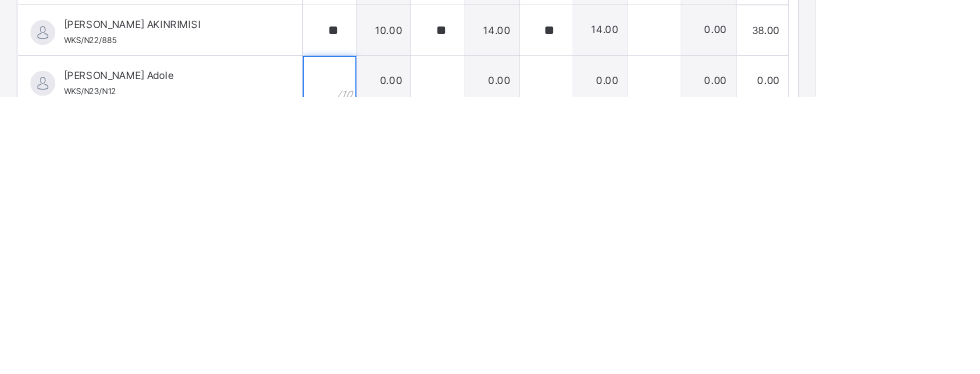 click at bounding box center [396, 356] 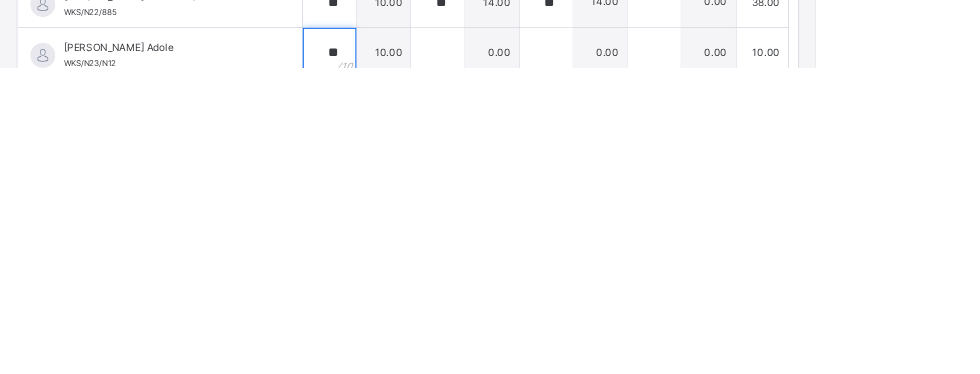 type on "**" 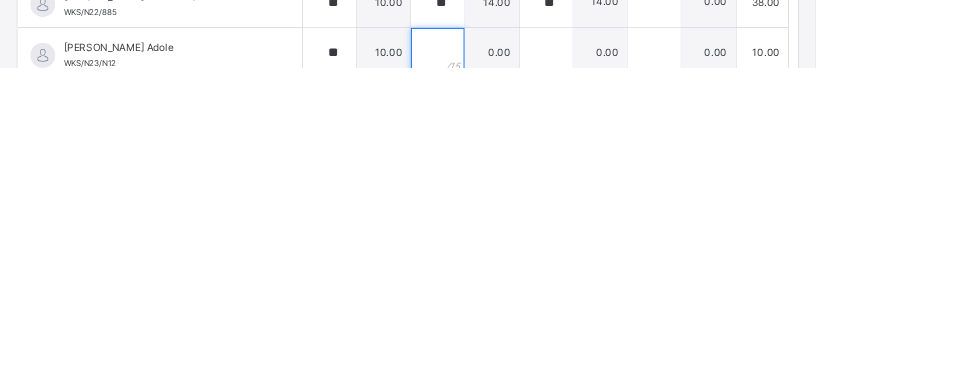 click at bounding box center [526, 356] 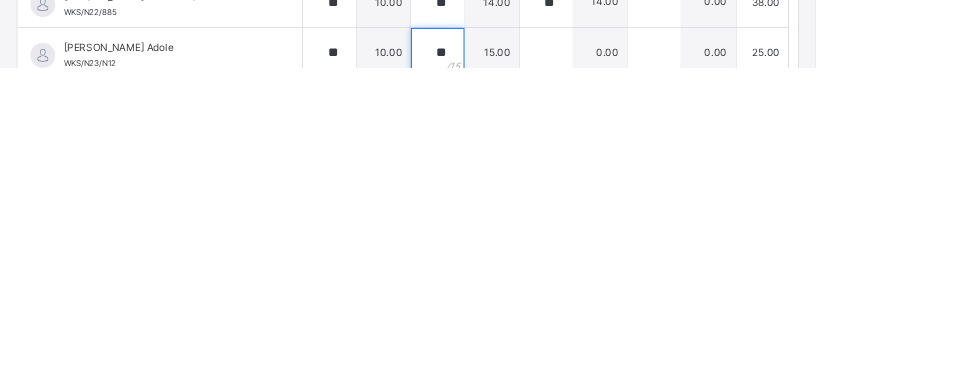 type on "**" 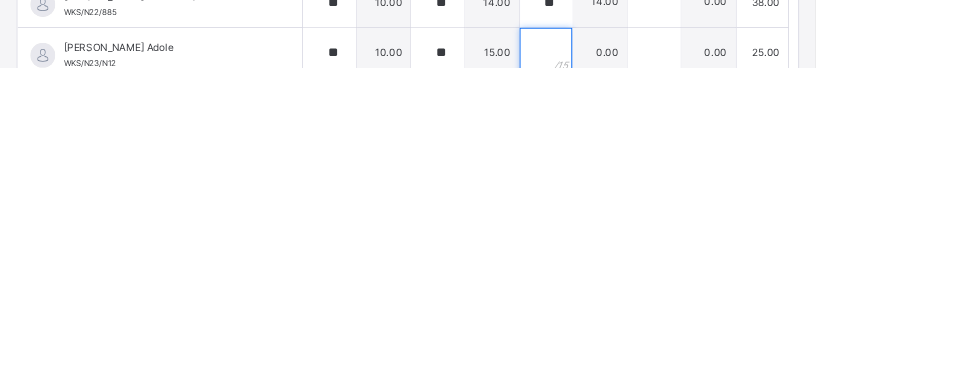 click at bounding box center [657, 356] 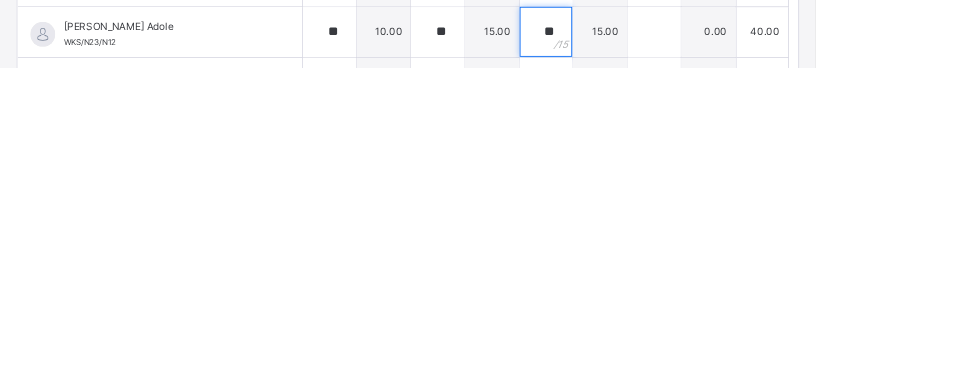 scroll, scrollTop: 171, scrollLeft: 0, axis: vertical 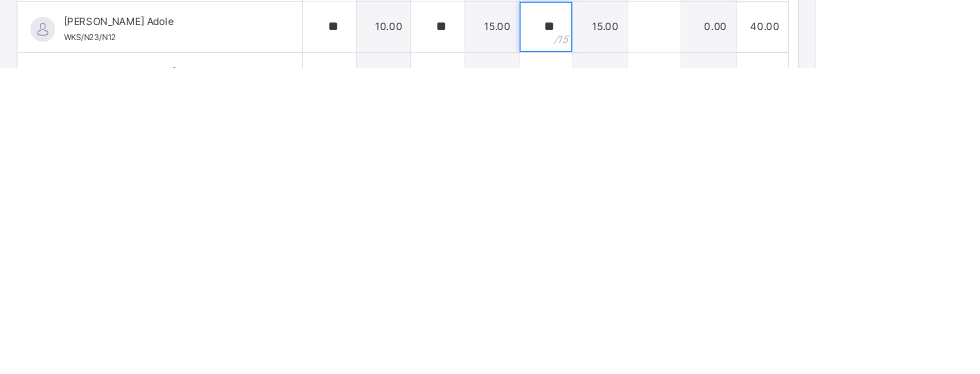 type on "**" 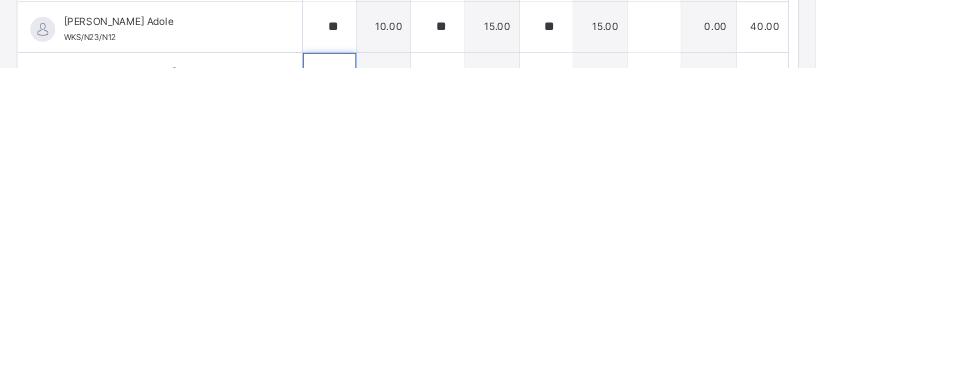 click at bounding box center [396, 386] 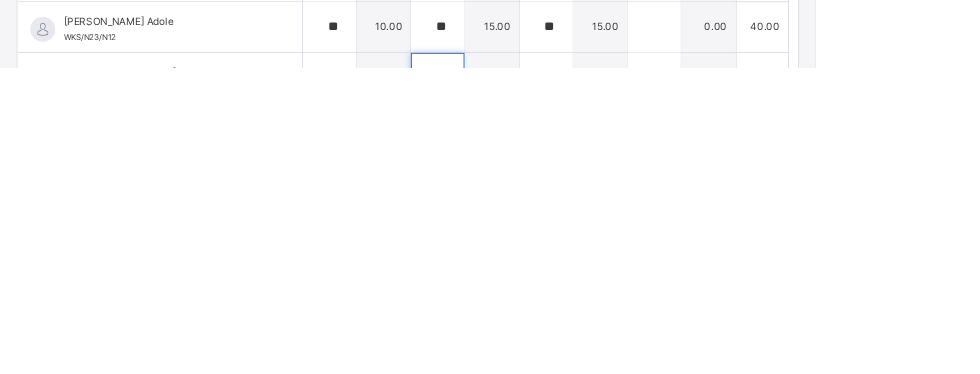 click at bounding box center [526, 386] 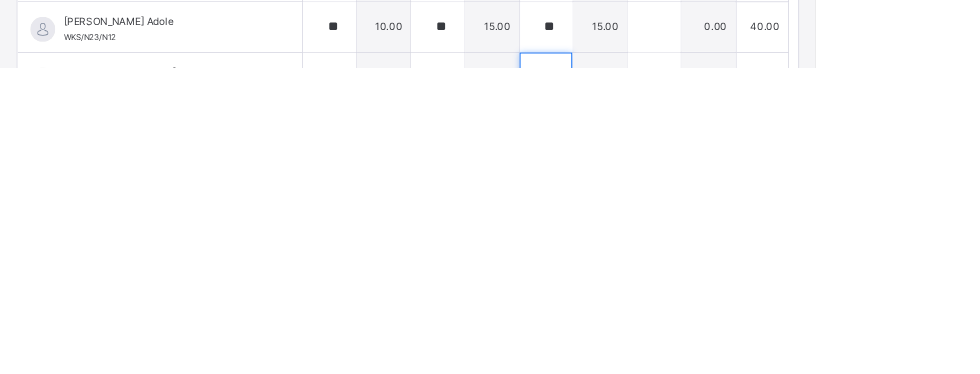 click at bounding box center [657, 386] 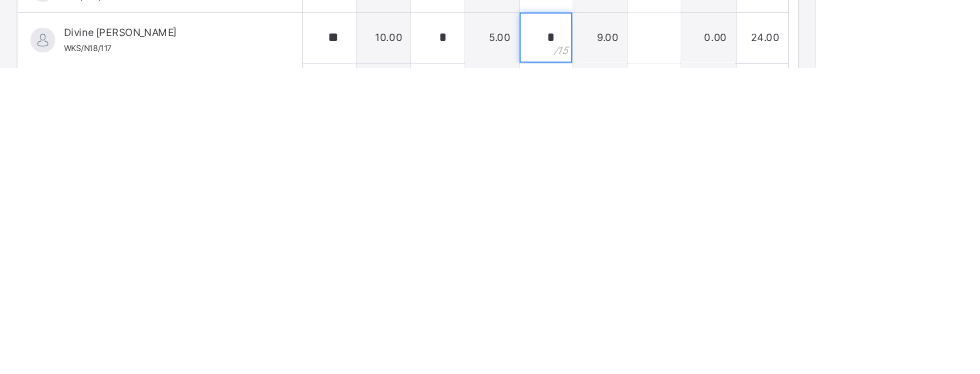 scroll, scrollTop: 222, scrollLeft: 0, axis: vertical 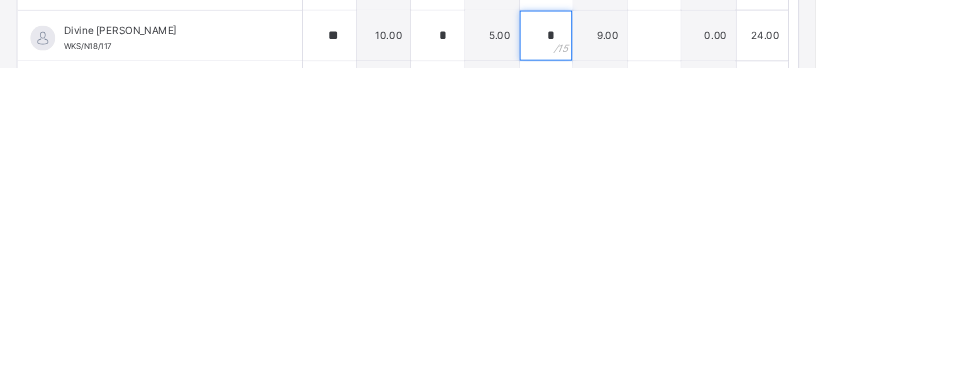type on "*" 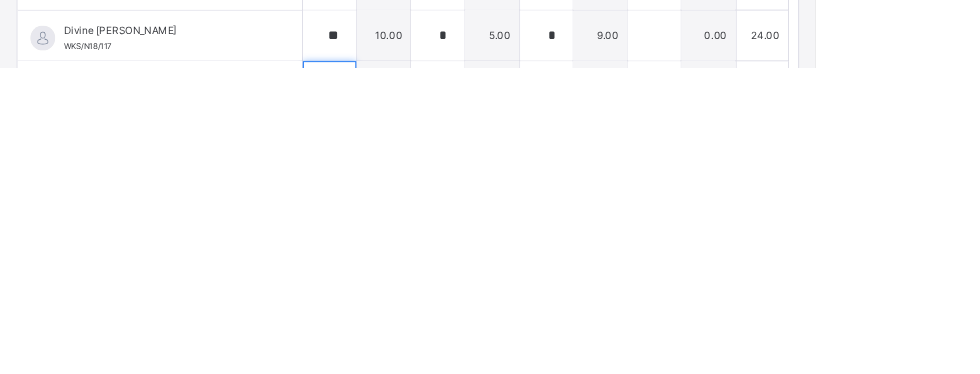click at bounding box center (396, 396) 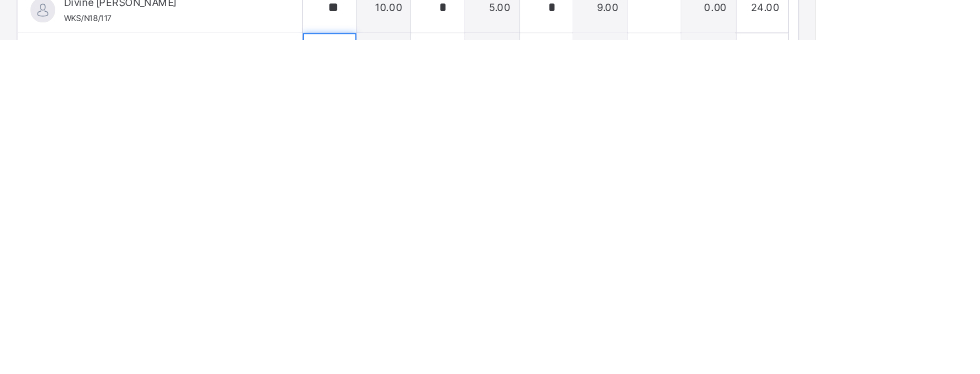 scroll, scrollTop: 7, scrollLeft: 0, axis: vertical 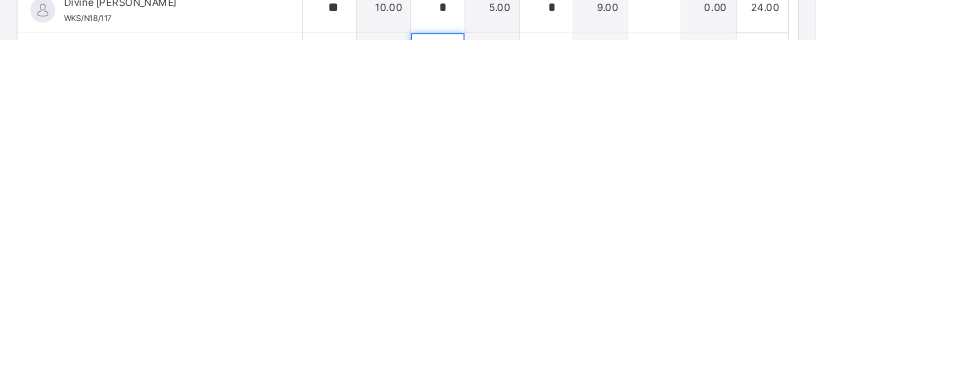 click at bounding box center (526, 396) 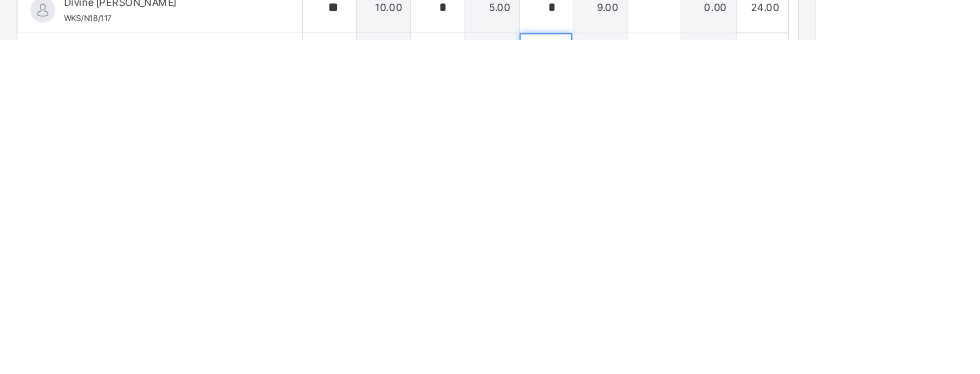 click at bounding box center [657, 396] 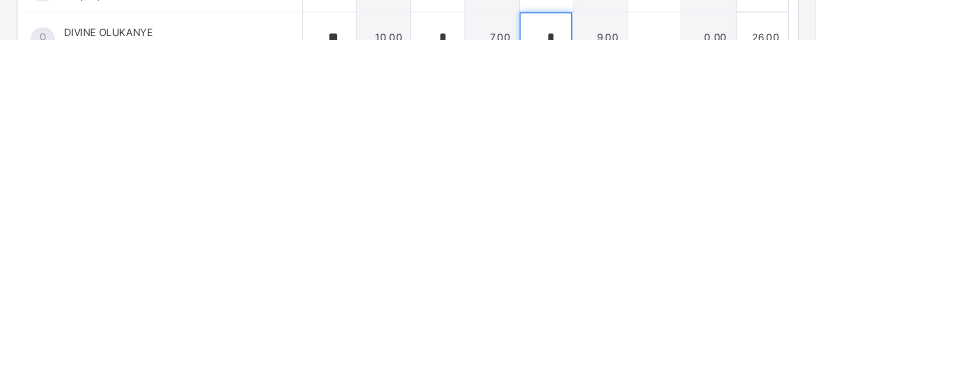 scroll, scrollTop: 249, scrollLeft: 0, axis: vertical 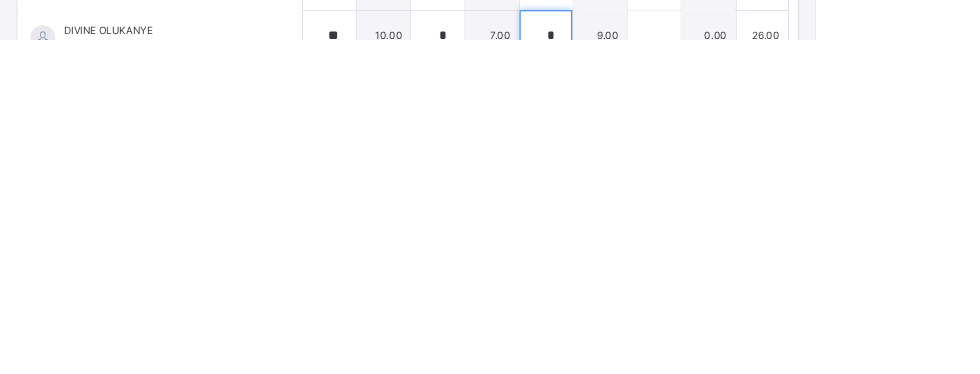 type on "*" 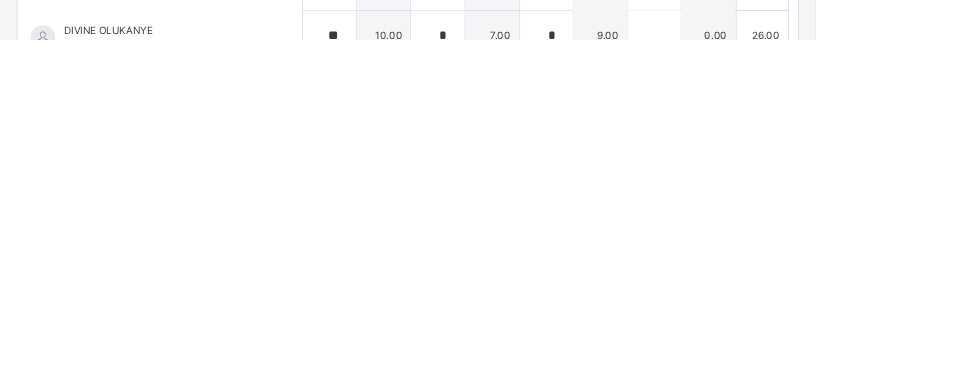 click at bounding box center (396, 430) 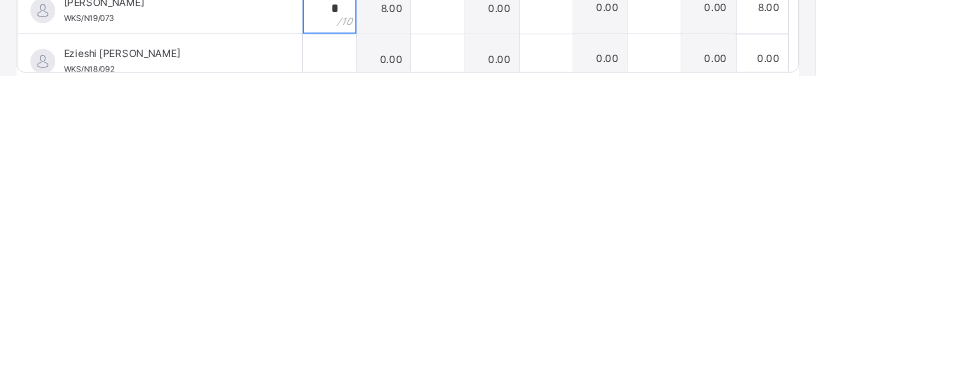 type on "*" 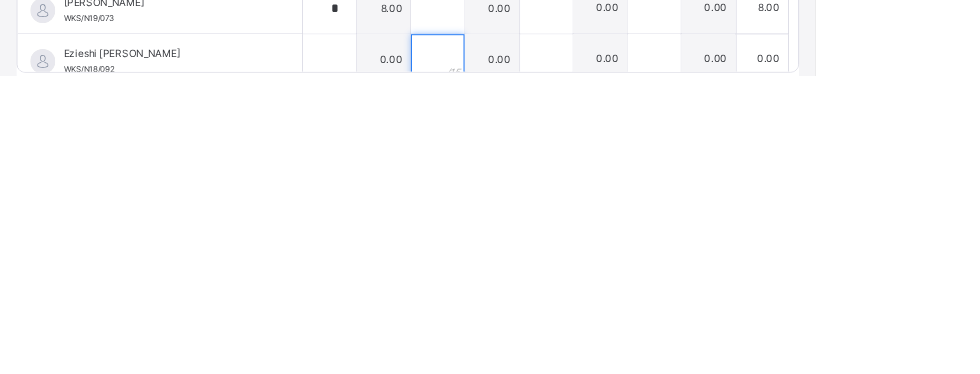 click at bounding box center [526, 355] 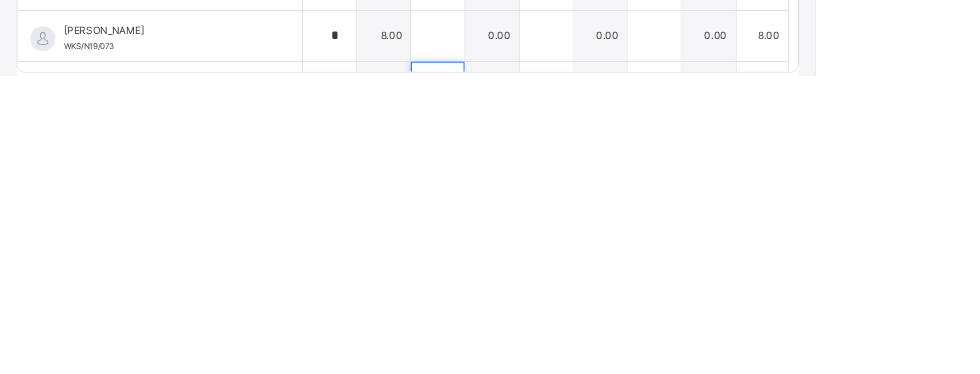 scroll, scrollTop: 208, scrollLeft: 0, axis: vertical 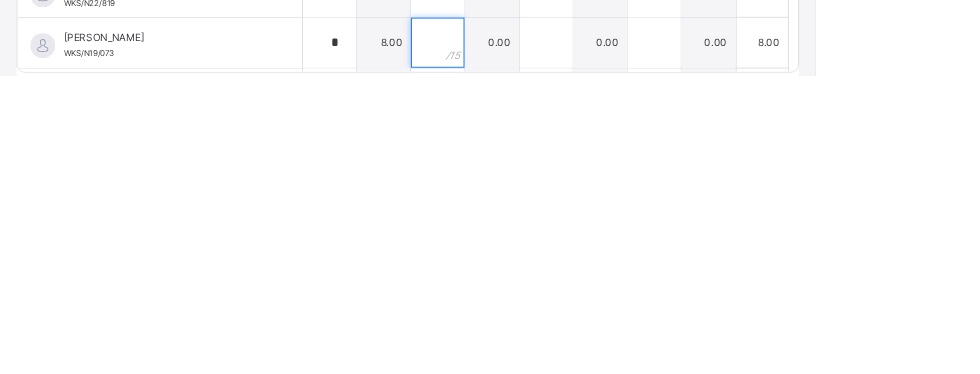 click at bounding box center (526, 335) 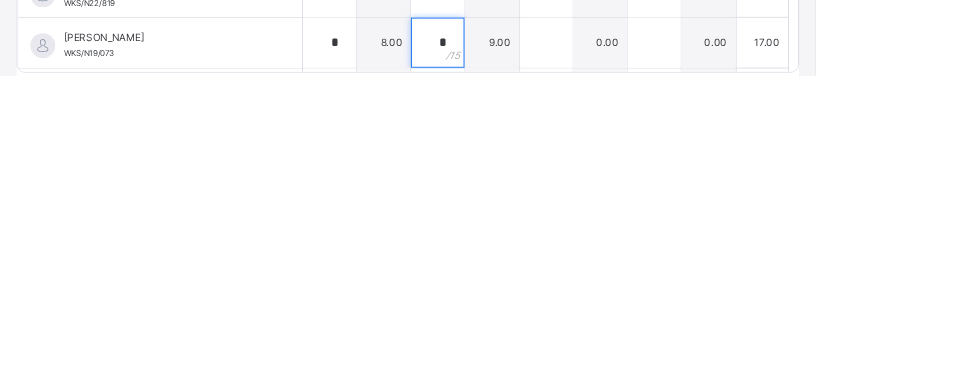 type on "*" 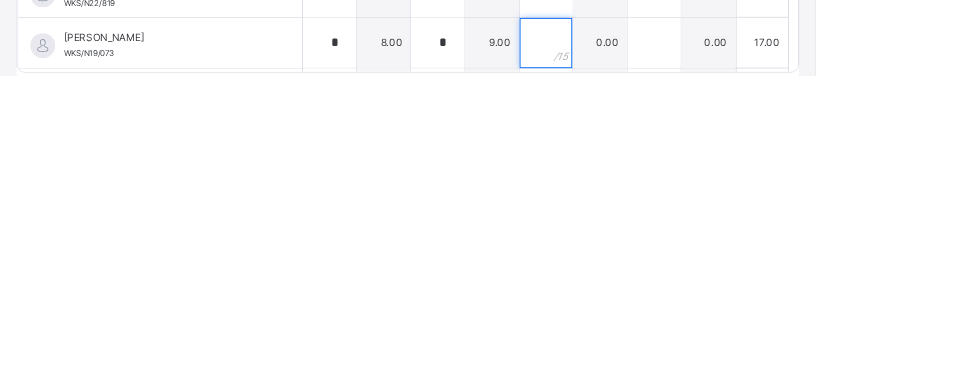 click at bounding box center (657, 335) 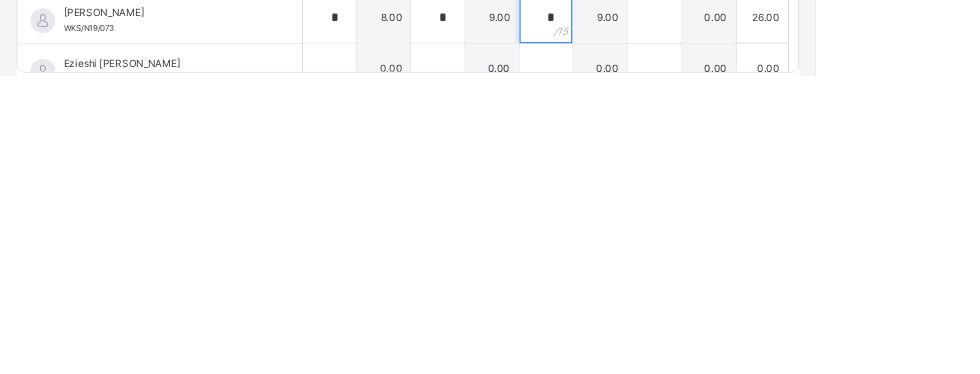 scroll, scrollTop: 251, scrollLeft: 0, axis: vertical 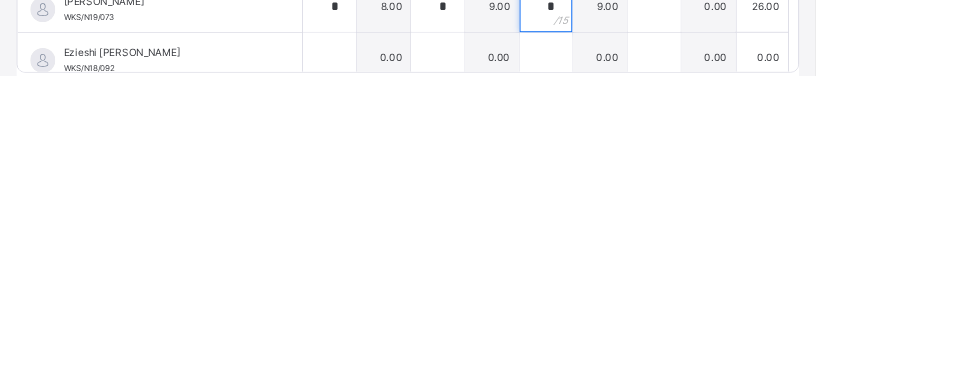 type on "*" 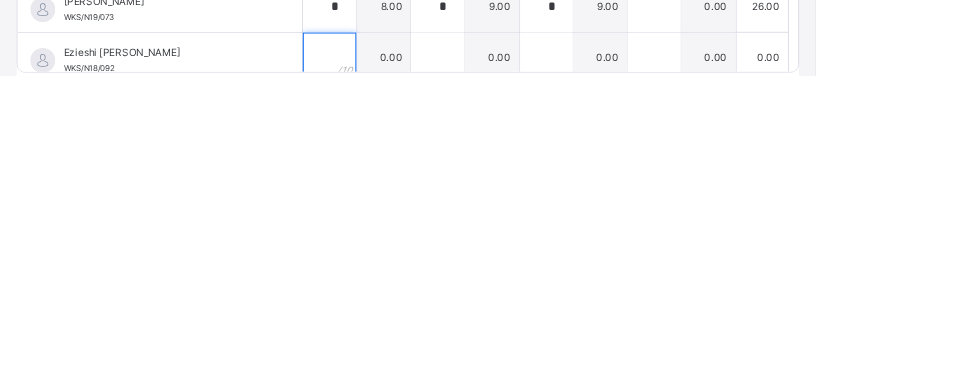 click at bounding box center [396, 353] 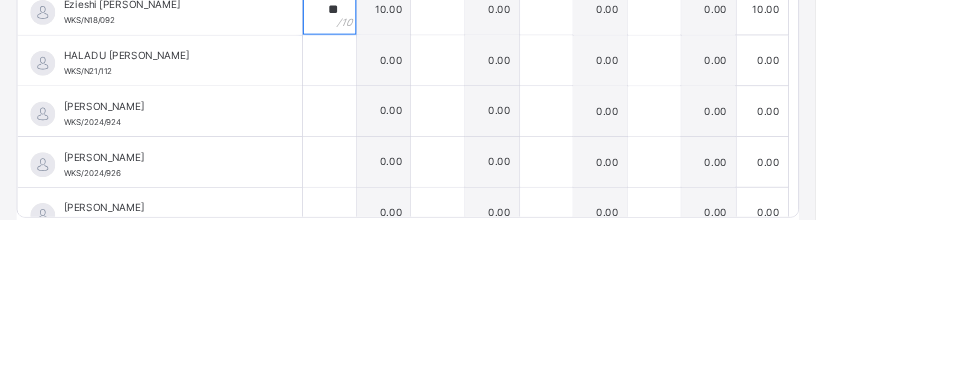 type on "**" 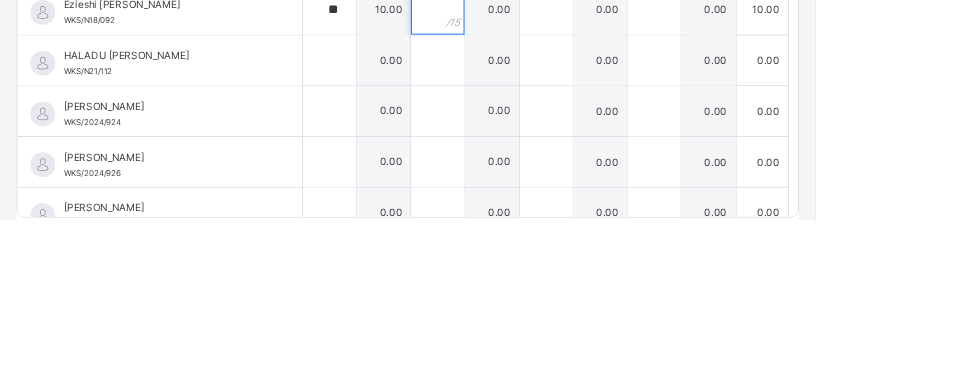 click at bounding box center [526, 121] 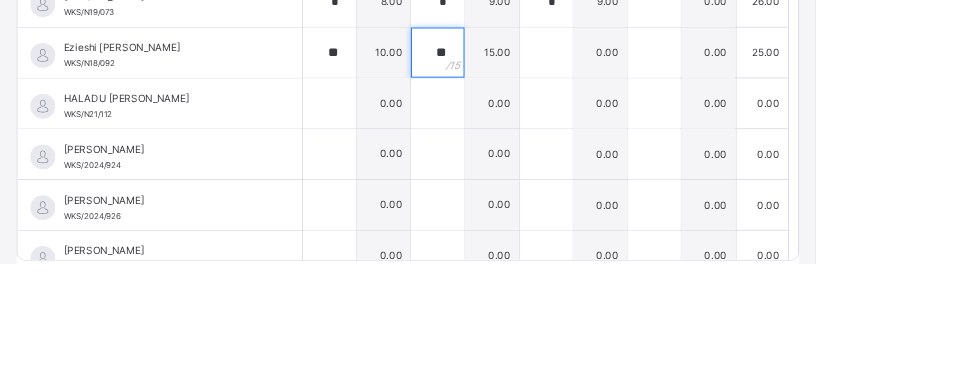 type on "**" 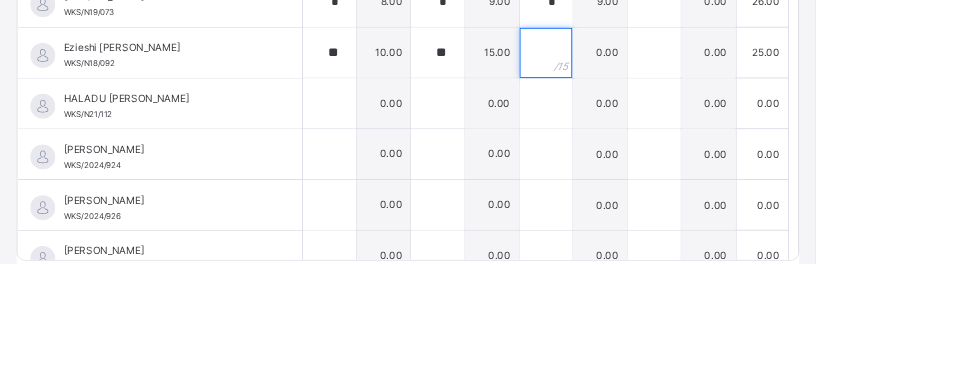 click at bounding box center (657, 121) 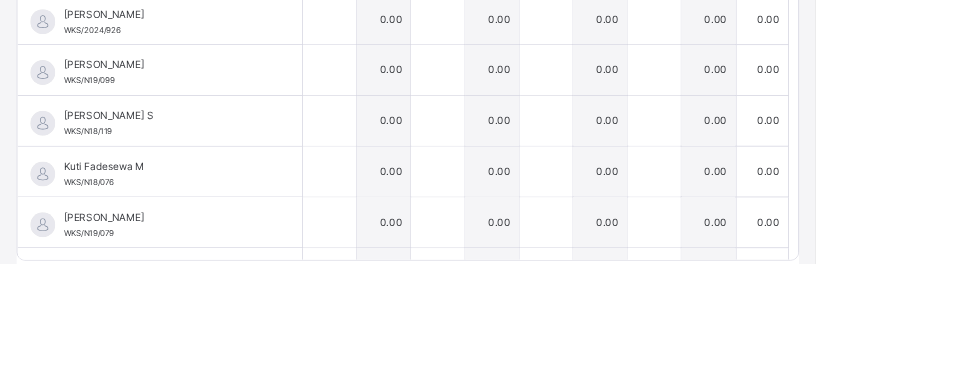 scroll, scrollTop: 707, scrollLeft: 0, axis: vertical 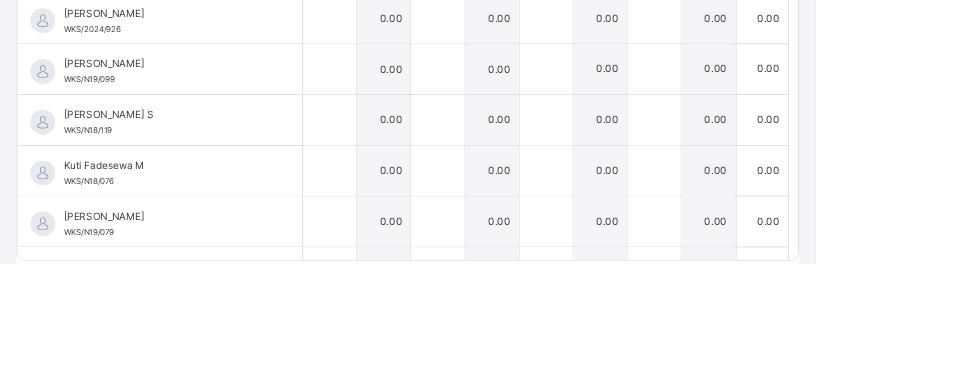 type on "**" 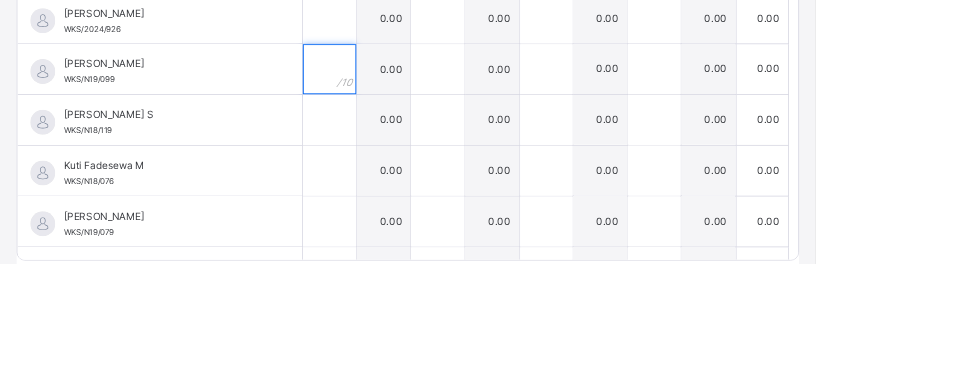 click at bounding box center (396, 141) 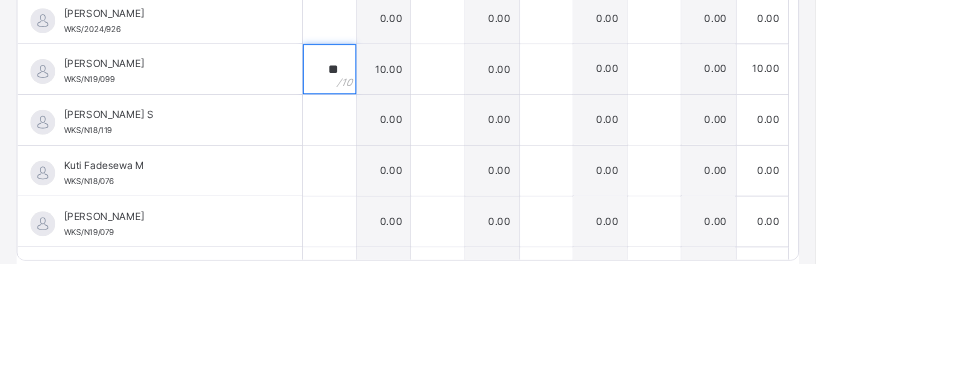 type on "**" 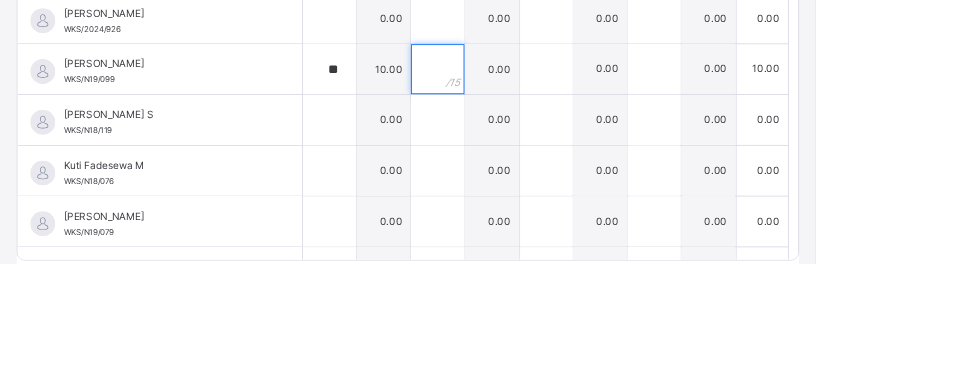 click at bounding box center (526, 141) 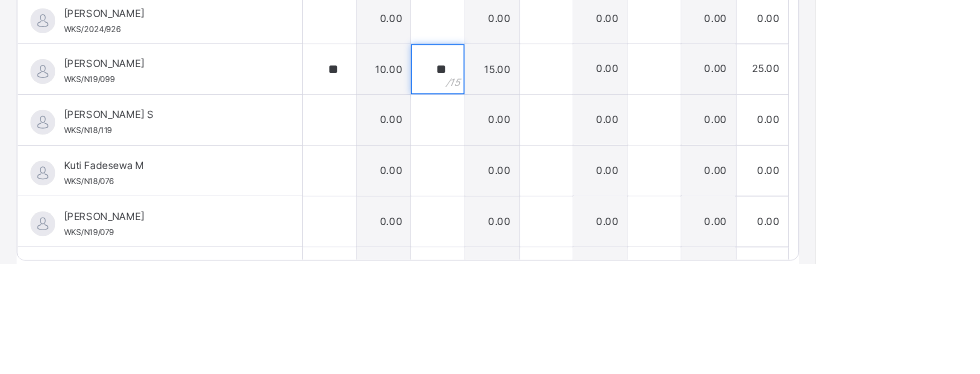 type on "**" 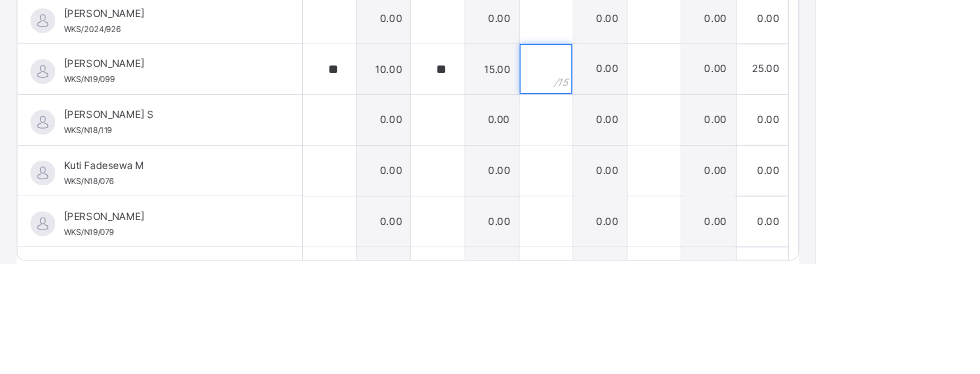 click at bounding box center (657, 141) 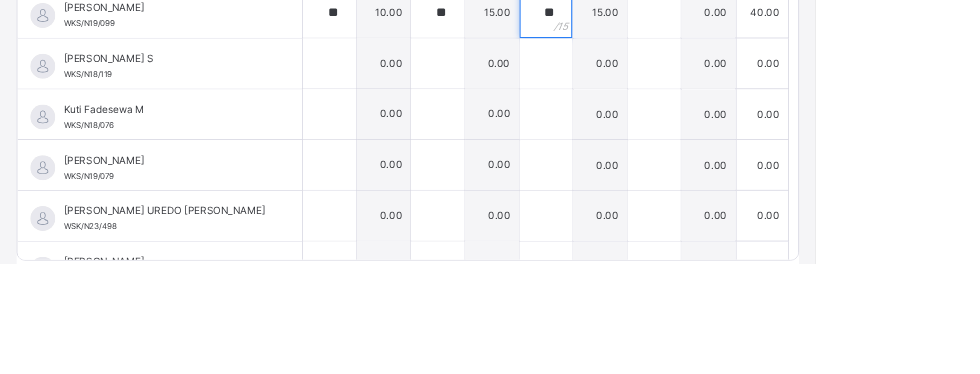 scroll, scrollTop: 777, scrollLeft: 0, axis: vertical 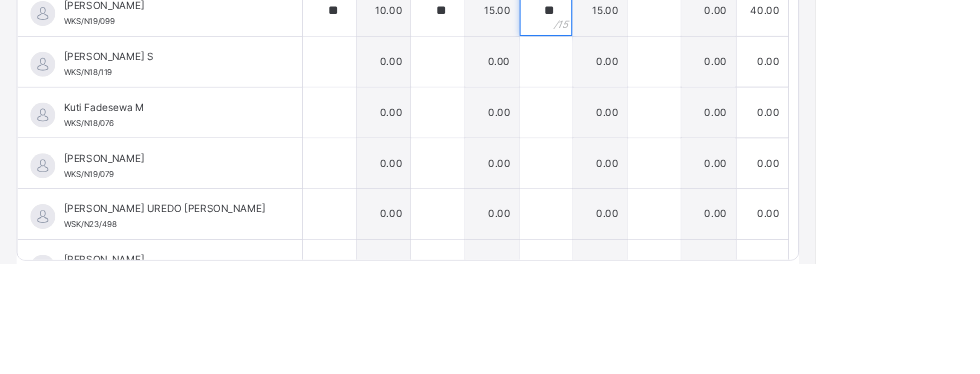type on "**" 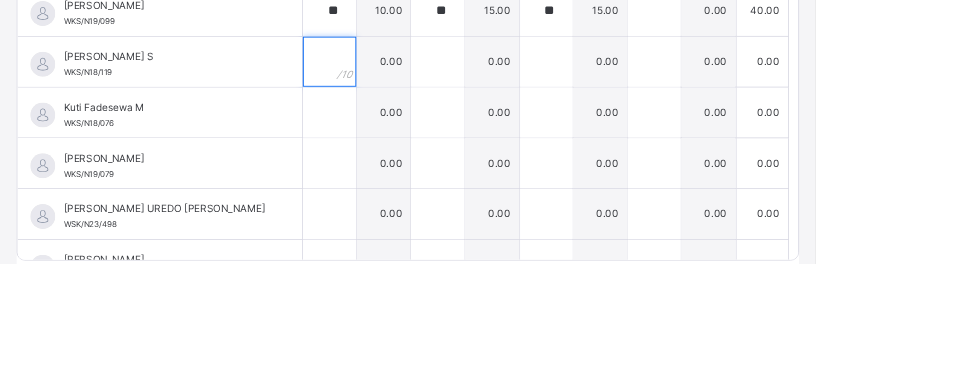 click at bounding box center (396, 132) 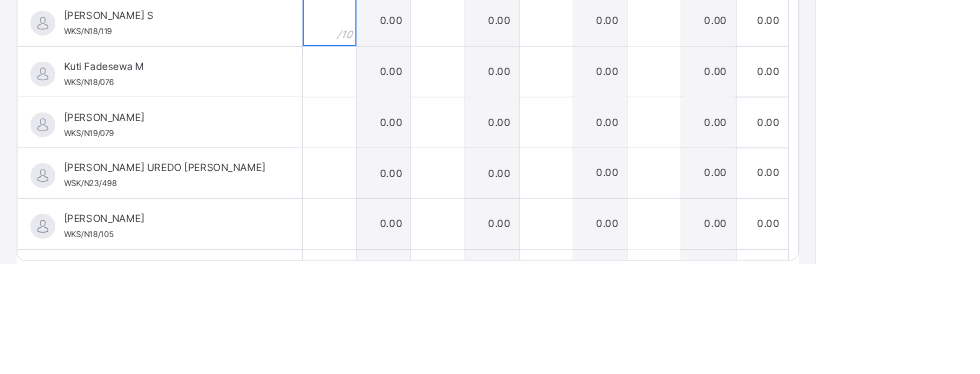 scroll, scrollTop: 828, scrollLeft: 0, axis: vertical 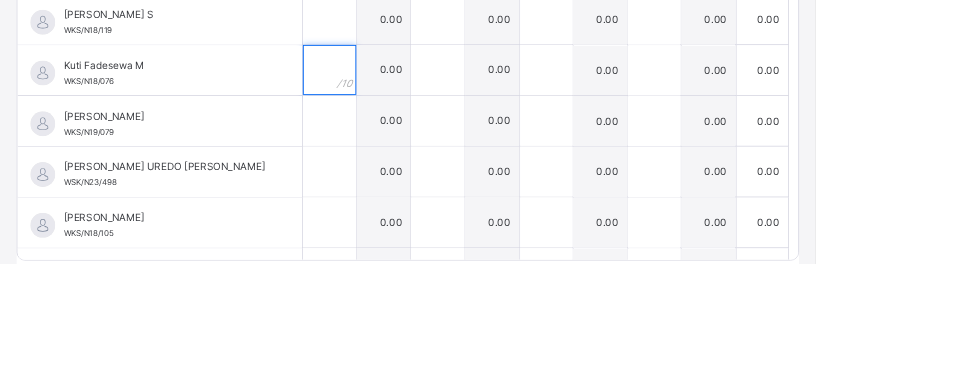 click at bounding box center (396, 142) 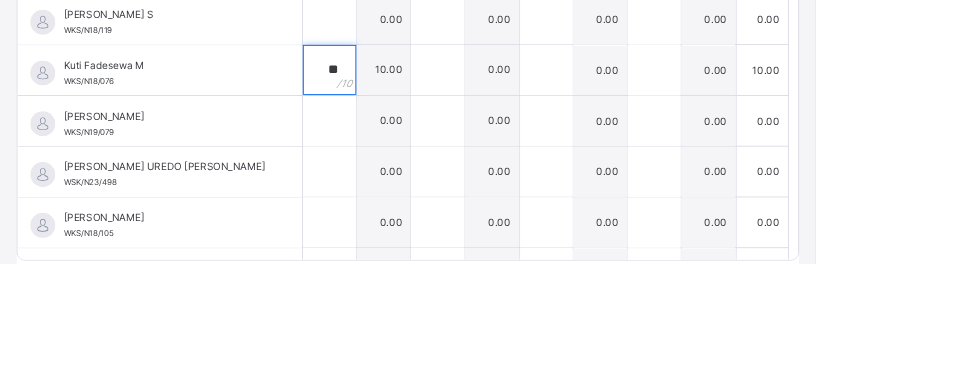 type on "**" 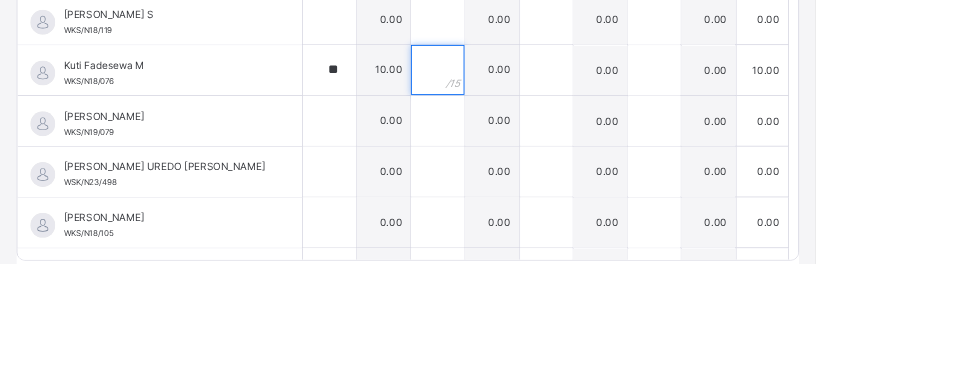 click at bounding box center (526, 142) 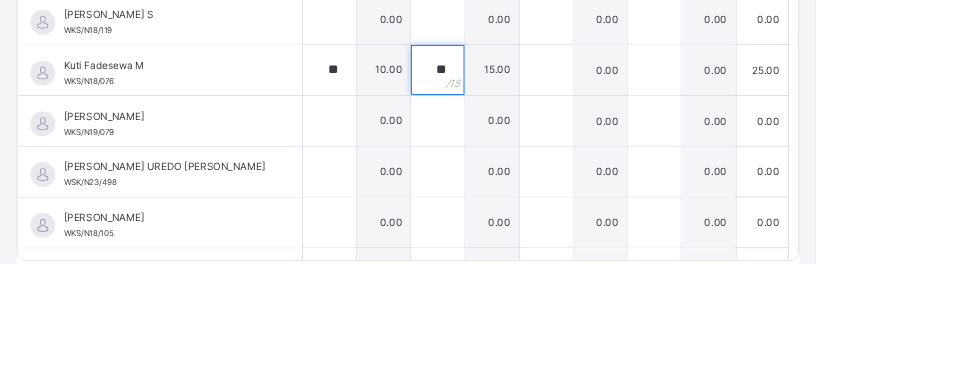 type on "**" 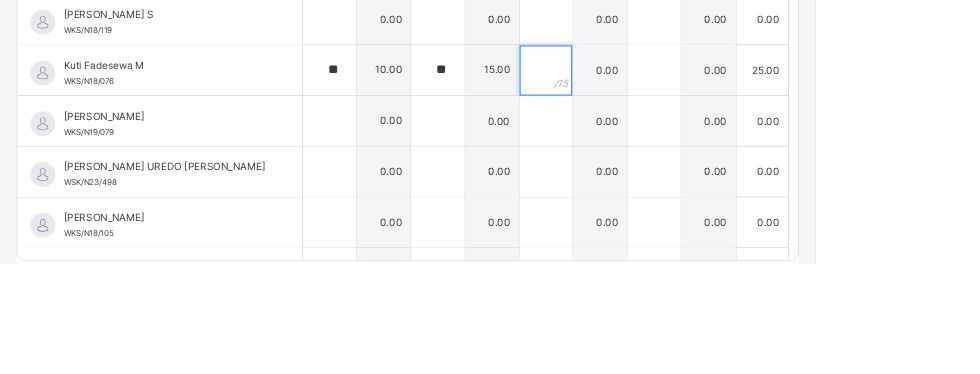 click at bounding box center (657, 142) 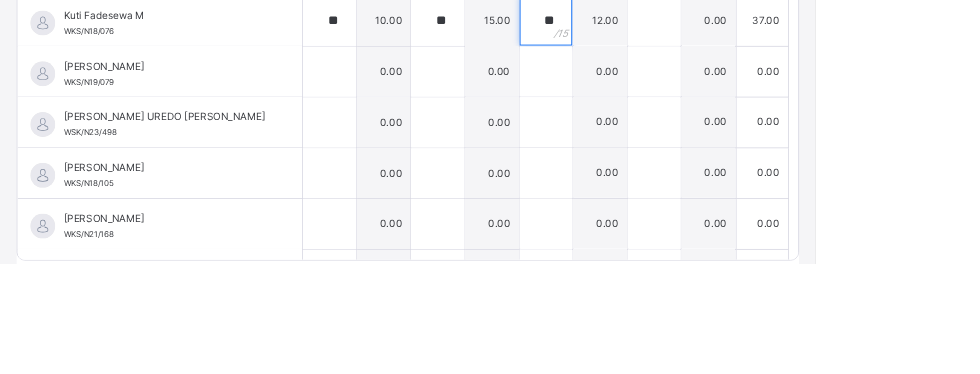 scroll, scrollTop: 888, scrollLeft: 0, axis: vertical 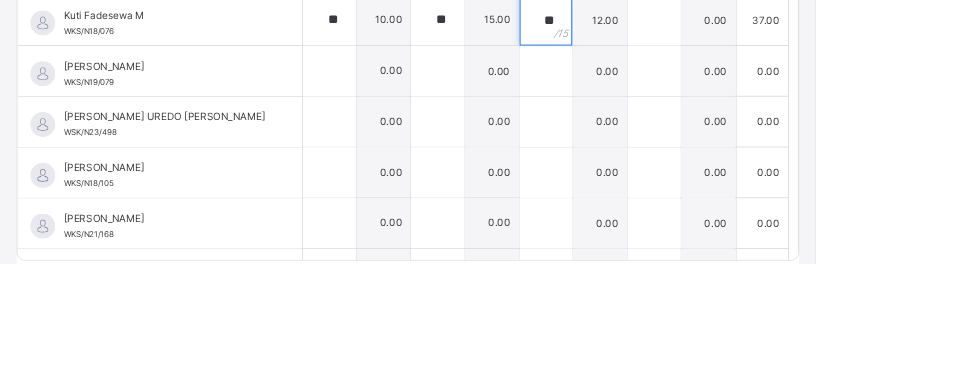 type on "**" 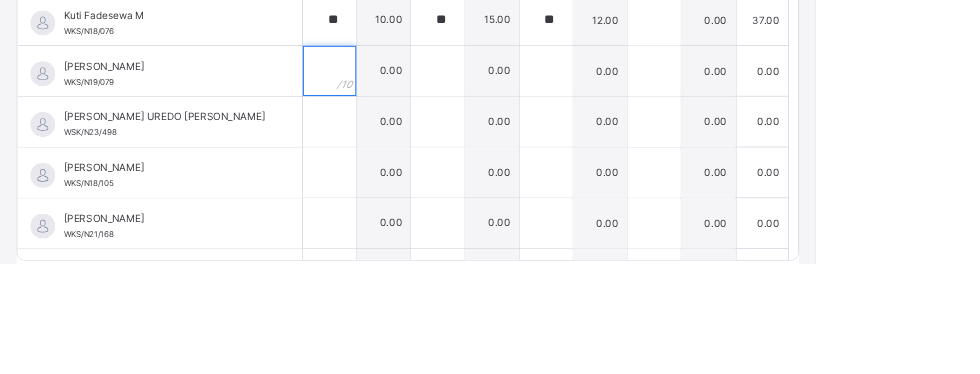 click at bounding box center (396, 143) 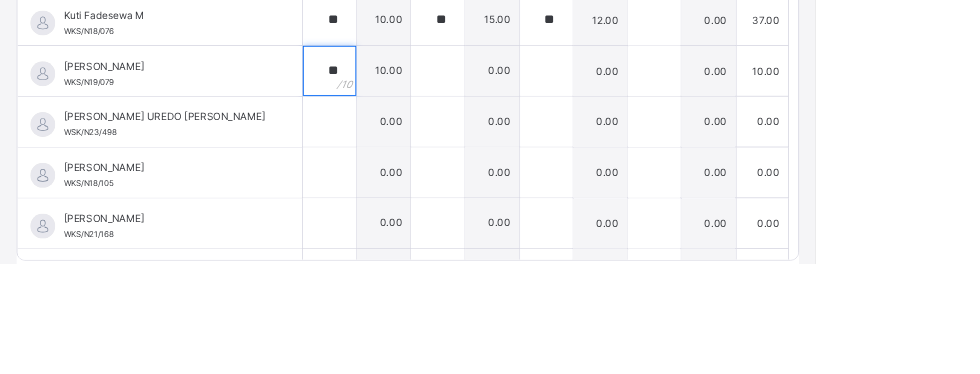 type on "**" 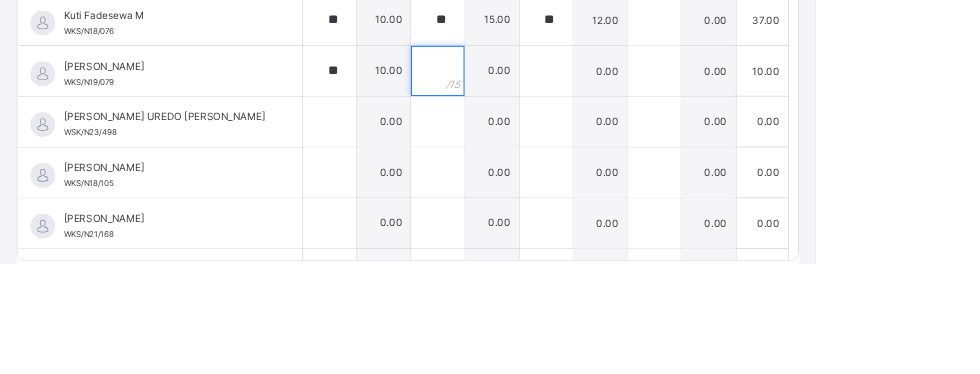 click at bounding box center (526, 143) 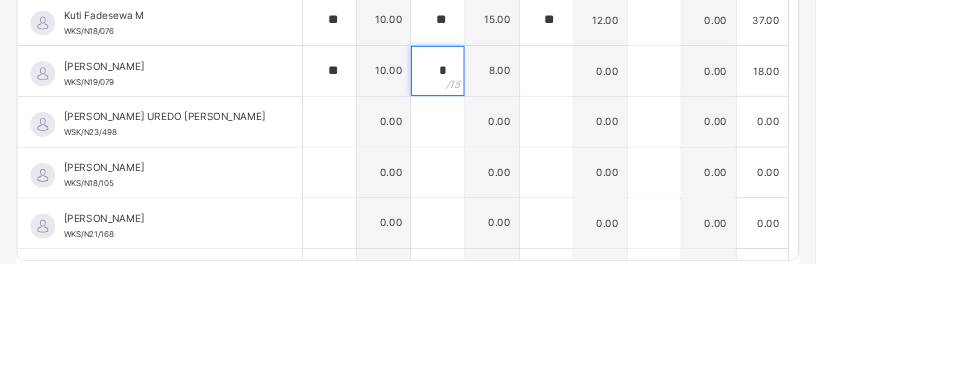 type on "*" 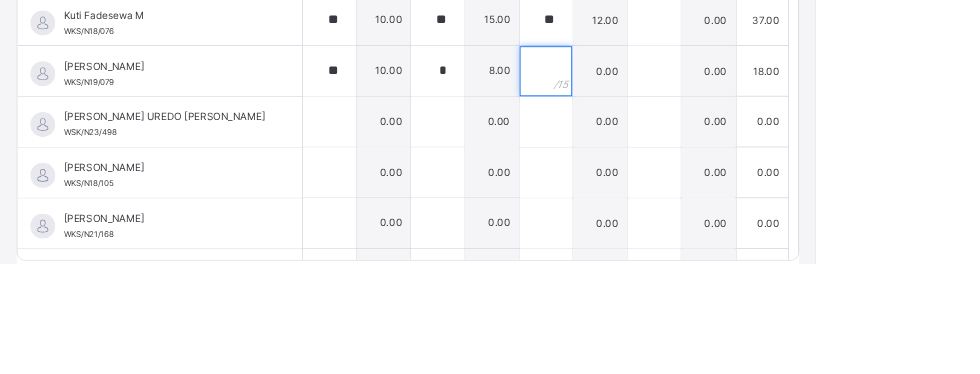 click at bounding box center [657, 143] 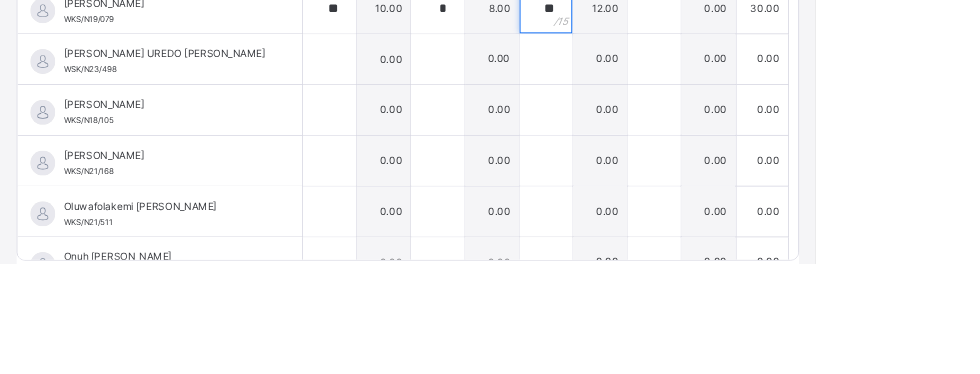 scroll, scrollTop: 965, scrollLeft: 0, axis: vertical 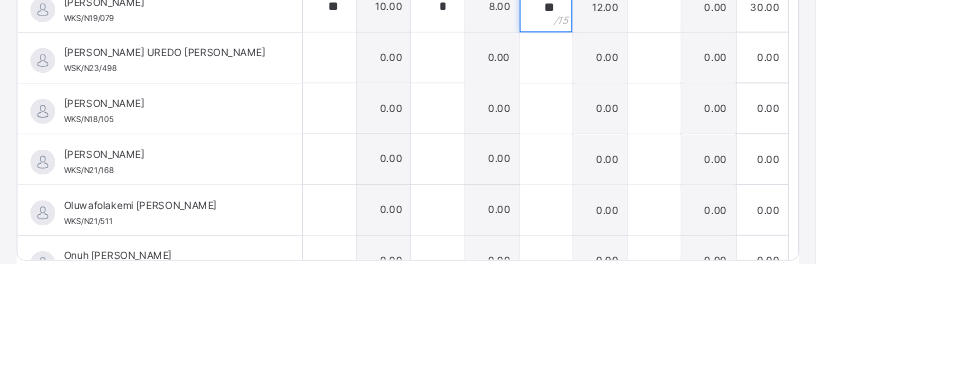 type on "**" 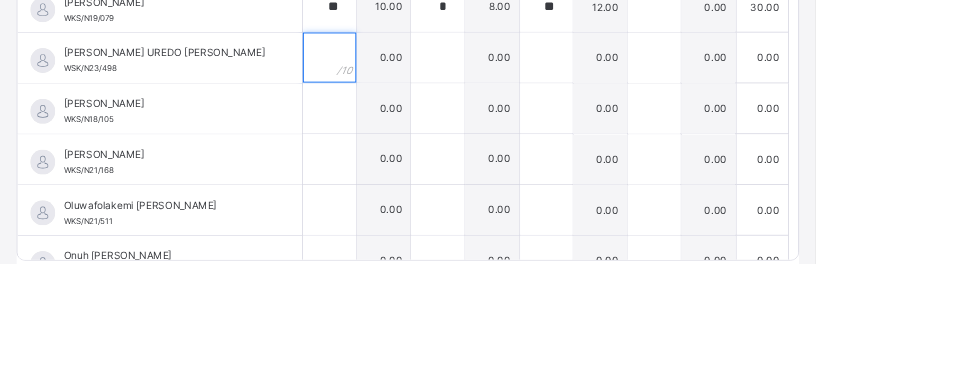 click at bounding box center (396, 127) 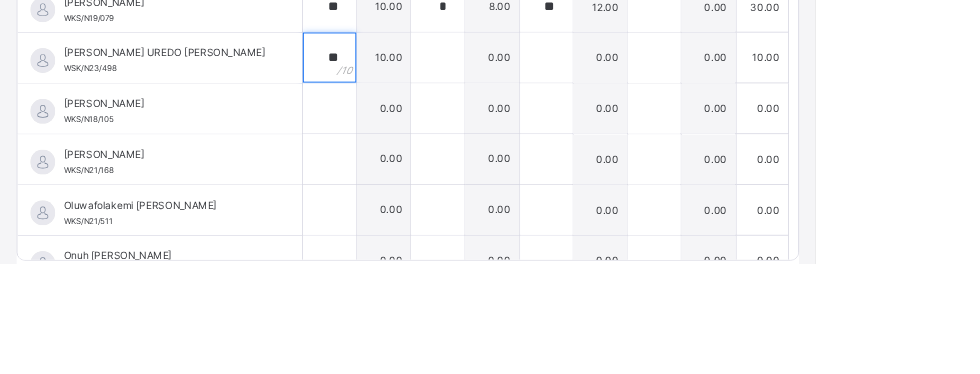 type on "**" 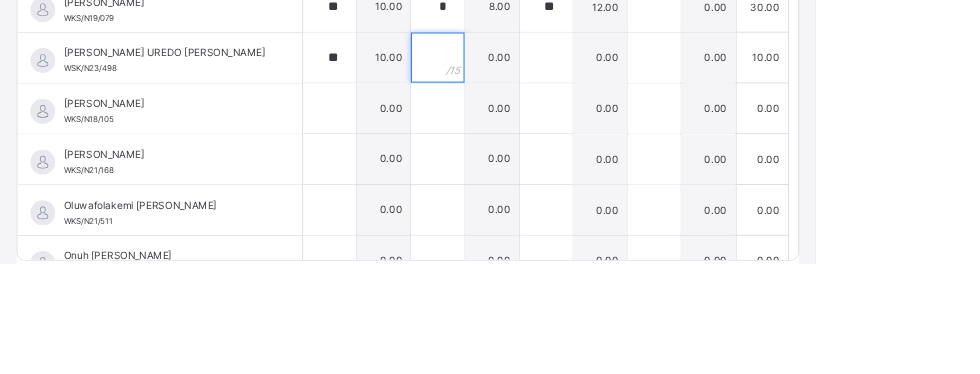 click at bounding box center [526, 127] 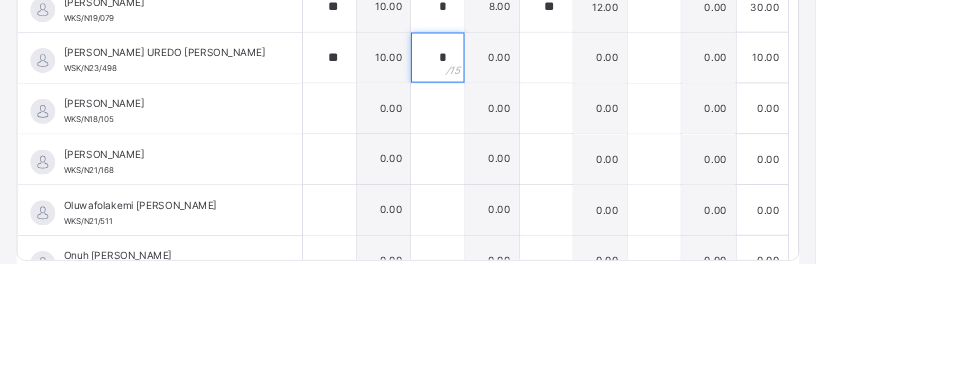 type on "*" 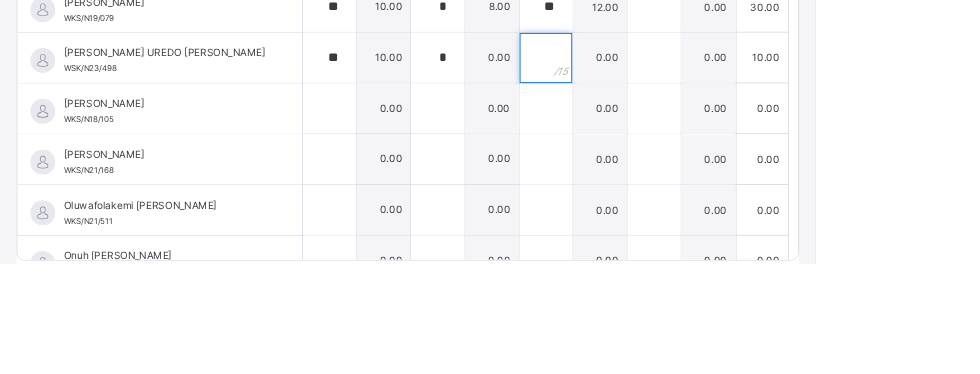 click at bounding box center (657, 127) 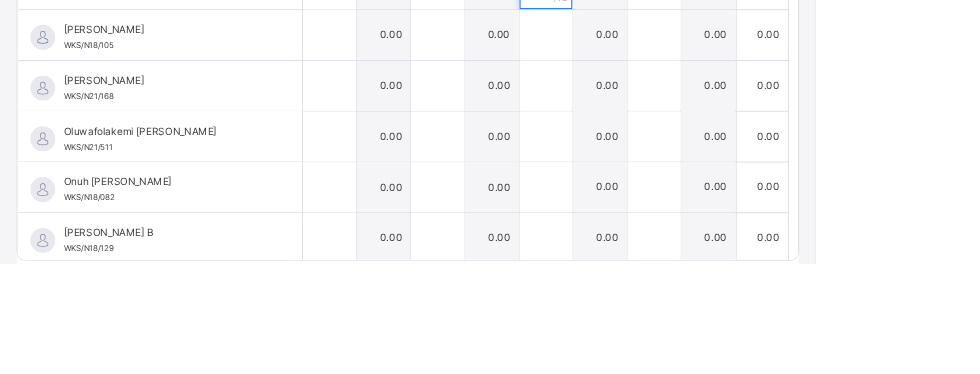 scroll, scrollTop: 1055, scrollLeft: 0, axis: vertical 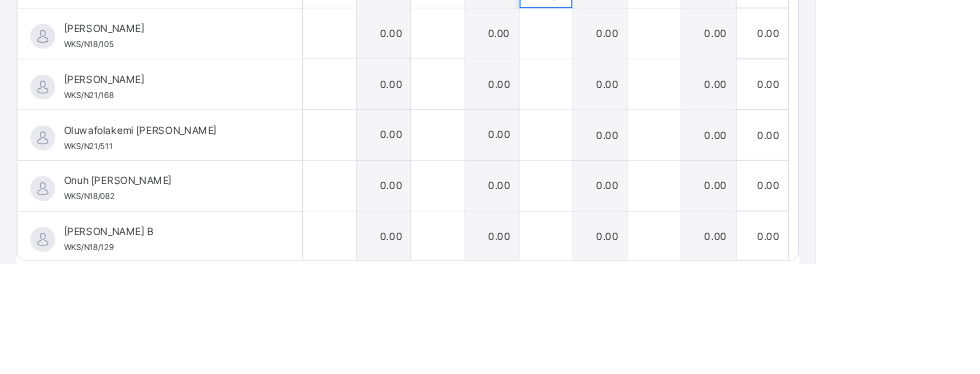 type on "**" 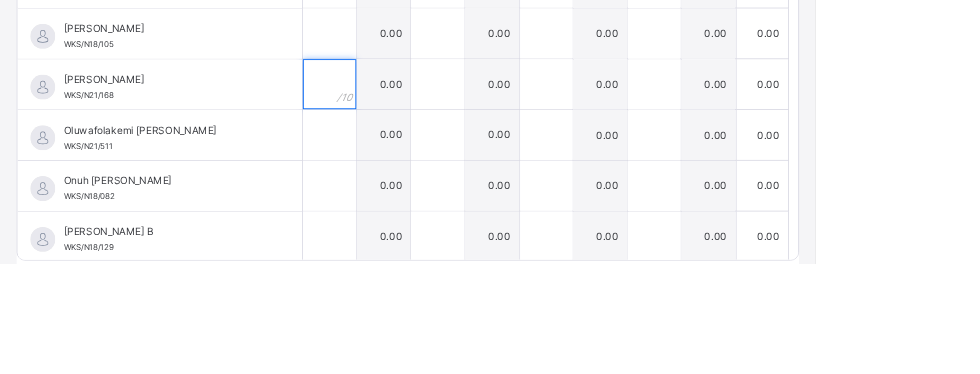 click at bounding box center [396, 159] 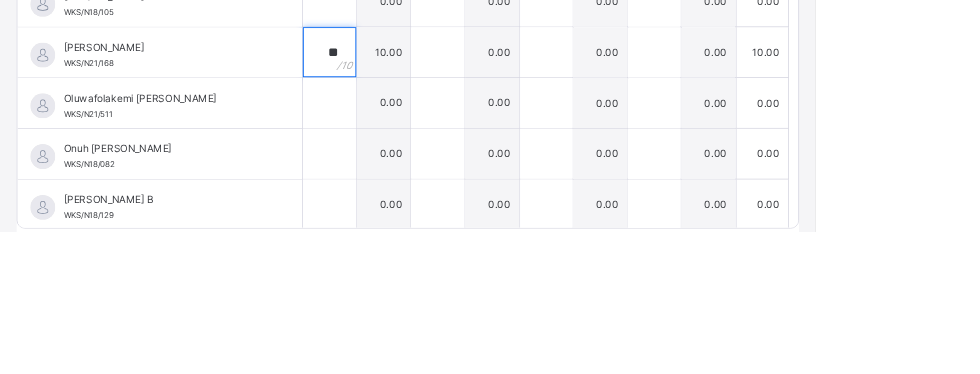type on "**" 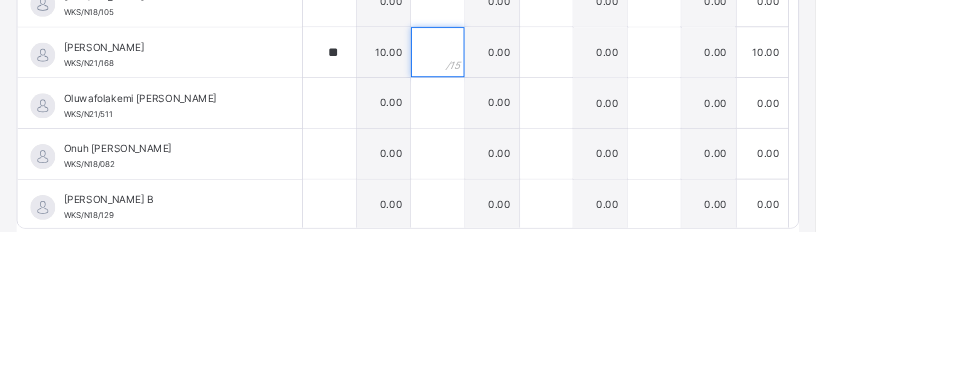 click at bounding box center [526, 159] 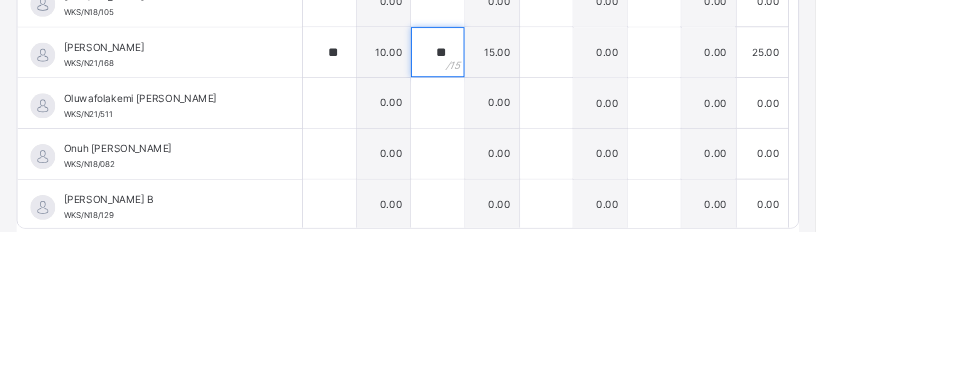 type on "**" 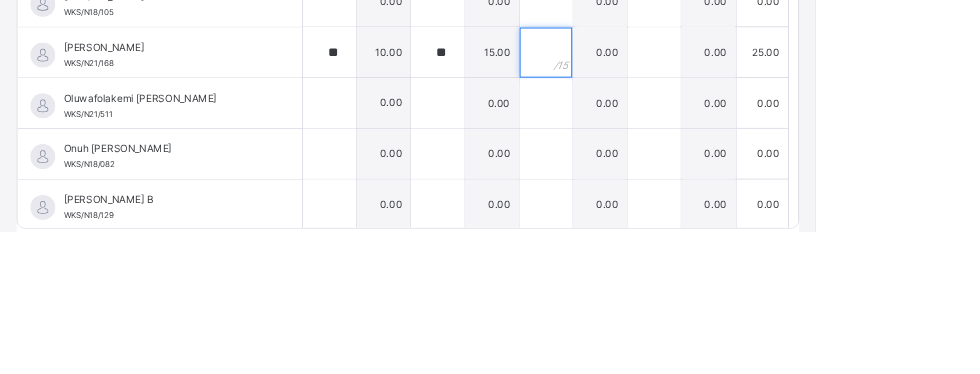 click at bounding box center (657, 159) 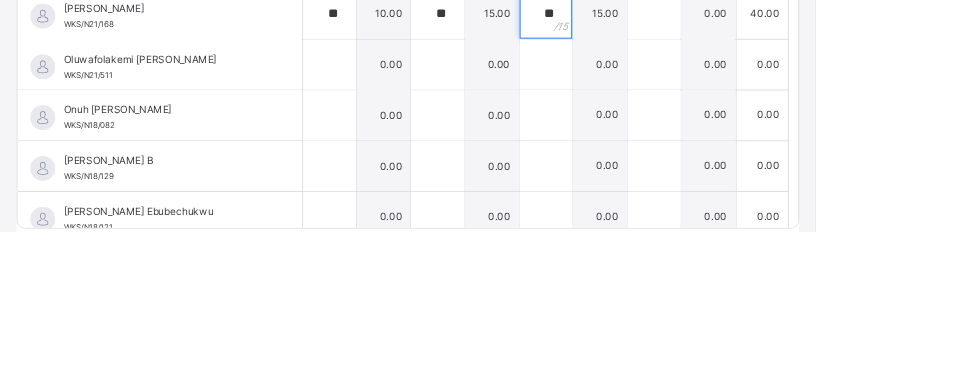 scroll, scrollTop: 1103, scrollLeft: 0, axis: vertical 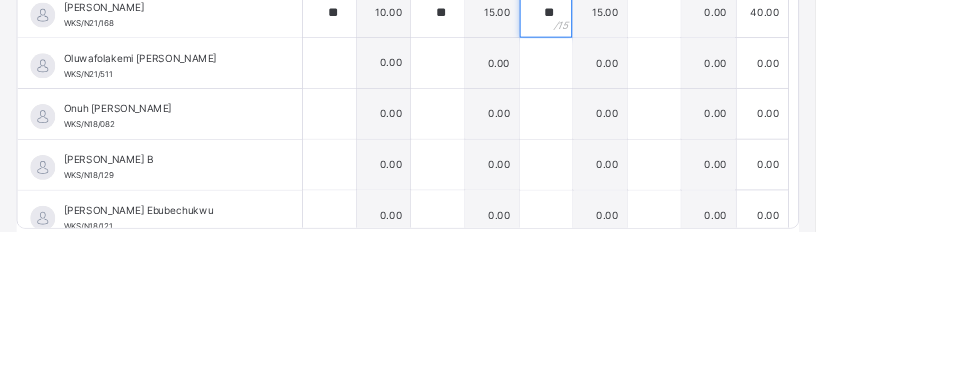type on "**" 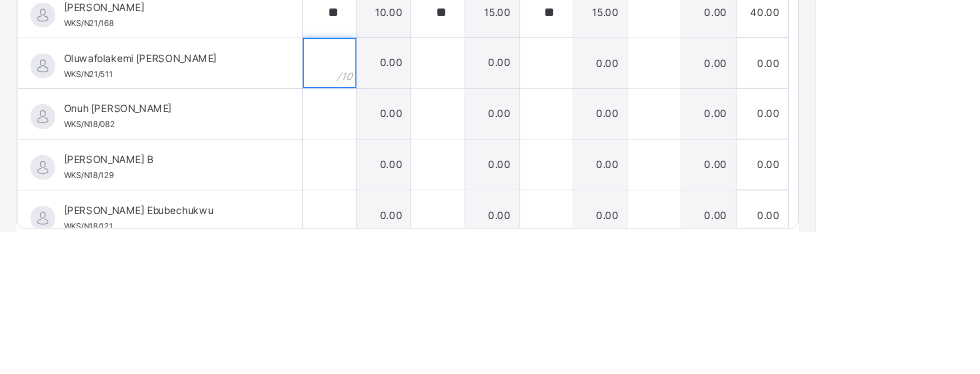 click at bounding box center [396, 172] 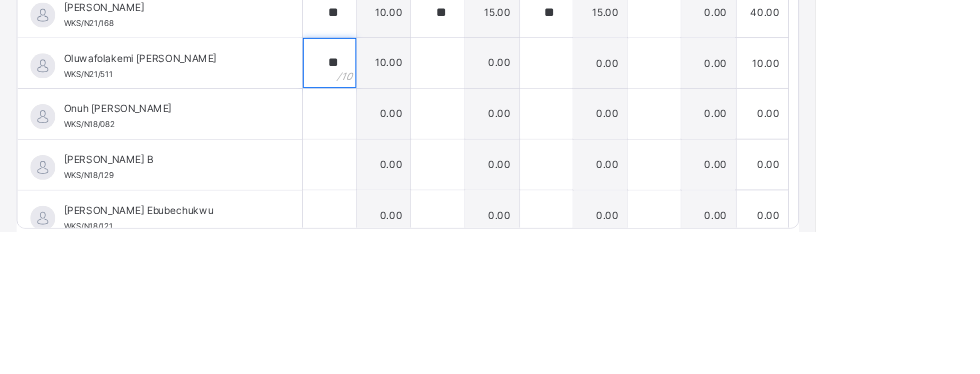 type on "**" 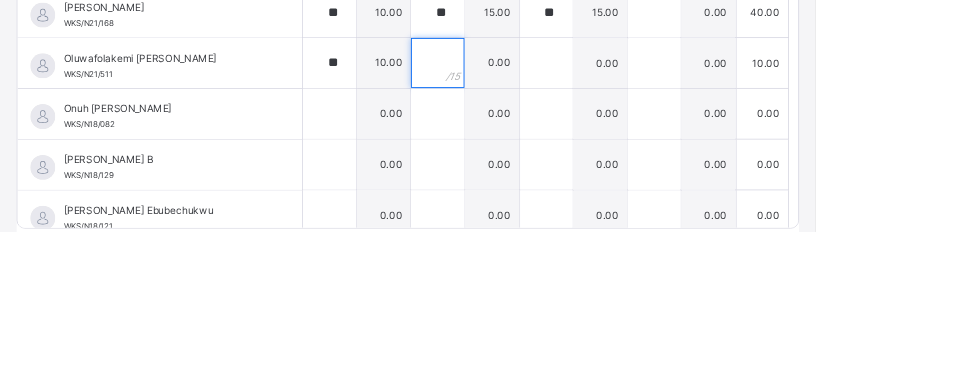click at bounding box center (526, 172) 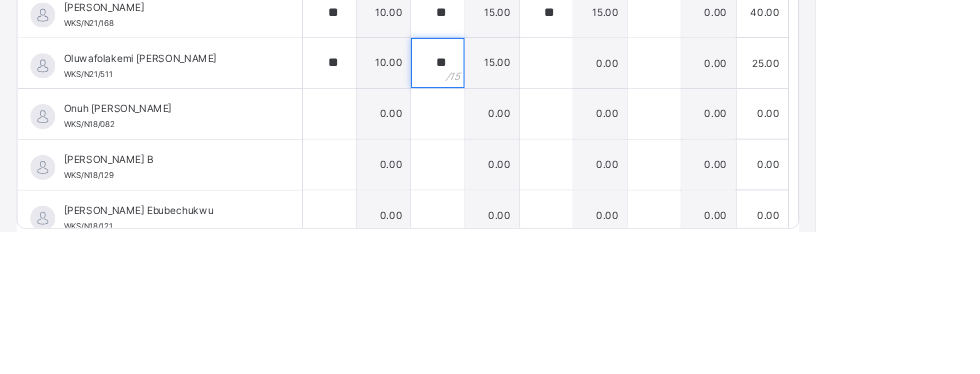 type on "**" 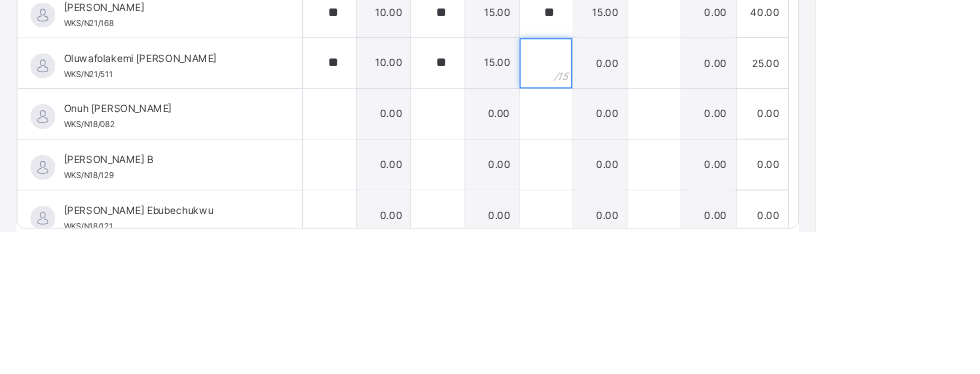 click at bounding box center [657, 172] 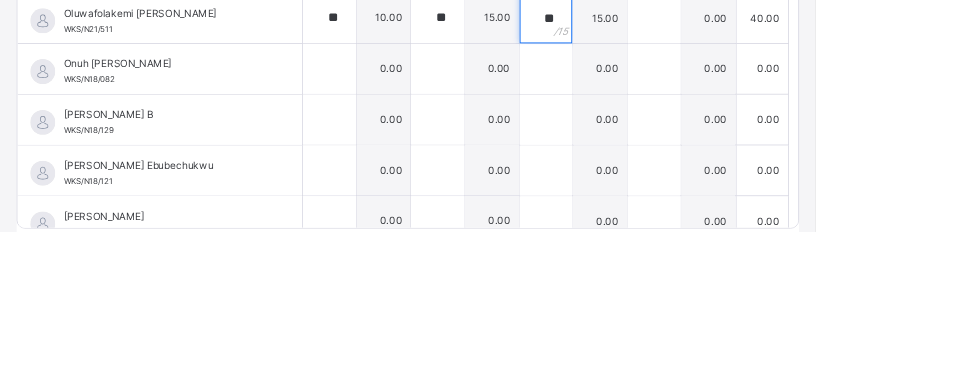 scroll, scrollTop: 1158, scrollLeft: 0, axis: vertical 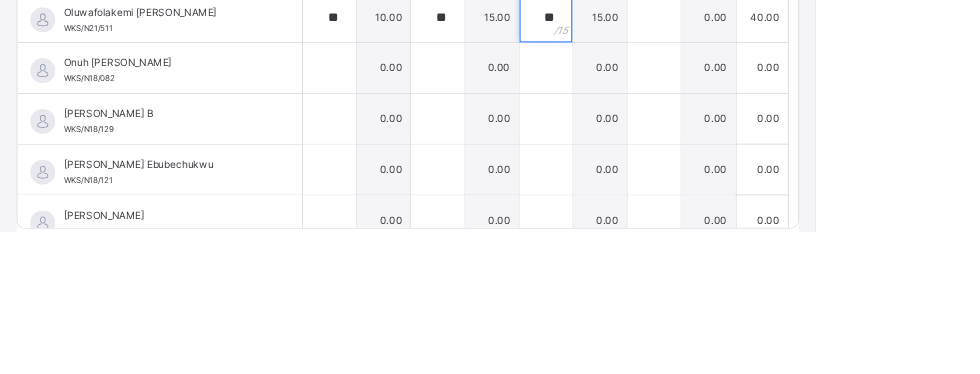 type on "**" 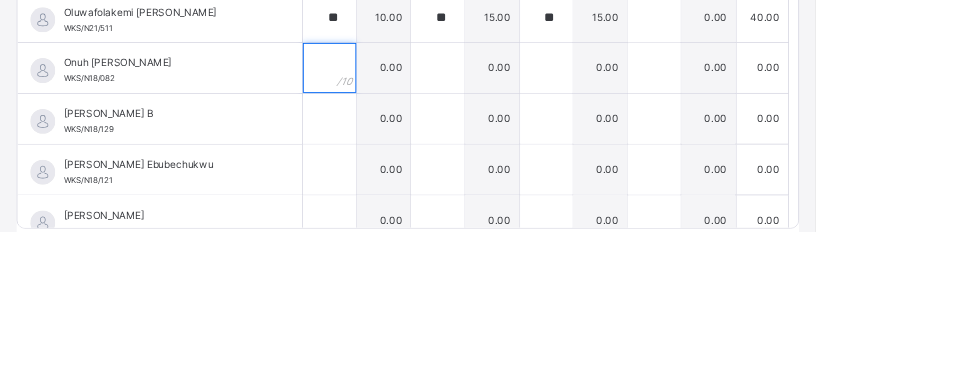 click at bounding box center (396, 178) 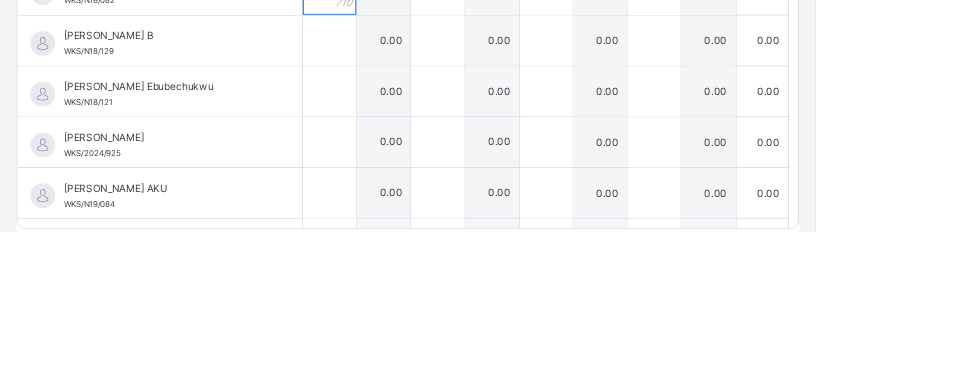 scroll, scrollTop: 1265, scrollLeft: 0, axis: vertical 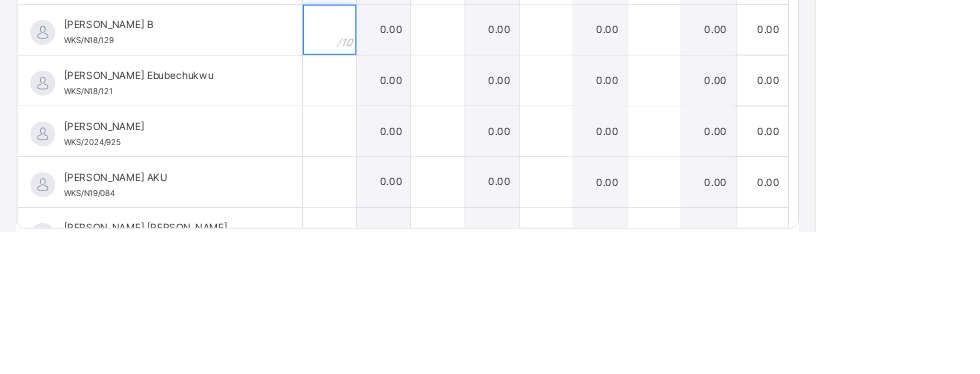 click at bounding box center [396, 132] 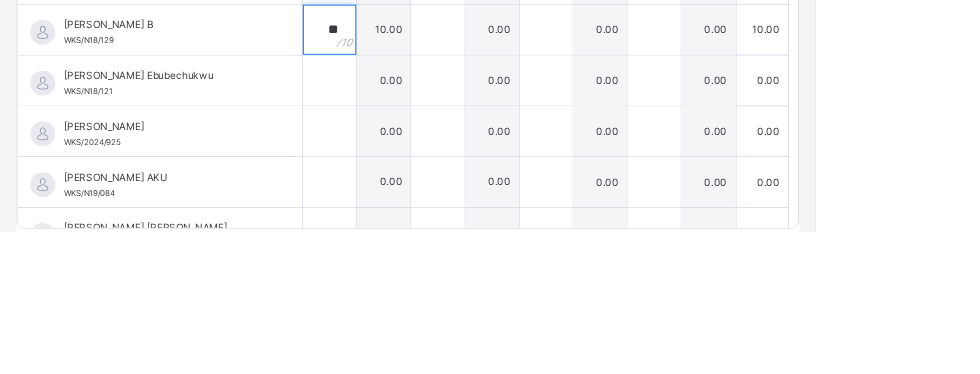 type on "**" 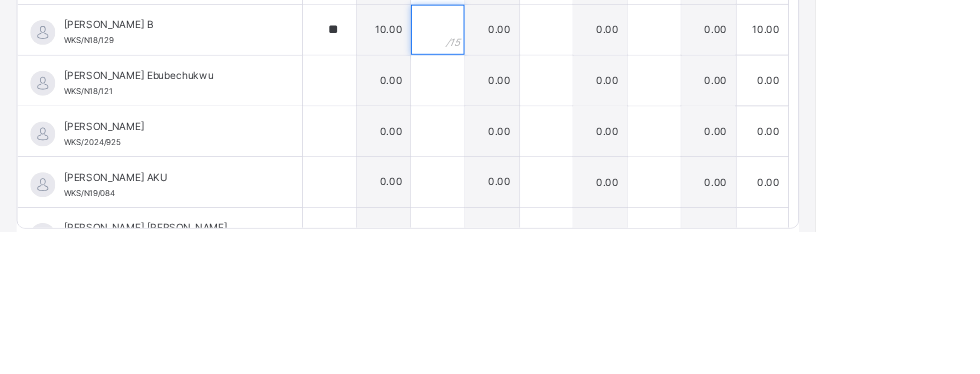 click at bounding box center (526, 132) 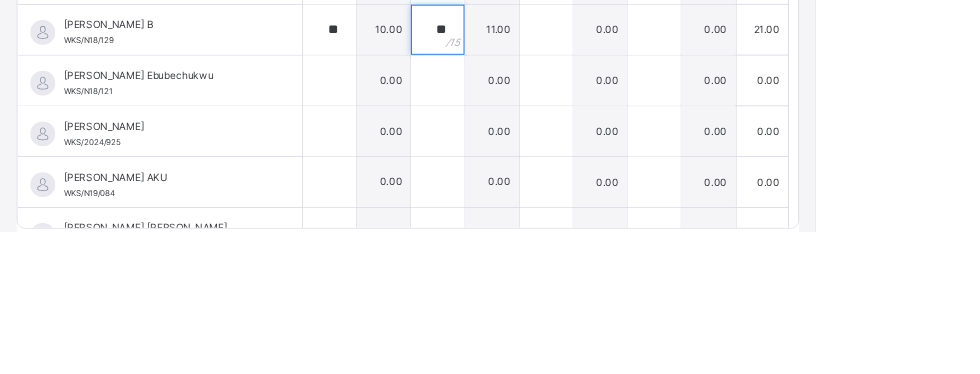 type on "**" 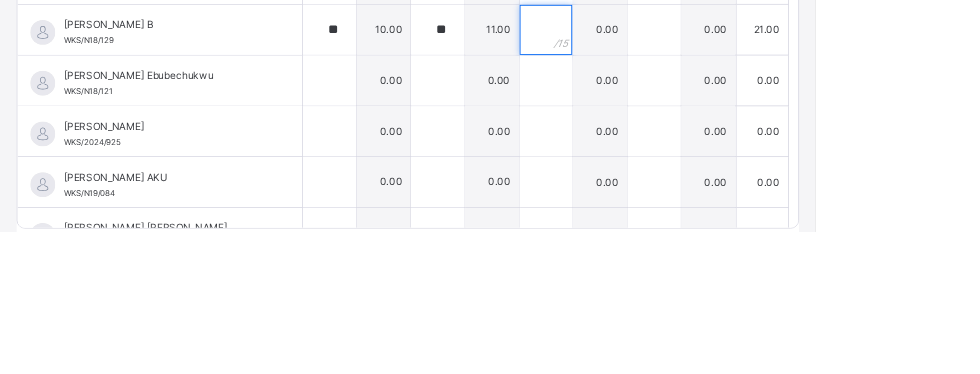 click at bounding box center (657, 132) 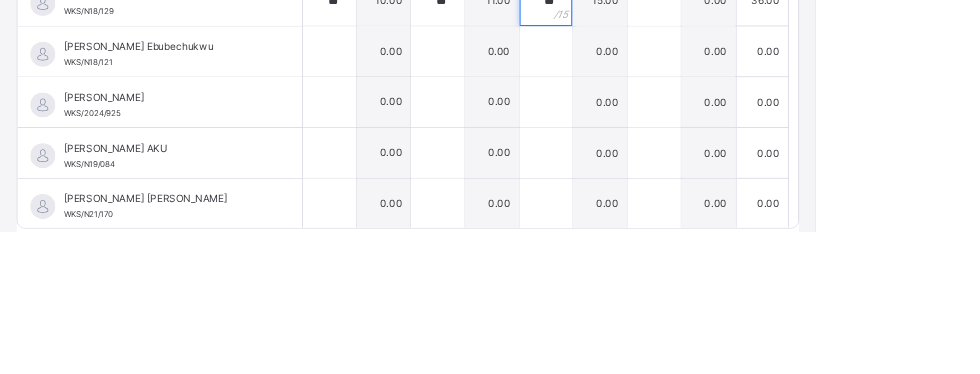 scroll, scrollTop: 1301, scrollLeft: 0, axis: vertical 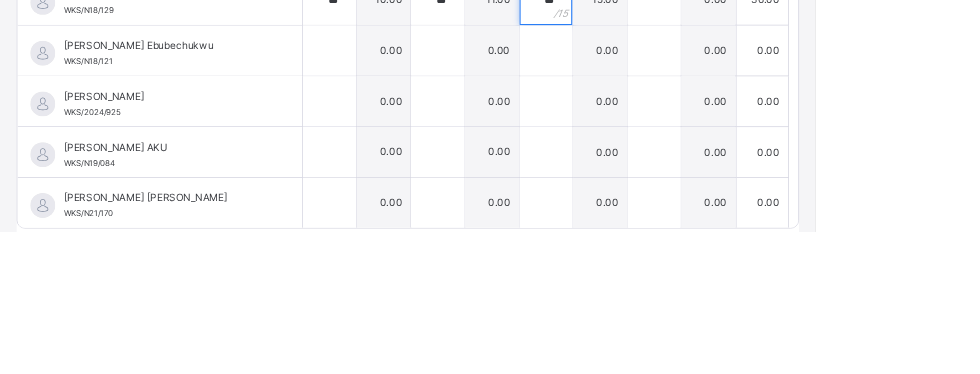 type on "**" 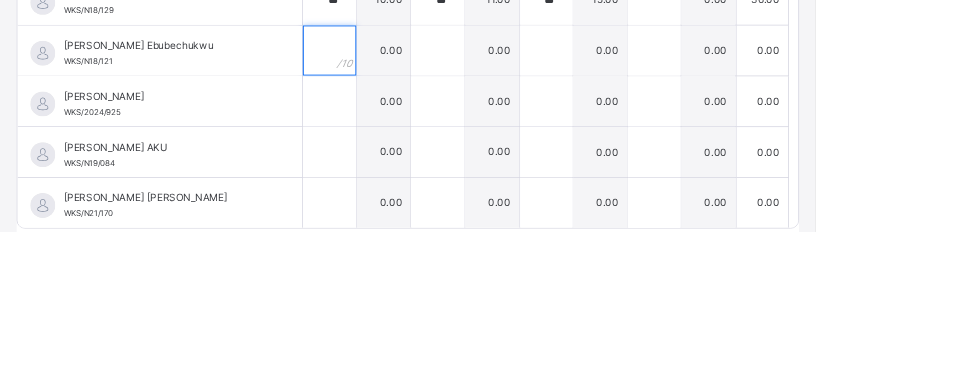 click at bounding box center [396, 157] 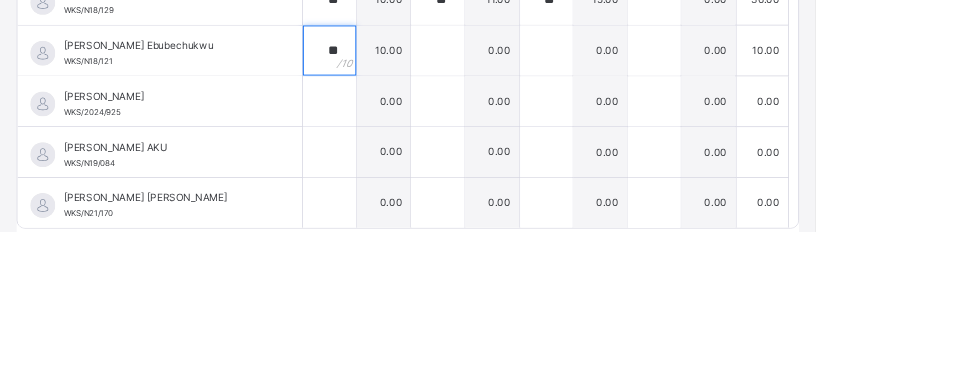 type on "**" 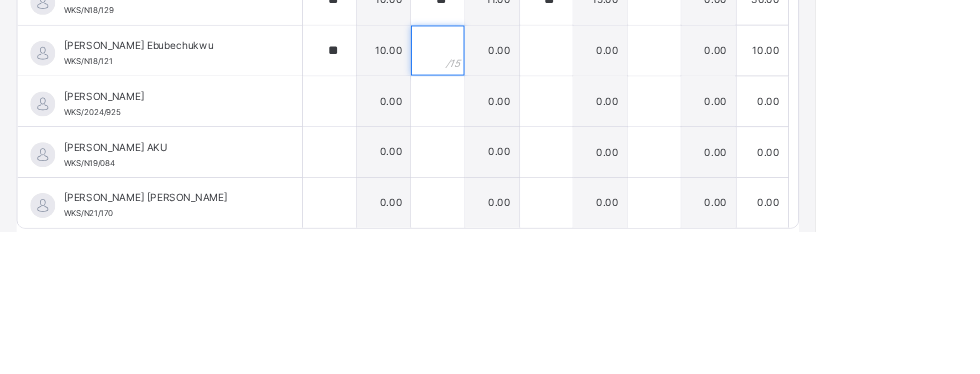 click at bounding box center [526, 157] 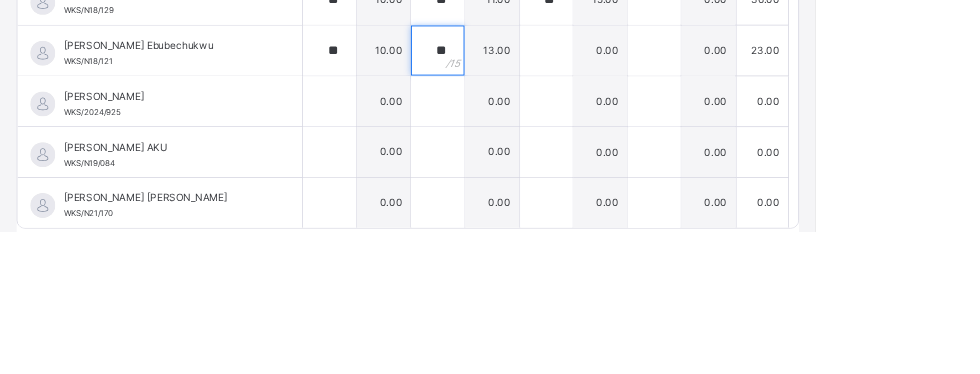 type on "**" 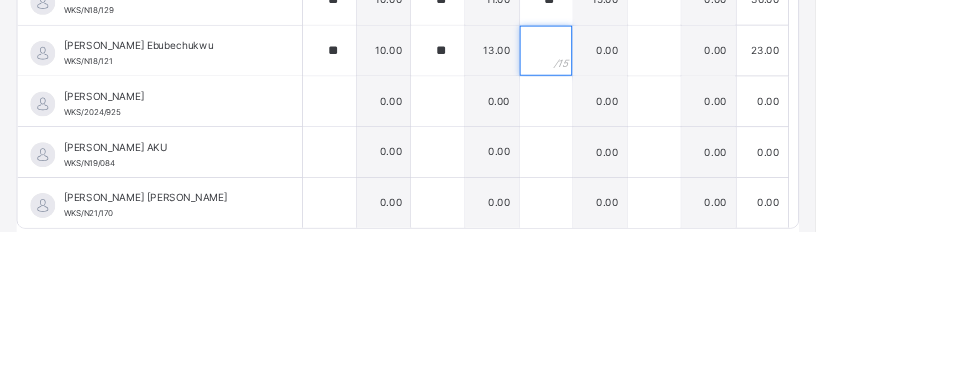 click at bounding box center (657, 157) 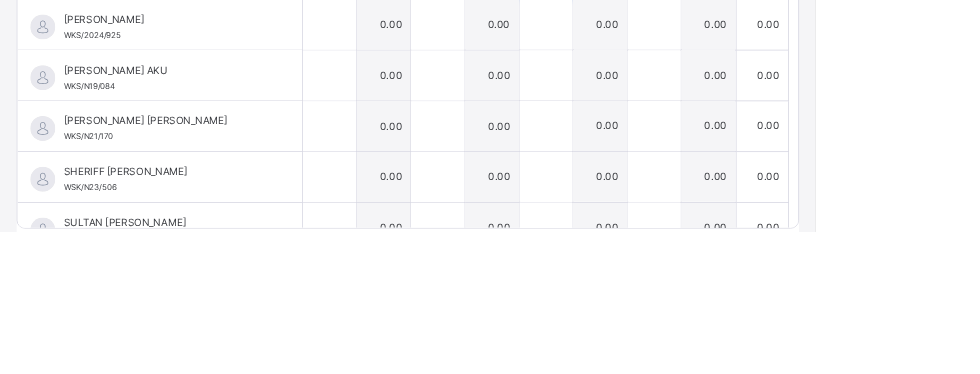 scroll, scrollTop: 1423, scrollLeft: 0, axis: vertical 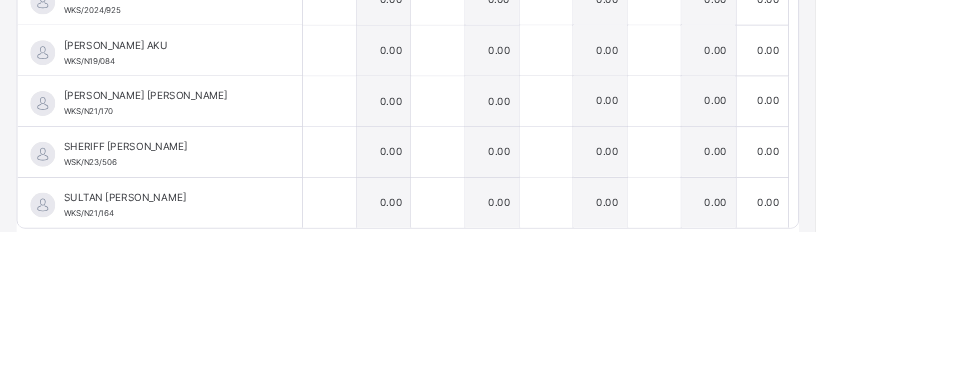 type on "**" 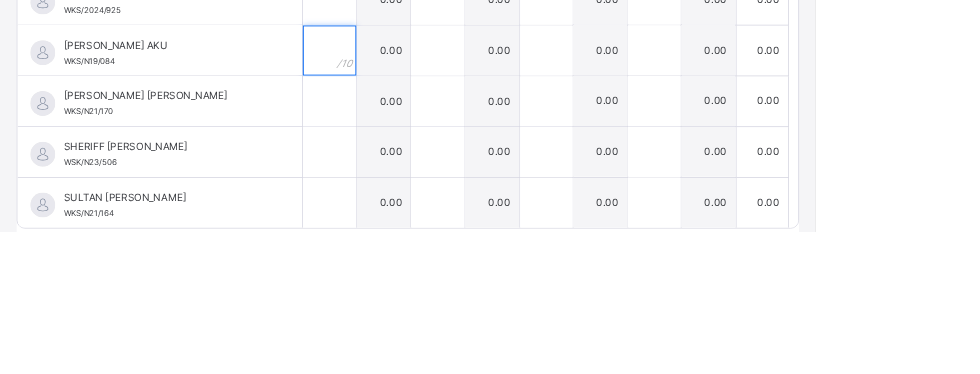 click at bounding box center (396, 157) 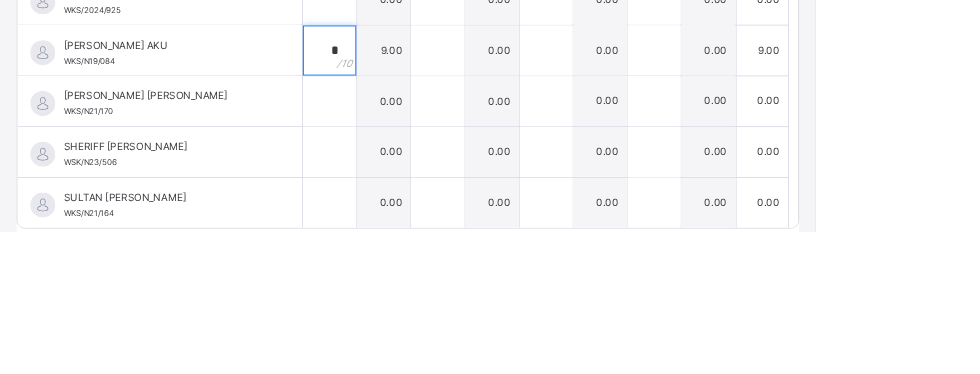 type on "*" 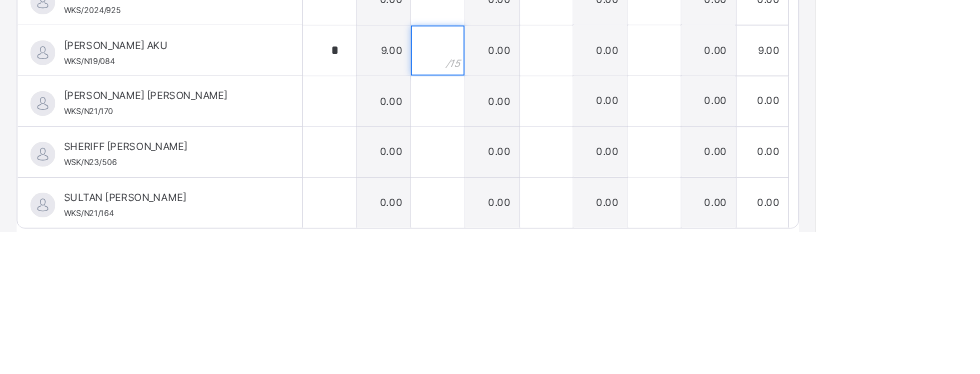 click at bounding box center (526, 157) 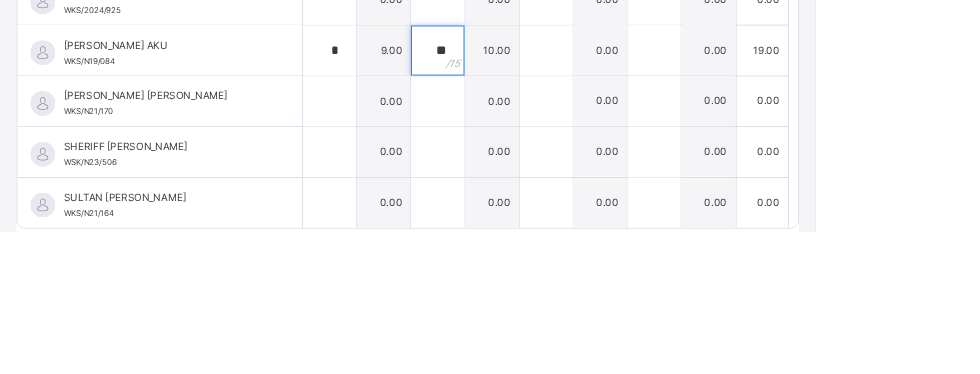 type on "**" 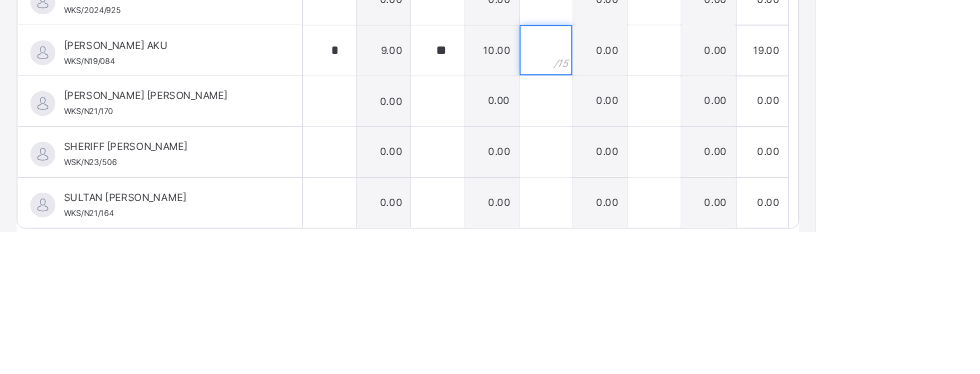 click at bounding box center [657, 157] 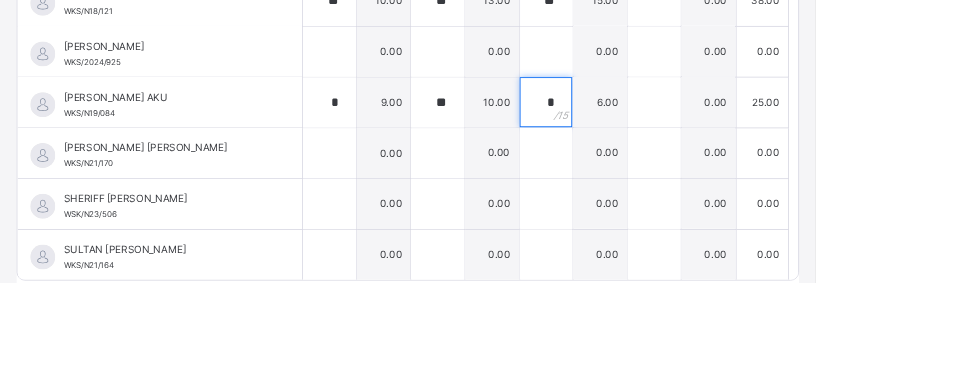 scroll, scrollTop: 0, scrollLeft: 0, axis: both 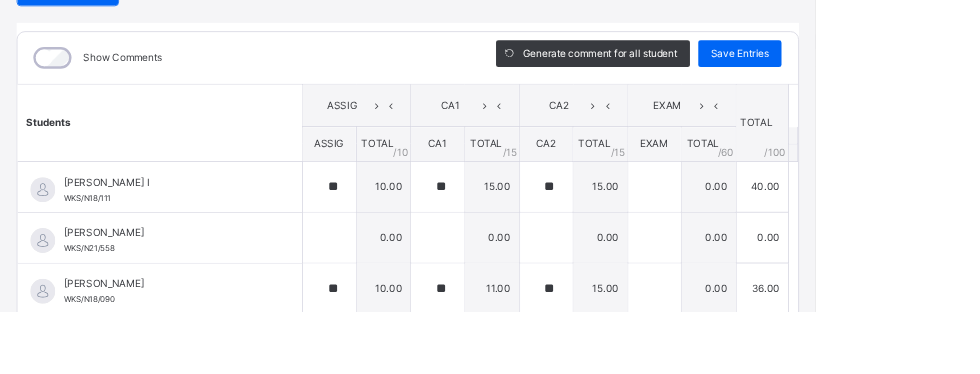 type on "*" 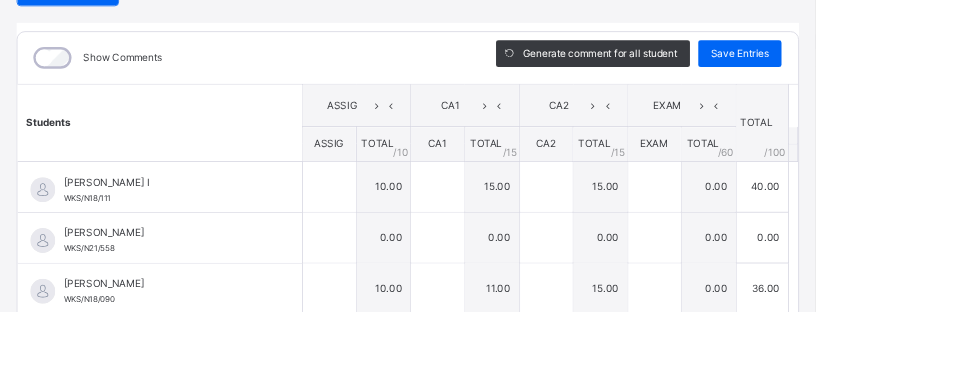 type on "**" 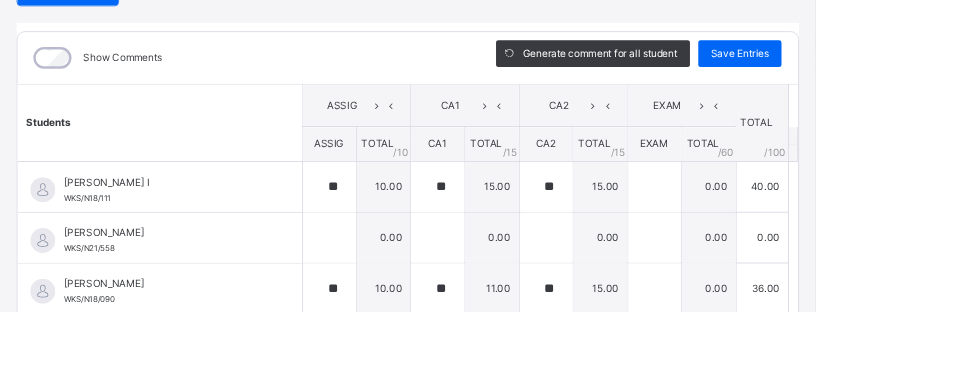 type on "*" 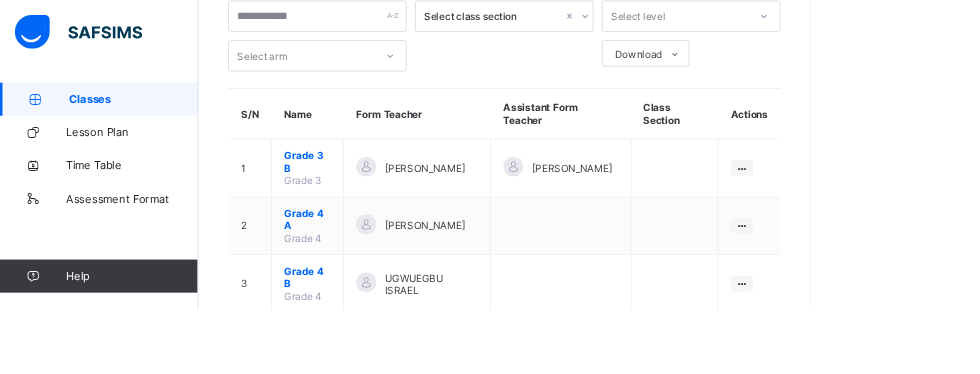 scroll, scrollTop: 167, scrollLeft: 0, axis: vertical 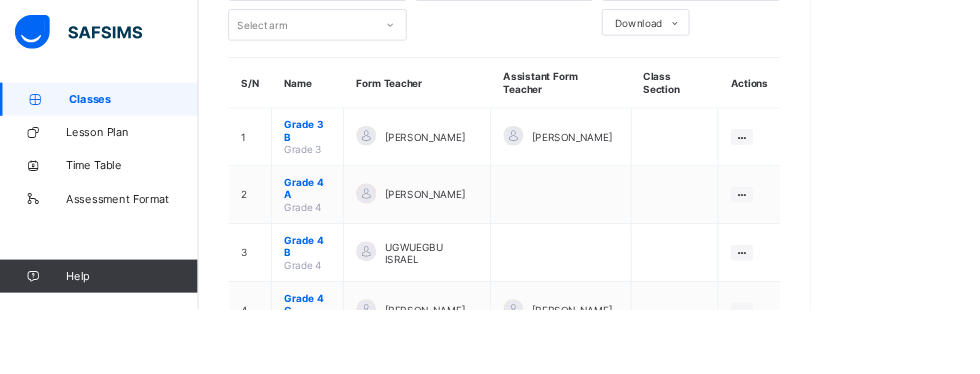 click on "[PERSON_NAME]" at bounding box center (513, 375) 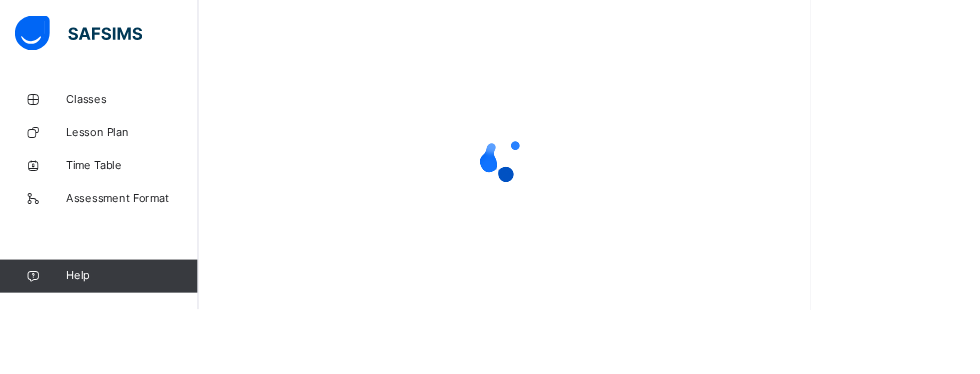 scroll, scrollTop: 127, scrollLeft: 0, axis: vertical 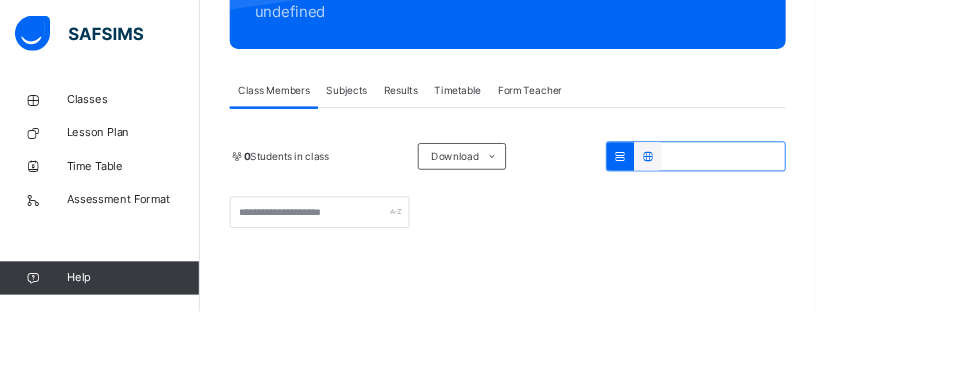 click on "Subjects" at bounding box center (416, 109) 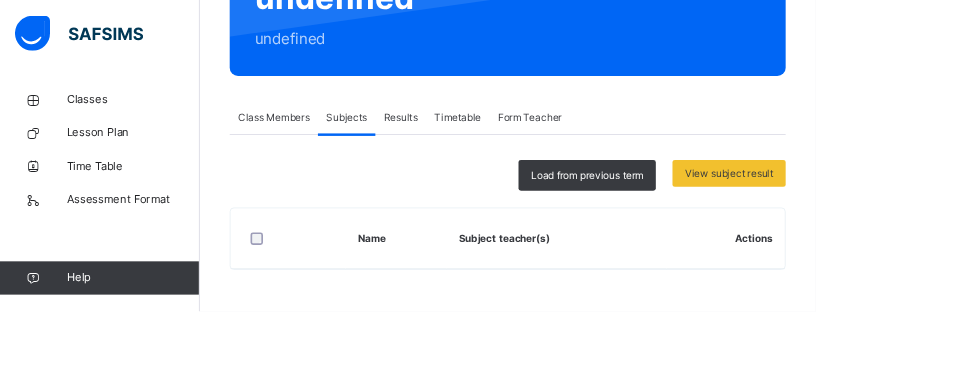 scroll, scrollTop: 154, scrollLeft: 0, axis: vertical 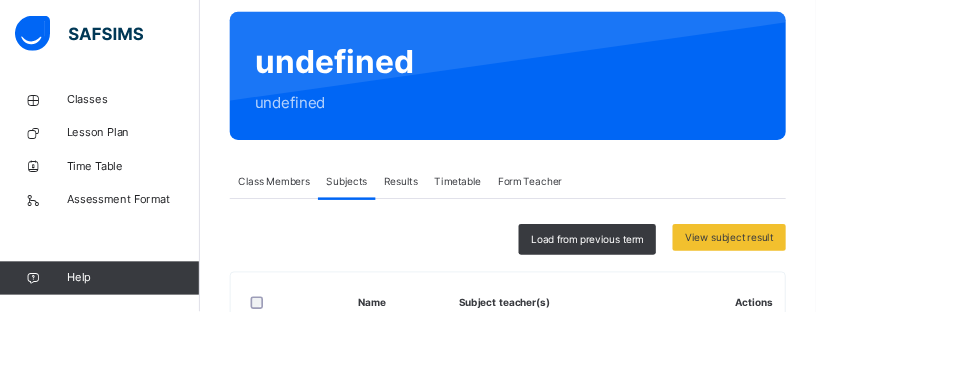 click on "Class Members" at bounding box center (329, 218) 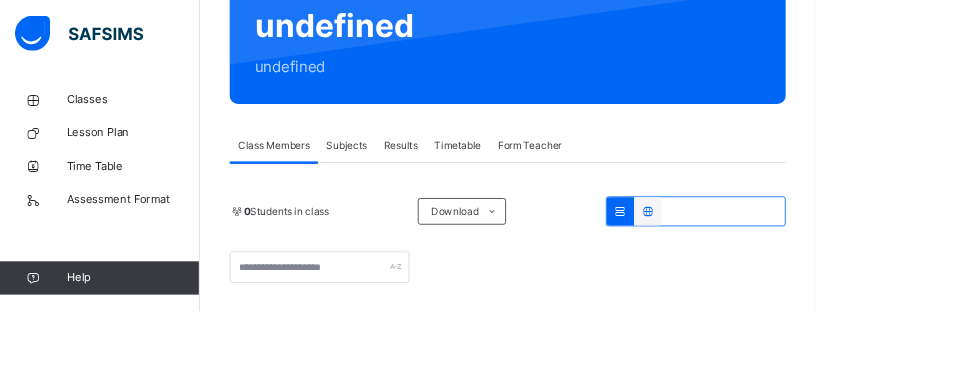 scroll, scrollTop: 0, scrollLeft: 0, axis: both 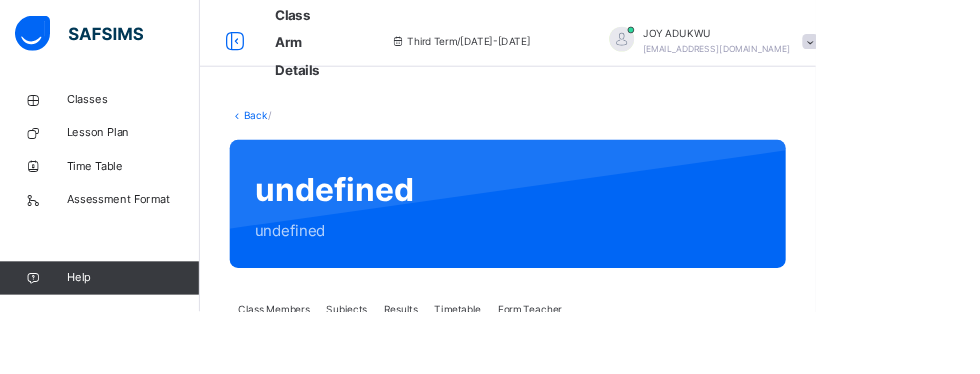 click on "Class Arm Details" at bounding box center (357, 51) 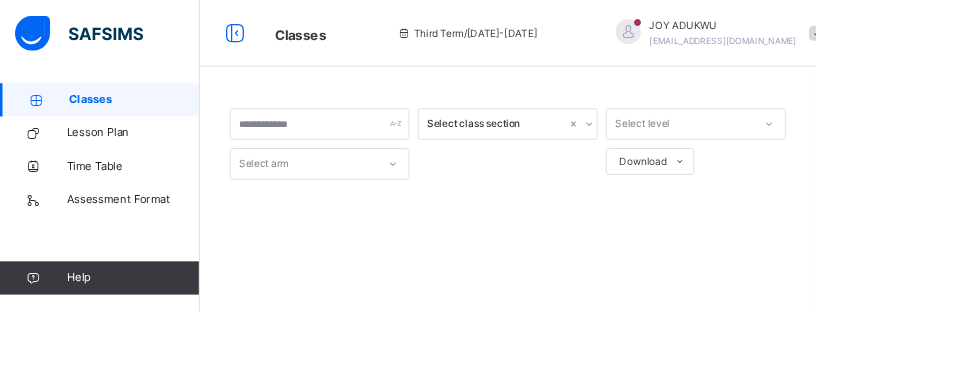 scroll, scrollTop: 167, scrollLeft: 0, axis: vertical 